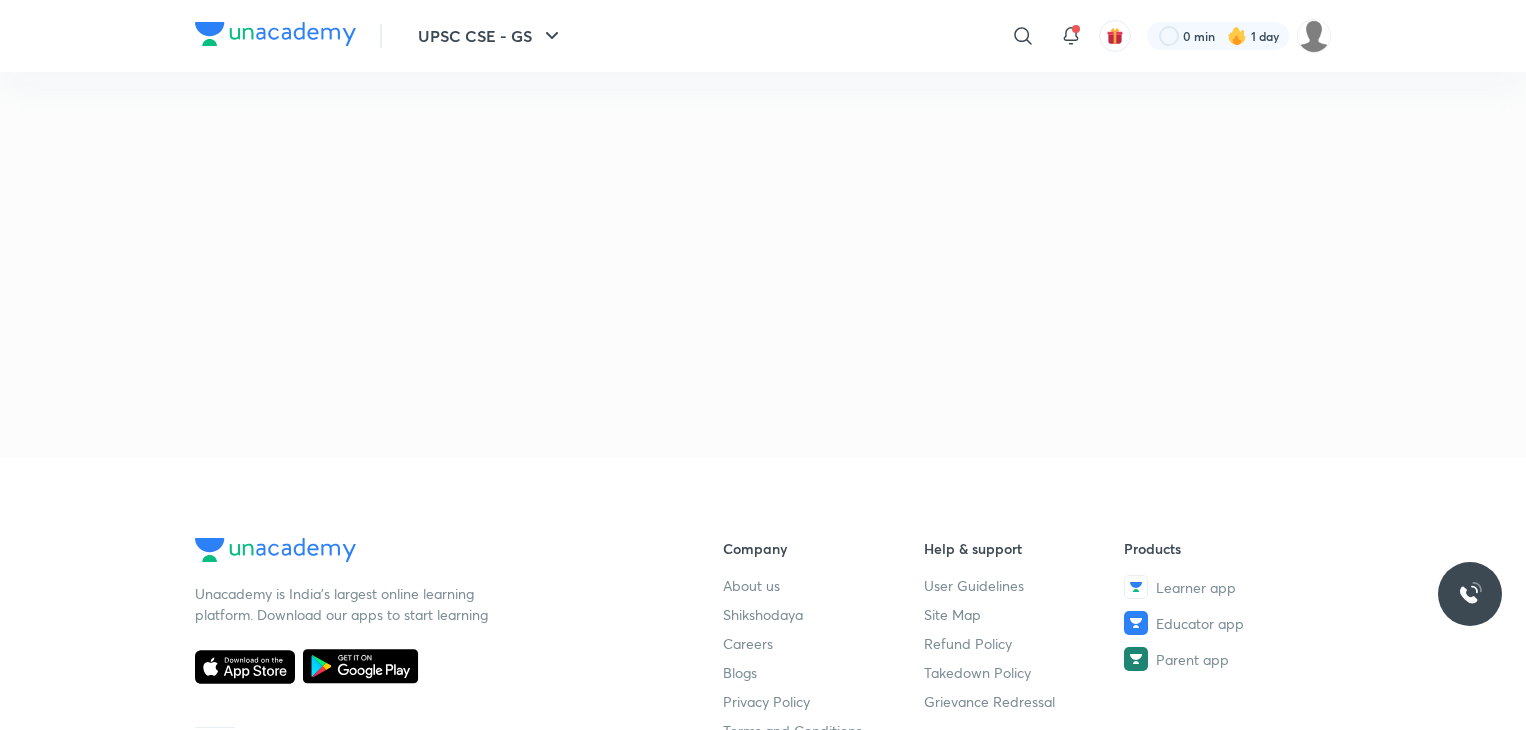 scroll, scrollTop: 0, scrollLeft: 0, axis: both 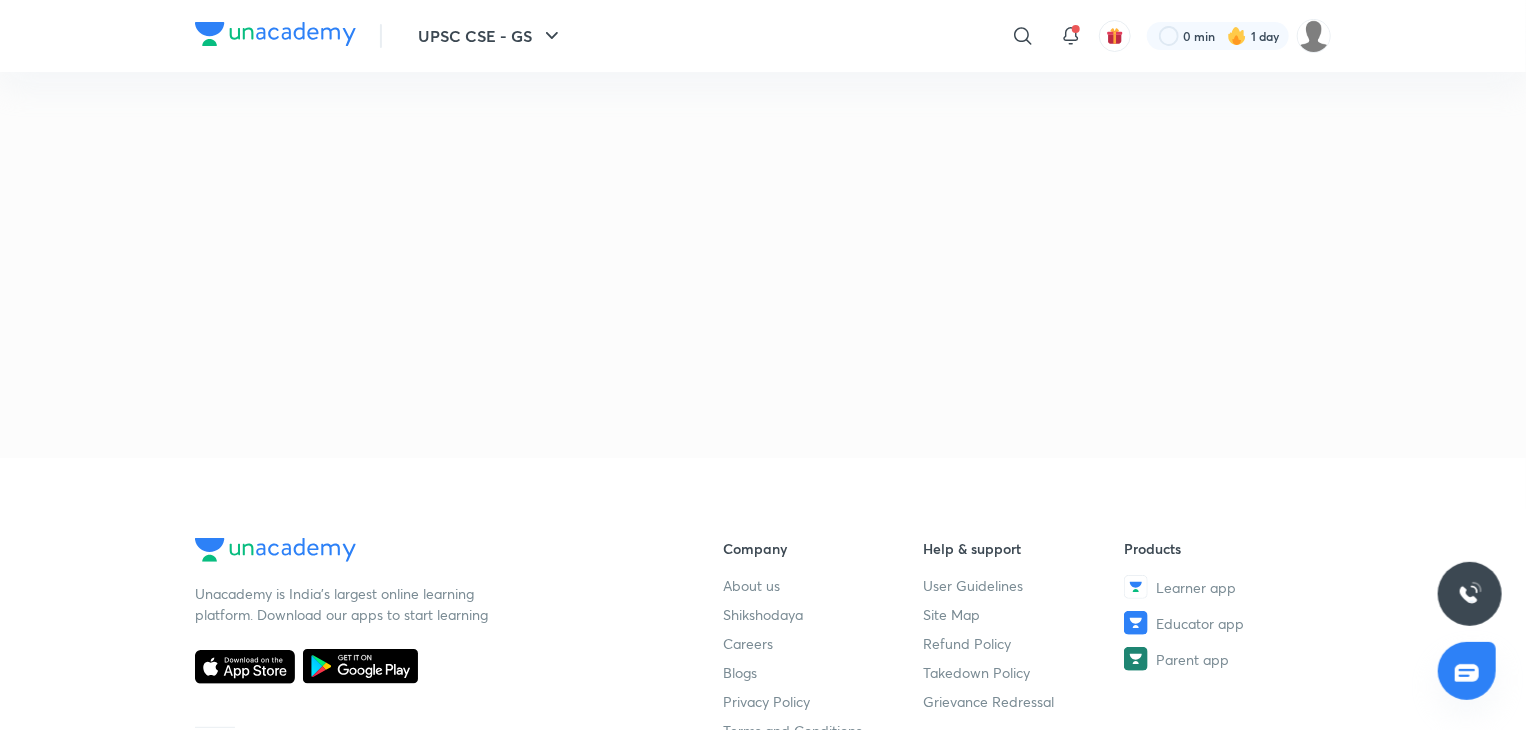 click on "UPSC CSE - GS" at bounding box center (491, 36) 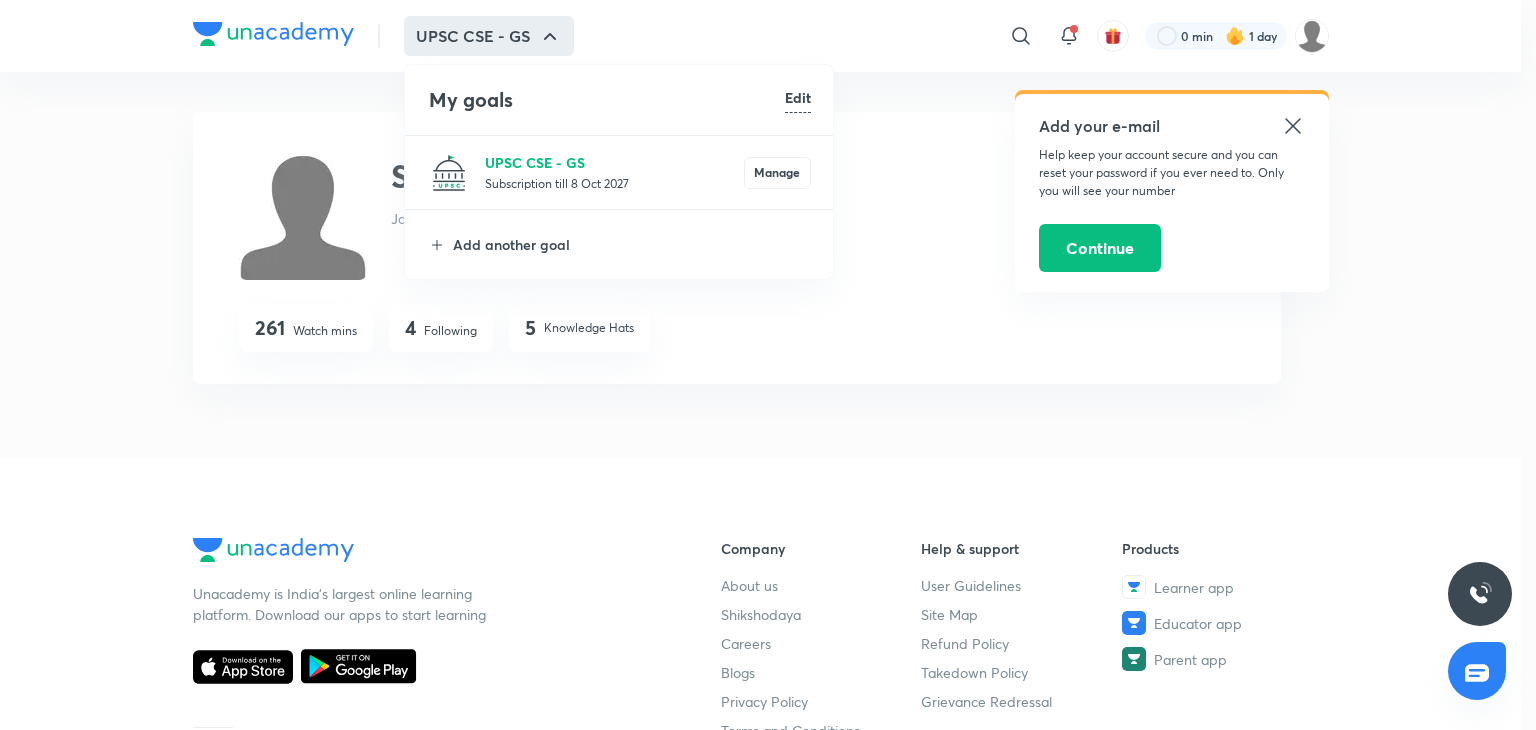 click on "UPSC CSE - GS" at bounding box center [614, 162] 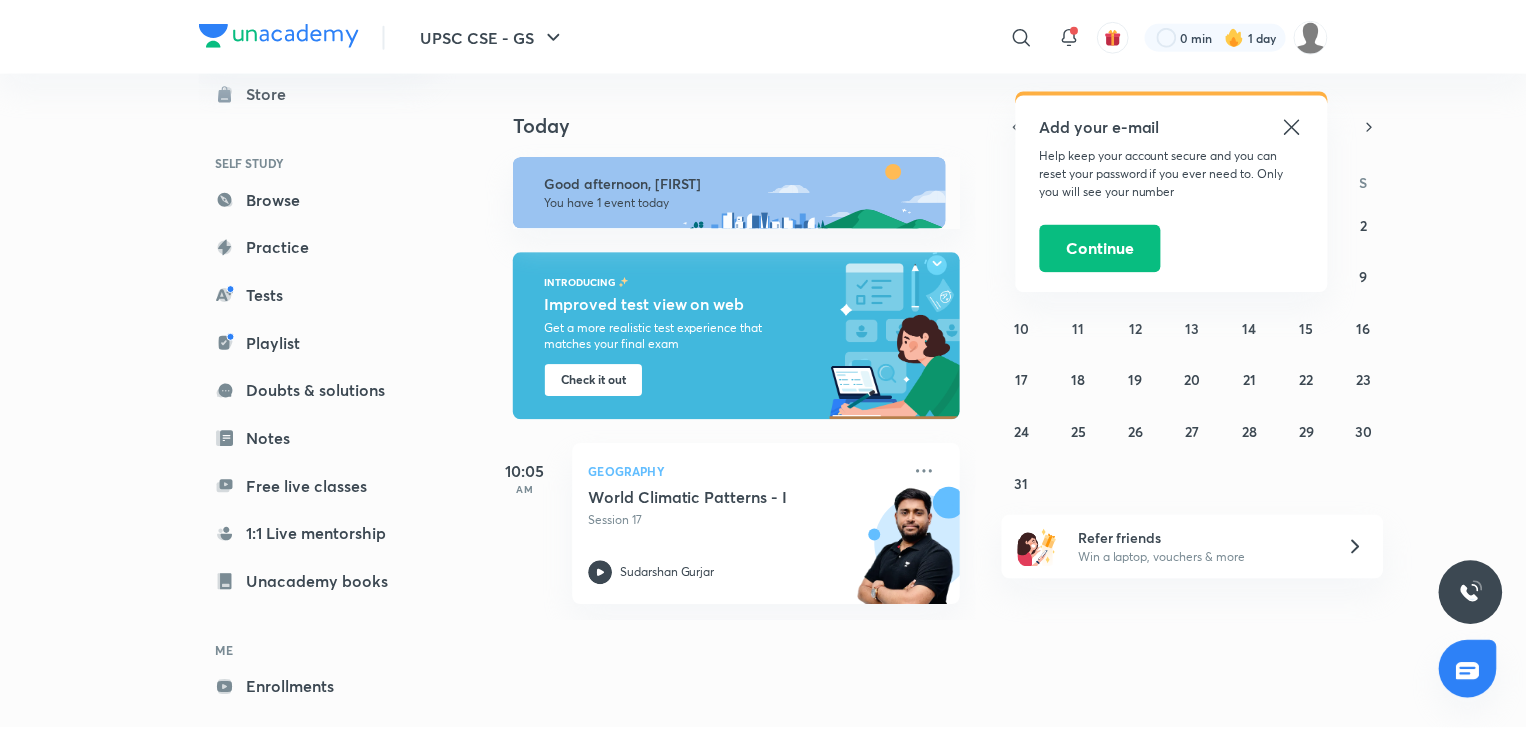 scroll, scrollTop: 170, scrollLeft: 0, axis: vertical 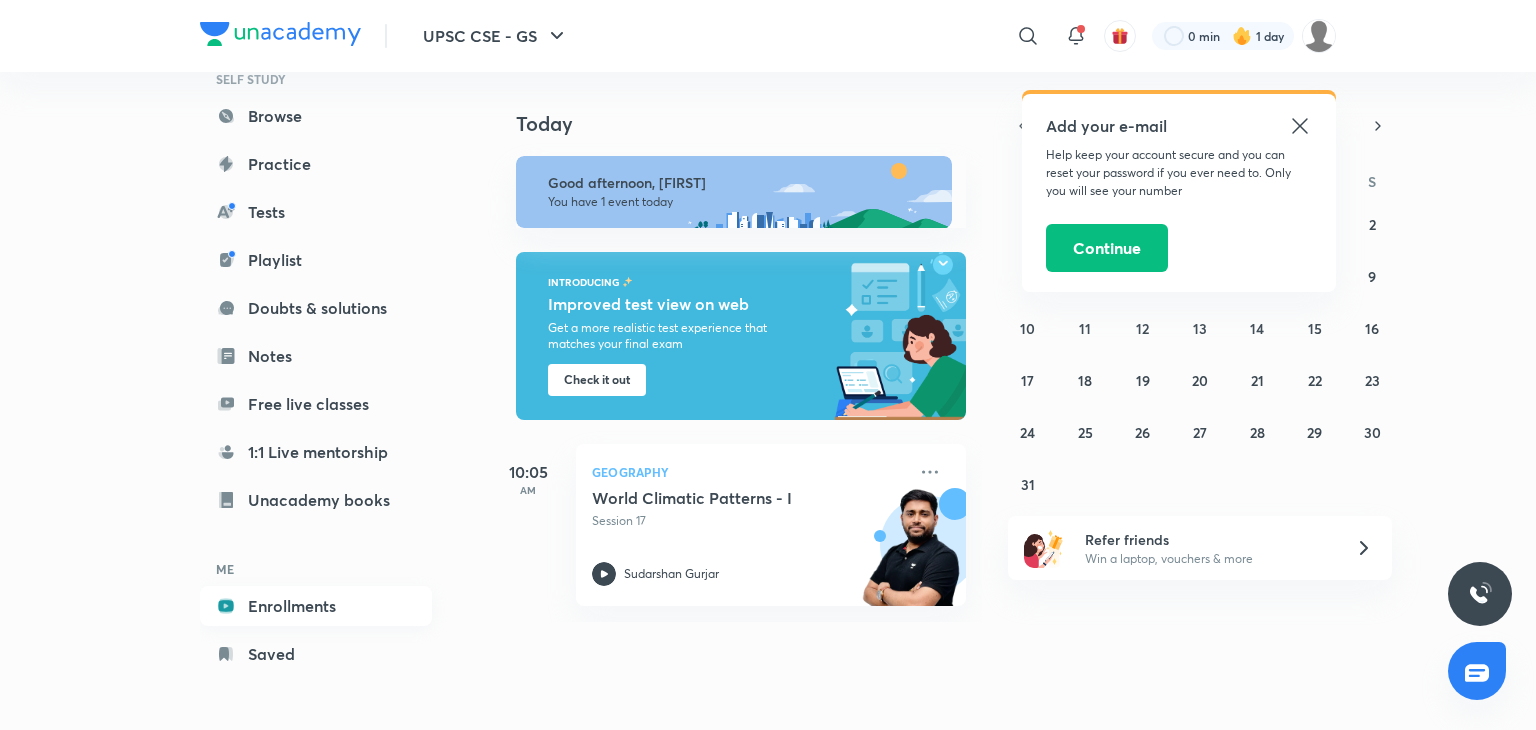 click on "Enrollments" at bounding box center (316, 606) 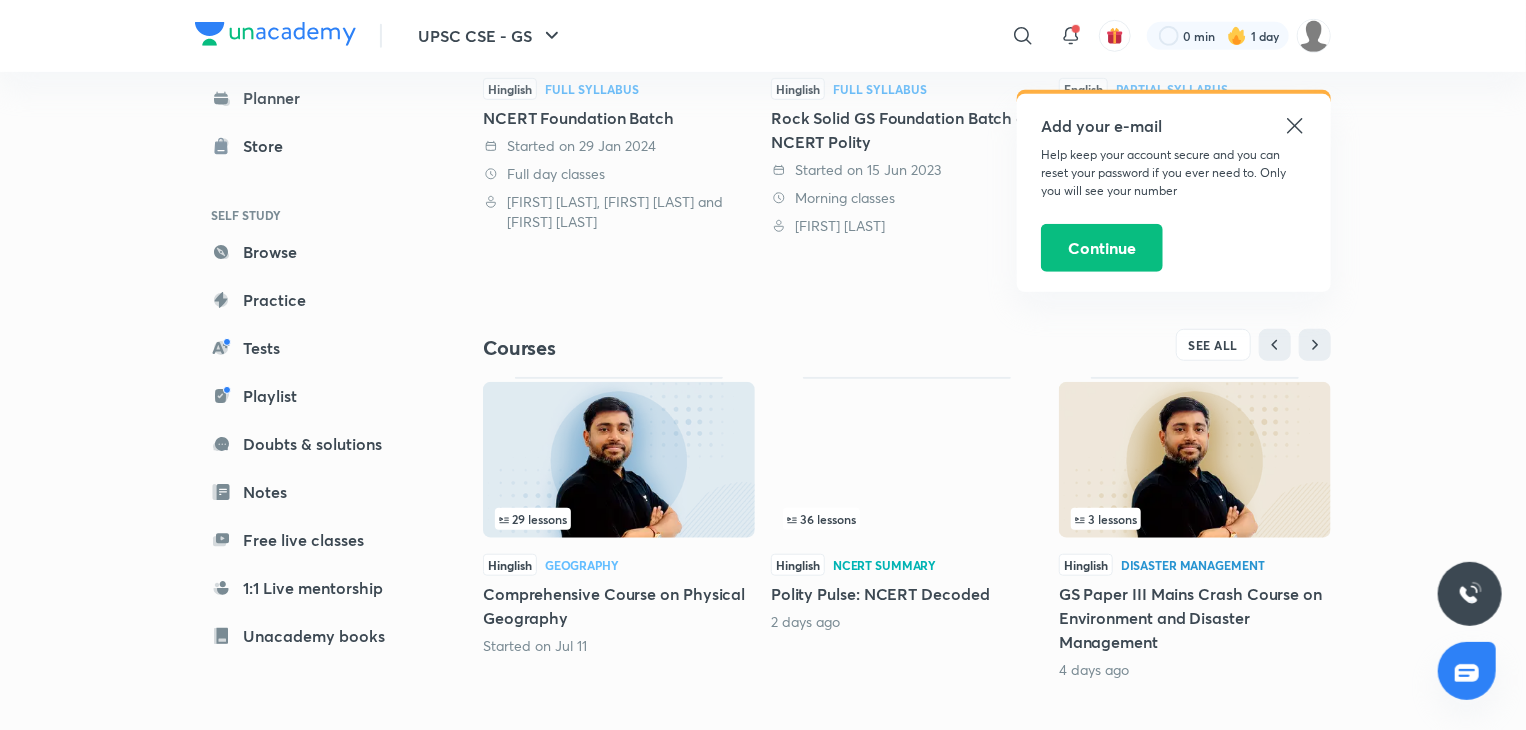 scroll, scrollTop: 648, scrollLeft: 0, axis: vertical 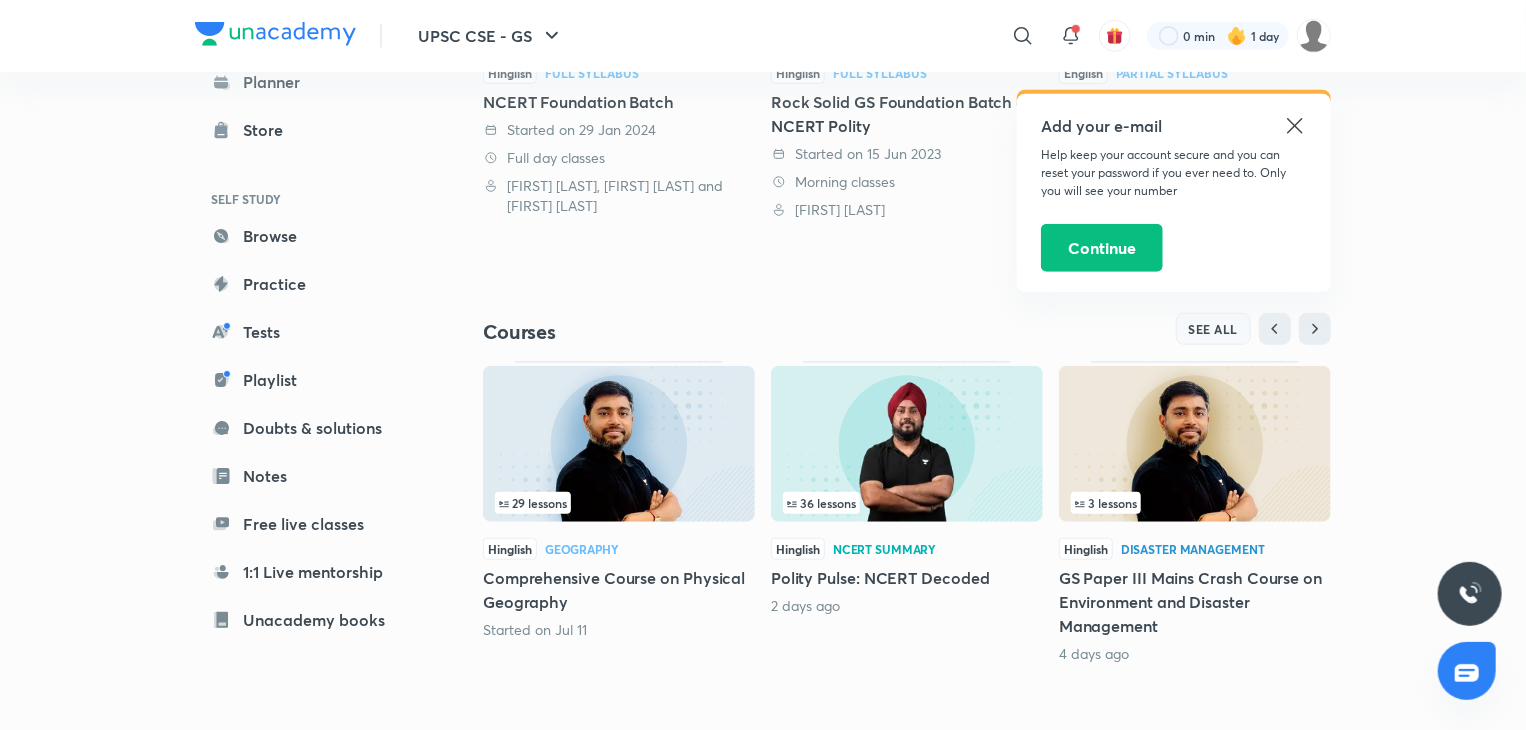 click on "SEE ALL" at bounding box center [1214, 329] 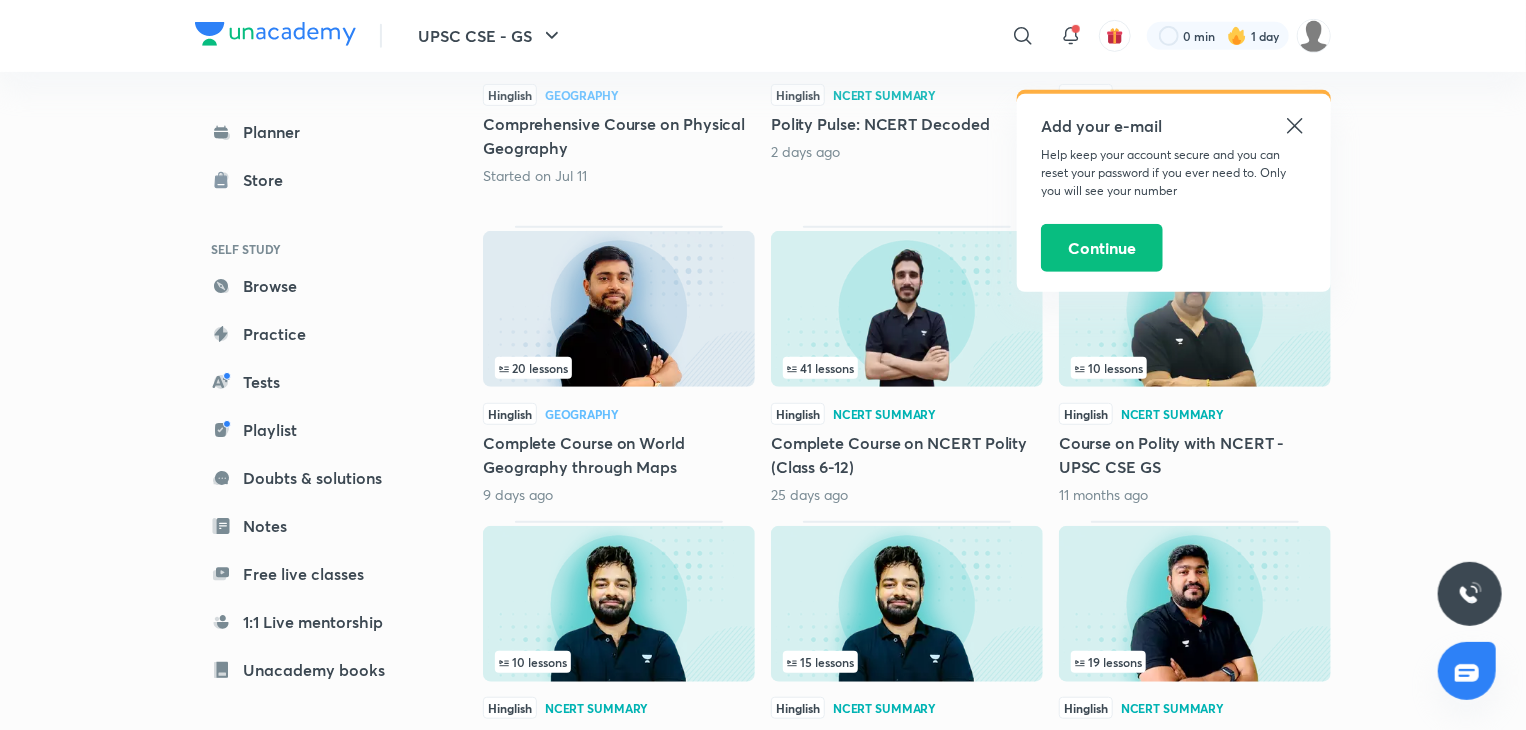 scroll, scrollTop: 480, scrollLeft: 0, axis: vertical 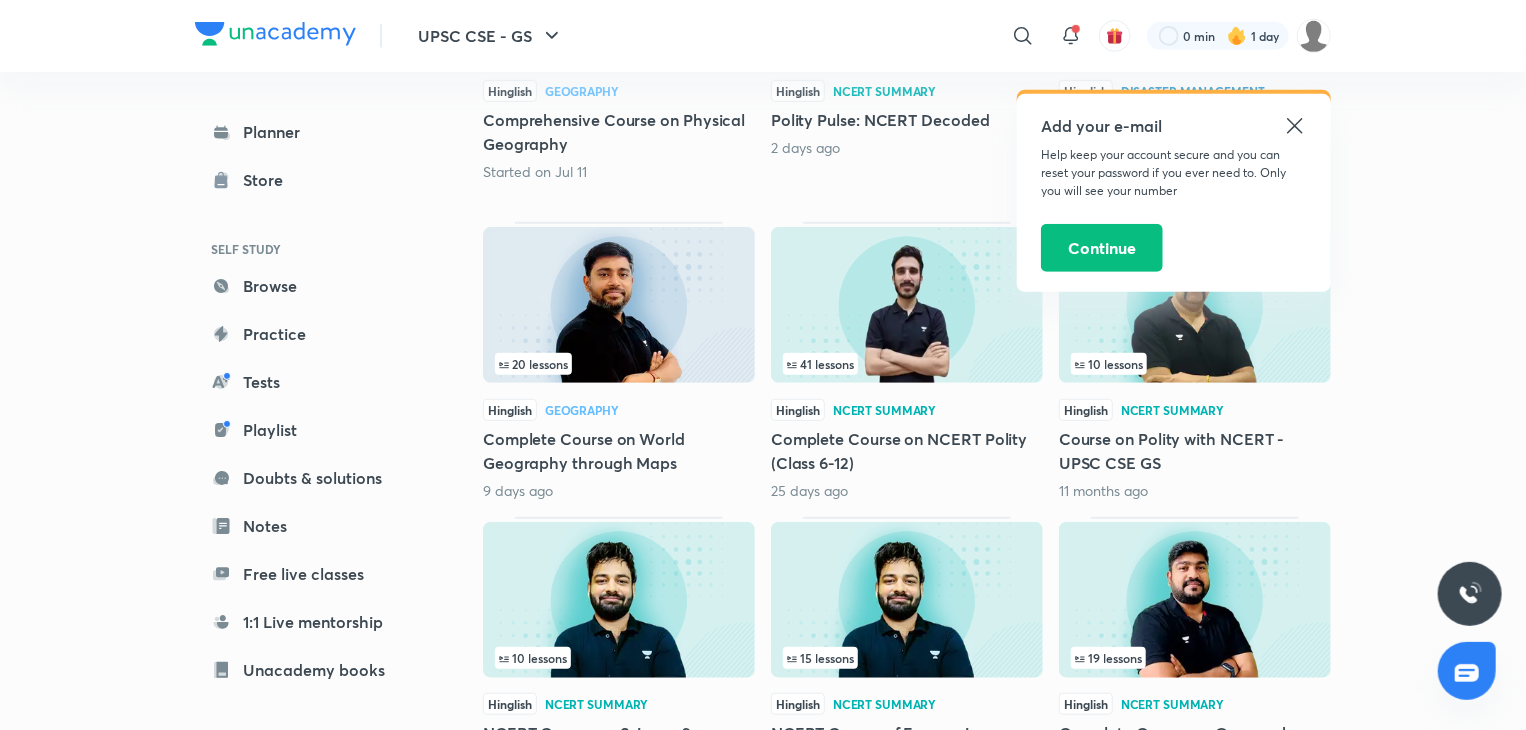 click at bounding box center (907, 305) 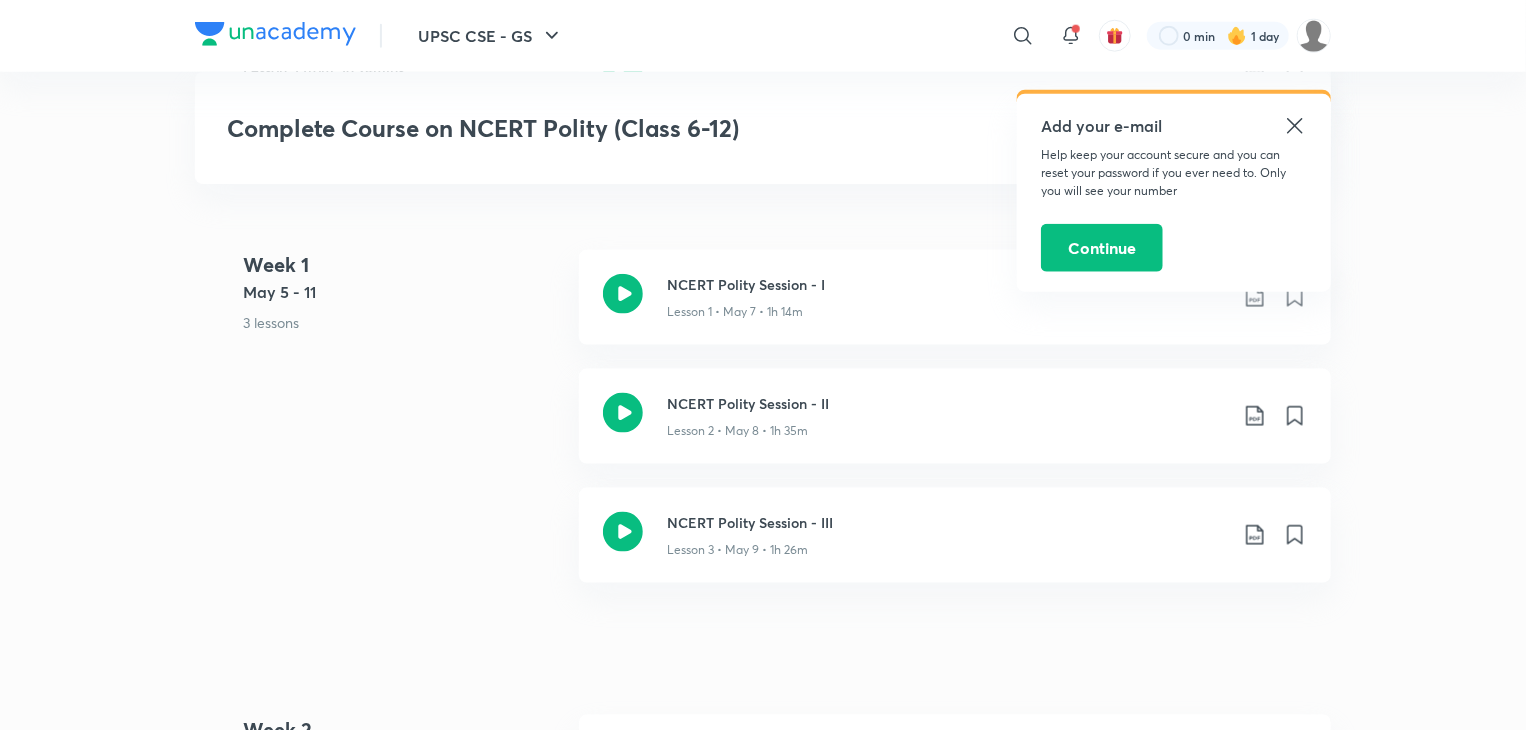 scroll, scrollTop: 840, scrollLeft: 0, axis: vertical 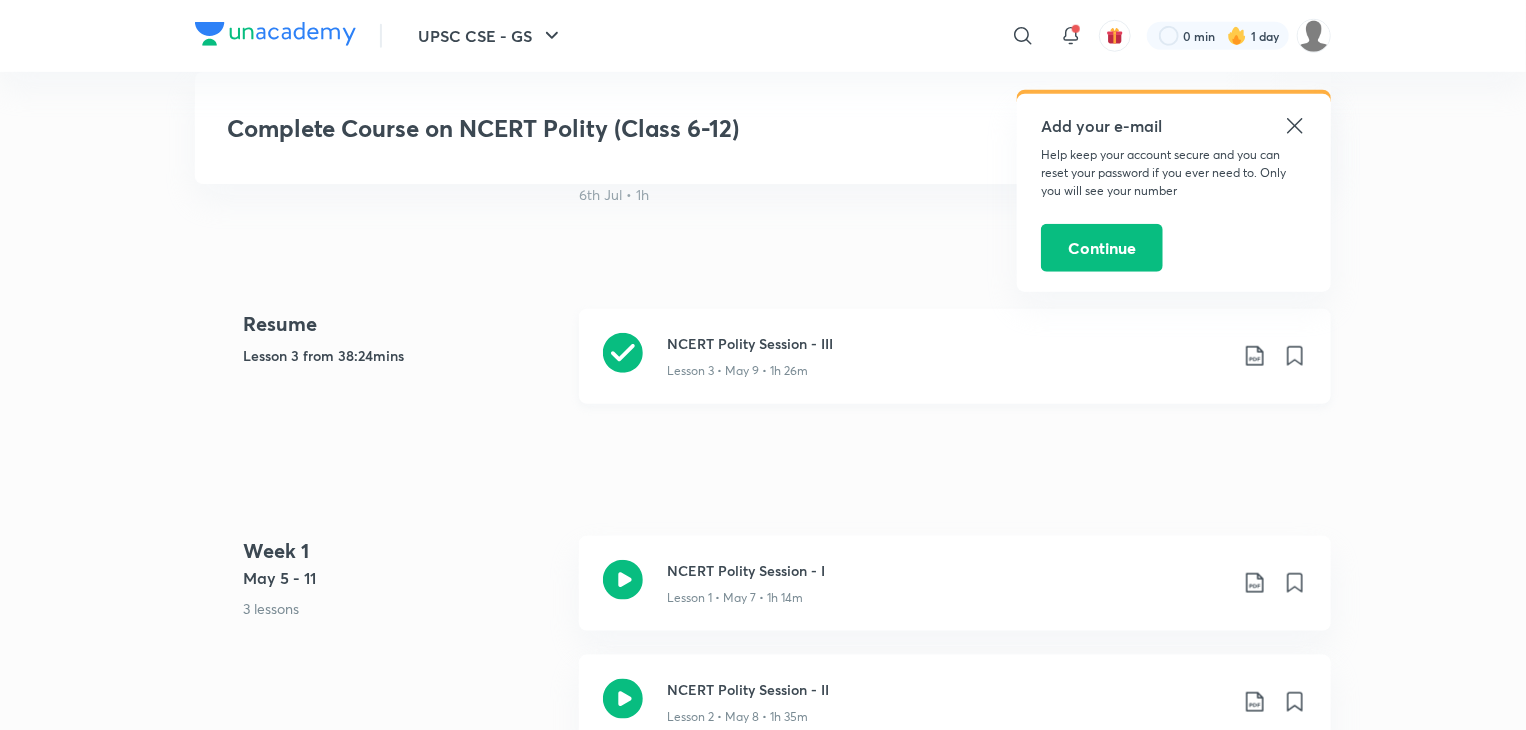 click on "NCERT Polity Session - III" at bounding box center (947, 343) 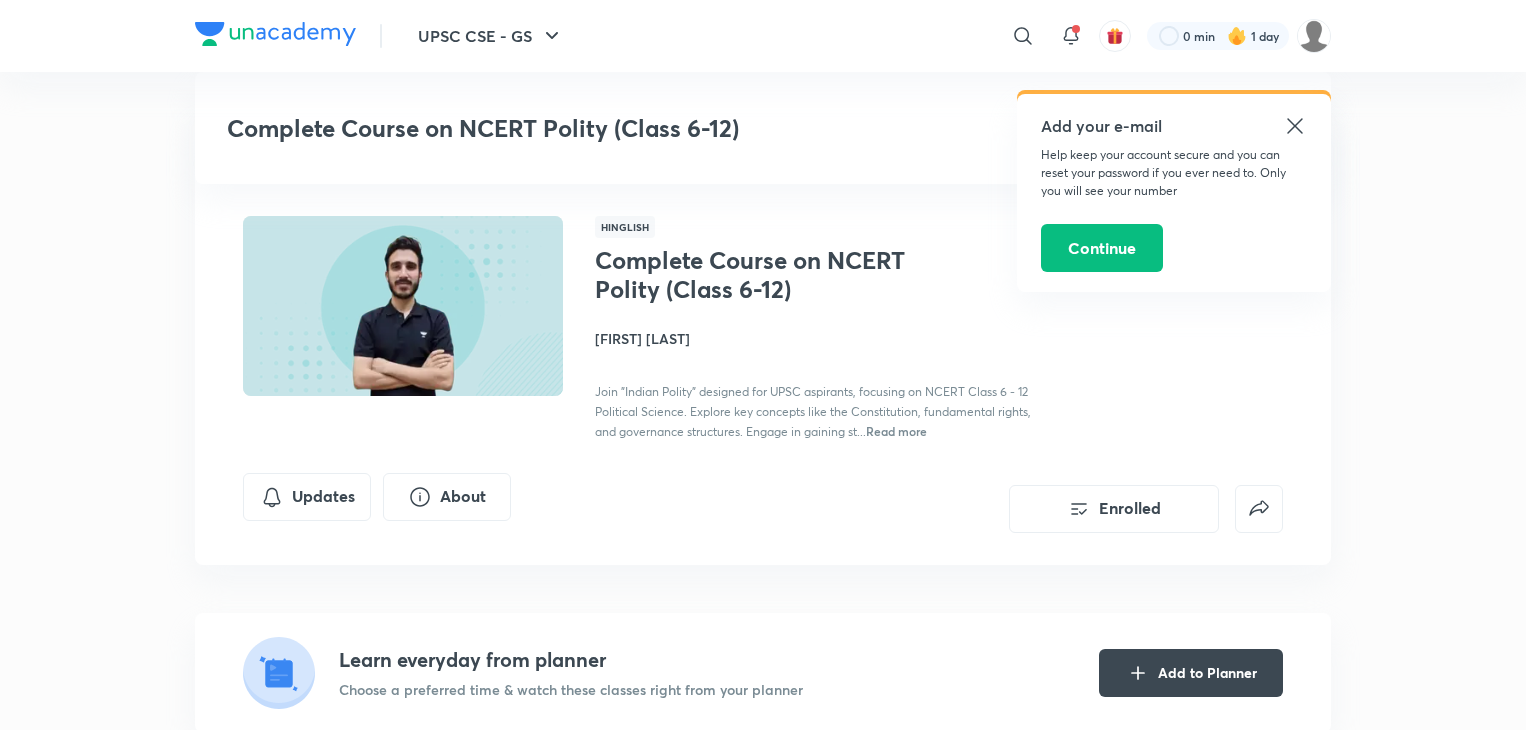 scroll, scrollTop: 840, scrollLeft: 0, axis: vertical 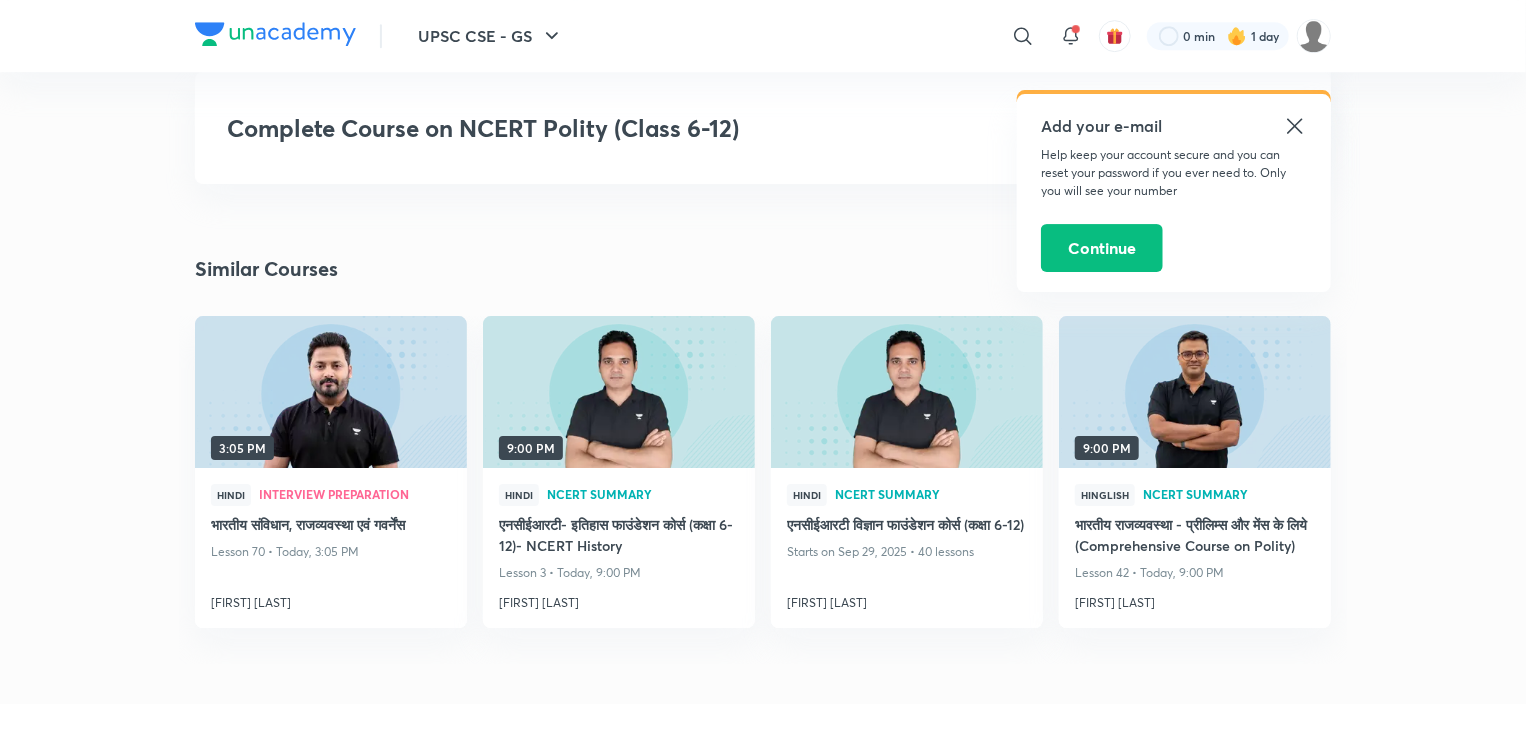 click on "UPSC CSE - GS ​ Add your e-mail Help keep your account secure and you can reset your password if you ever need to. Only you will see your number Continue 0 min 1 day Complete Course on NCERT Polity (Class 6-12) Enrolled UPSC CSE - GS Plus Syllabus NCERT Summary Hinglish Complete Course on NCERT Polity (Class 6-12) Aditya Pratap Singh Join "Indian Polity" designed for UPSC aspirants, focusing on NCERT Class 6 - 12 Political Science. Explore key concepts like the Constitution, fundamental rights, and governance structures. Engage in gaining st...  Read more Updates About Enrolled Learn everyday from planner Choose a preferred time & watch these classes right from your planner Add to Planner Demo classes   Watch free classes by the educators of this batch   118 Hinglish Practice & Strategy The Microchip War - China vs ISA from Russia vs USA Aditya Pratap Singh 6th Jul • 1h  Resume Lesson 3 from 38:24mins NCERT Polity Session - III Lesson 3  •  May 9  •  1h 26m  Week 1 May 5 - 11 3 lessons Week 2" at bounding box center [763, -2850] 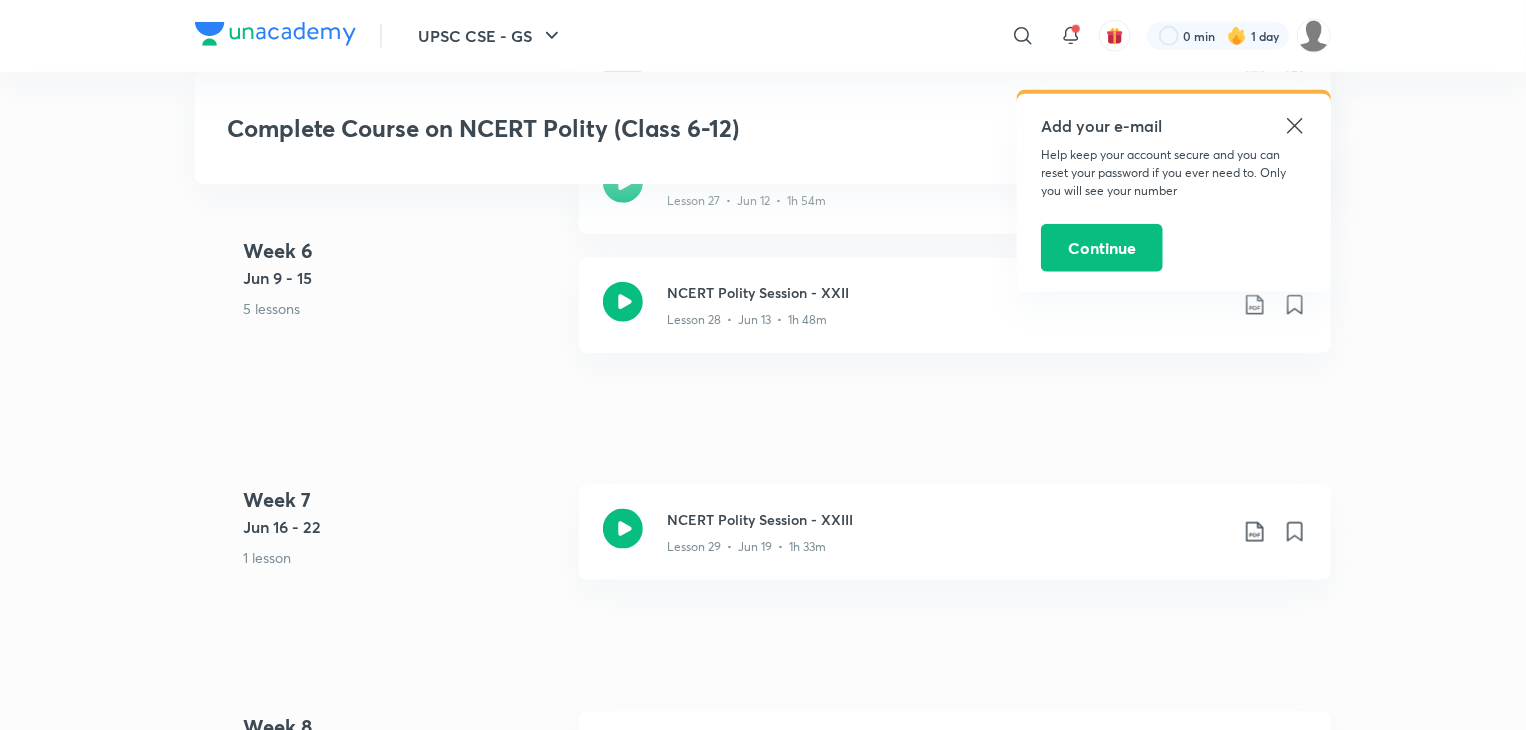 scroll, scrollTop: 4870, scrollLeft: 0, axis: vertical 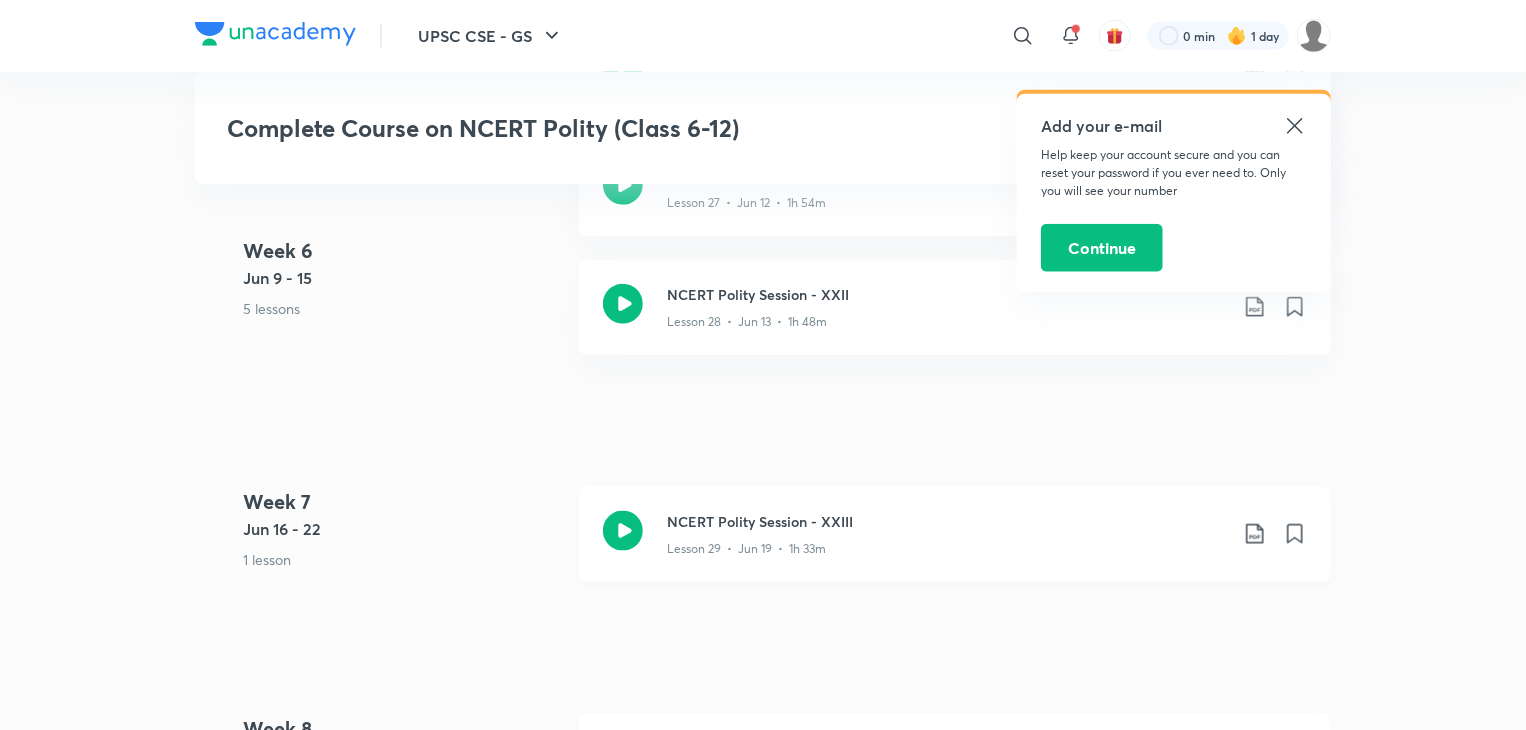 click on "NCERT Polity Session - XXIII" at bounding box center [947, 521] 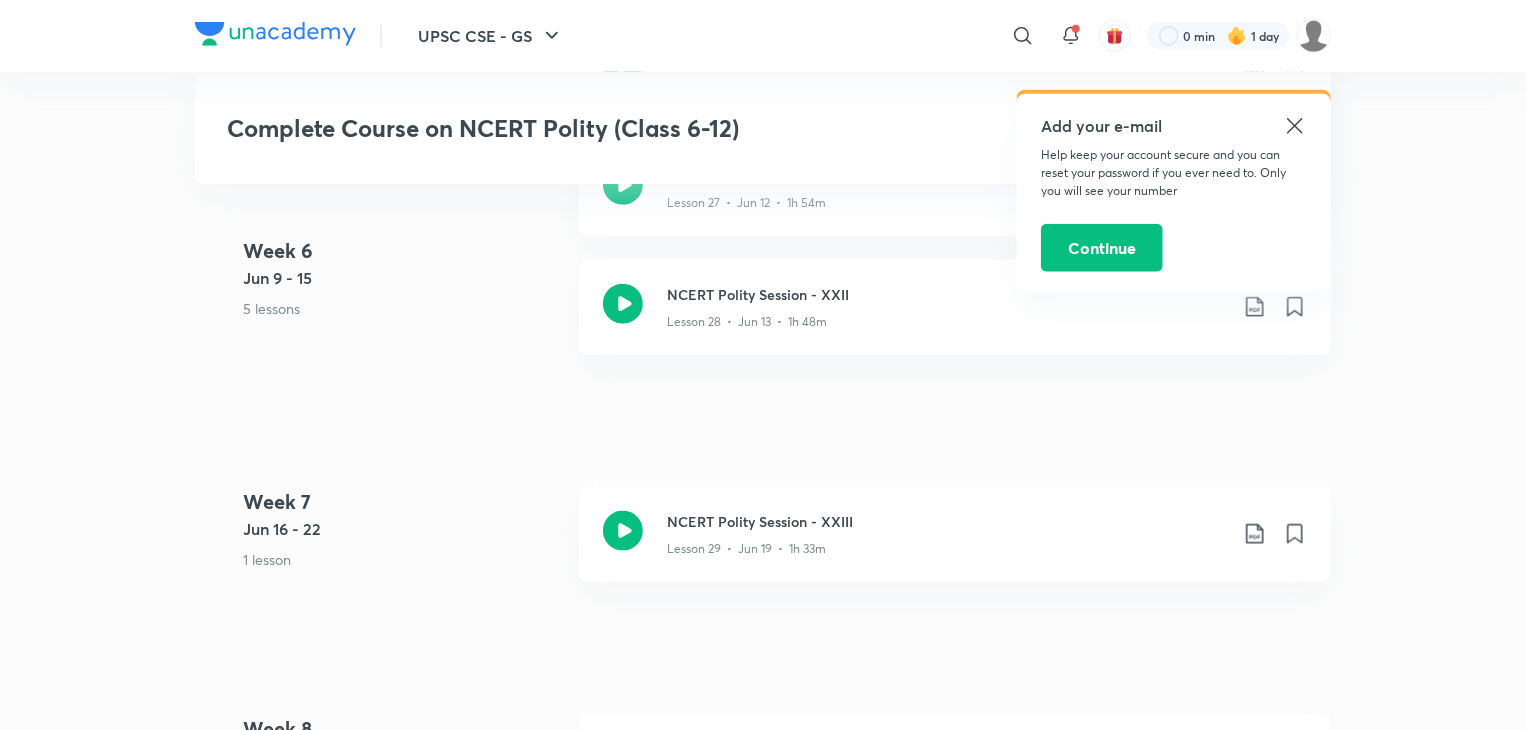 scroll, scrollTop: 0, scrollLeft: 0, axis: both 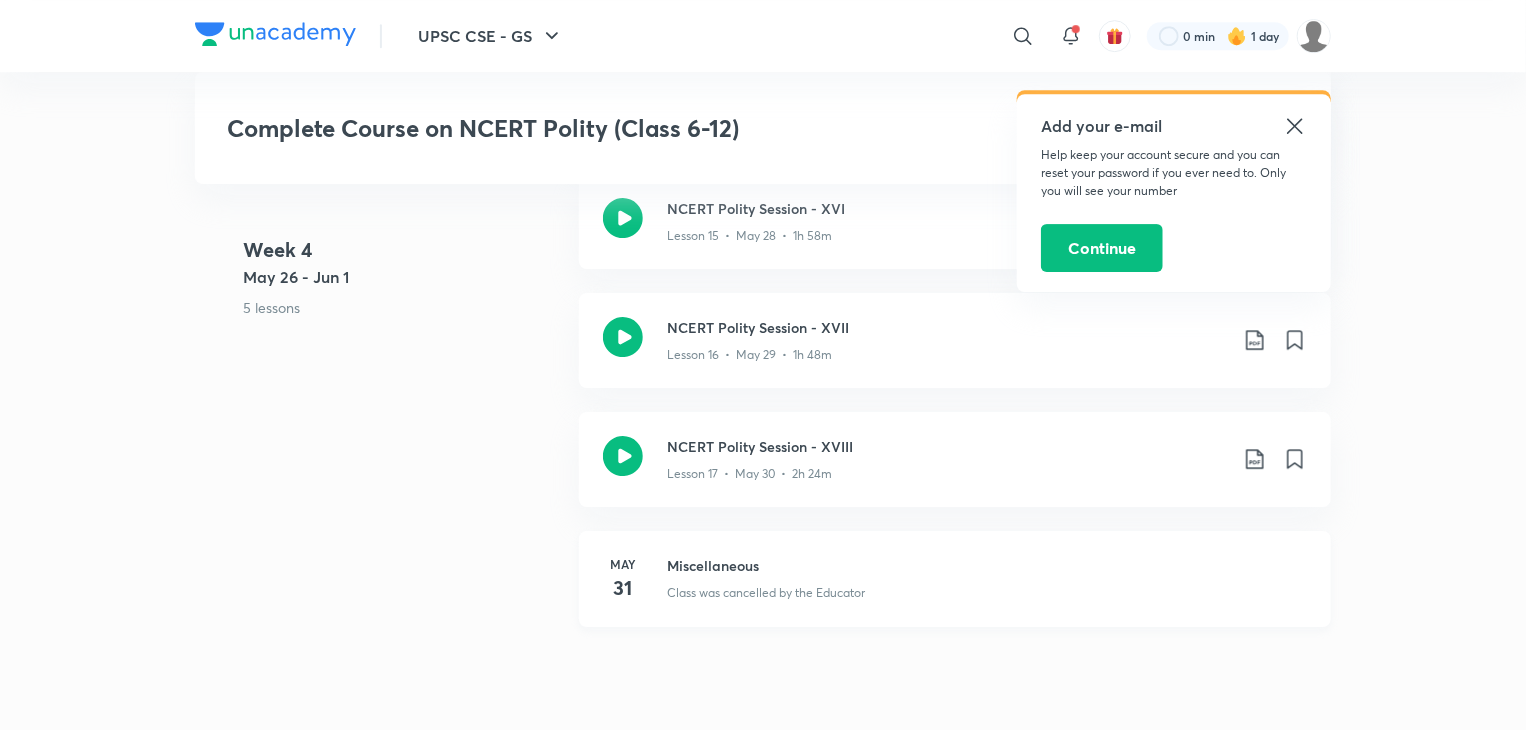 click on "Miscellaneous" at bounding box center [987, 565] 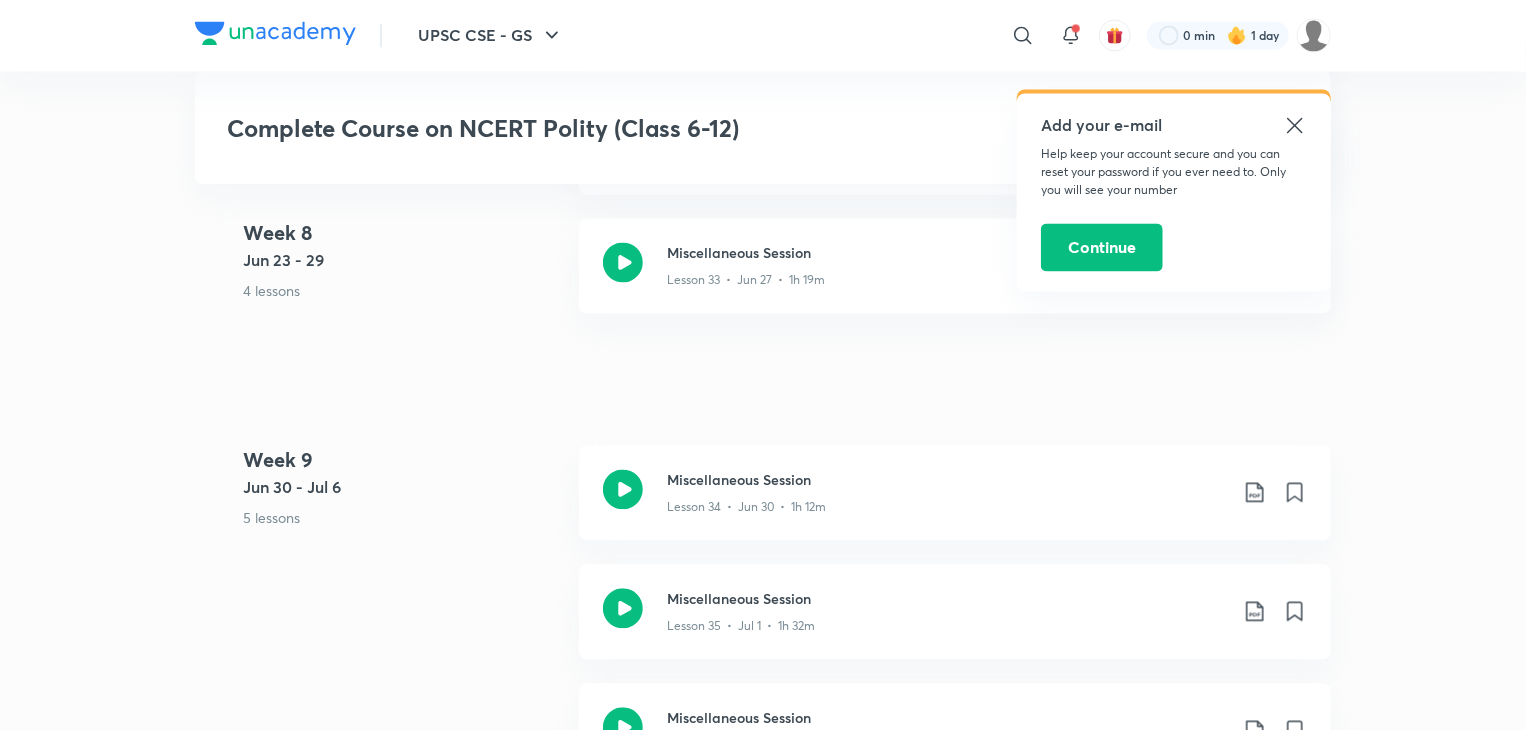 scroll, scrollTop: 5745, scrollLeft: 0, axis: vertical 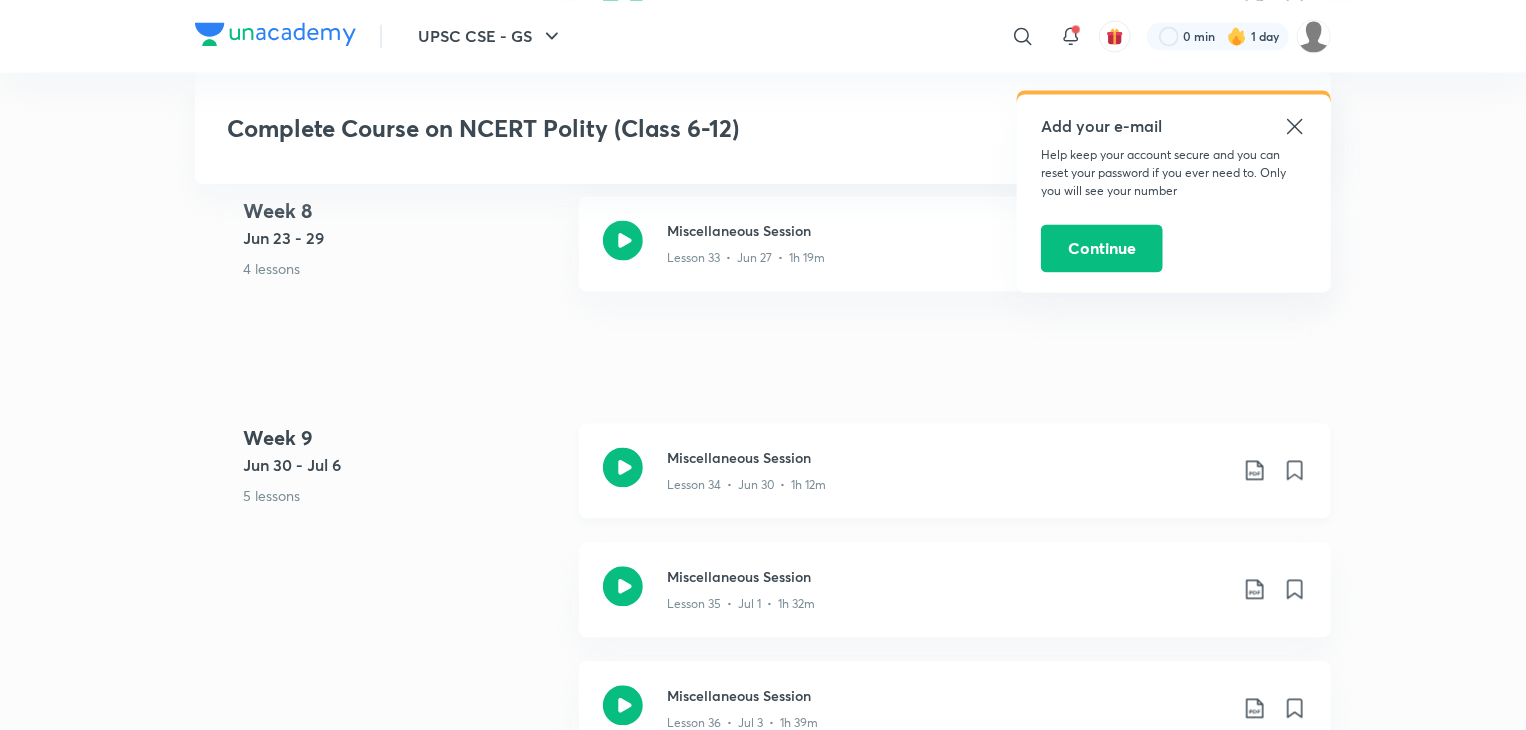 click on "Lesson 34  •  Jun 30  •  1h 12m" at bounding box center [947, 481] 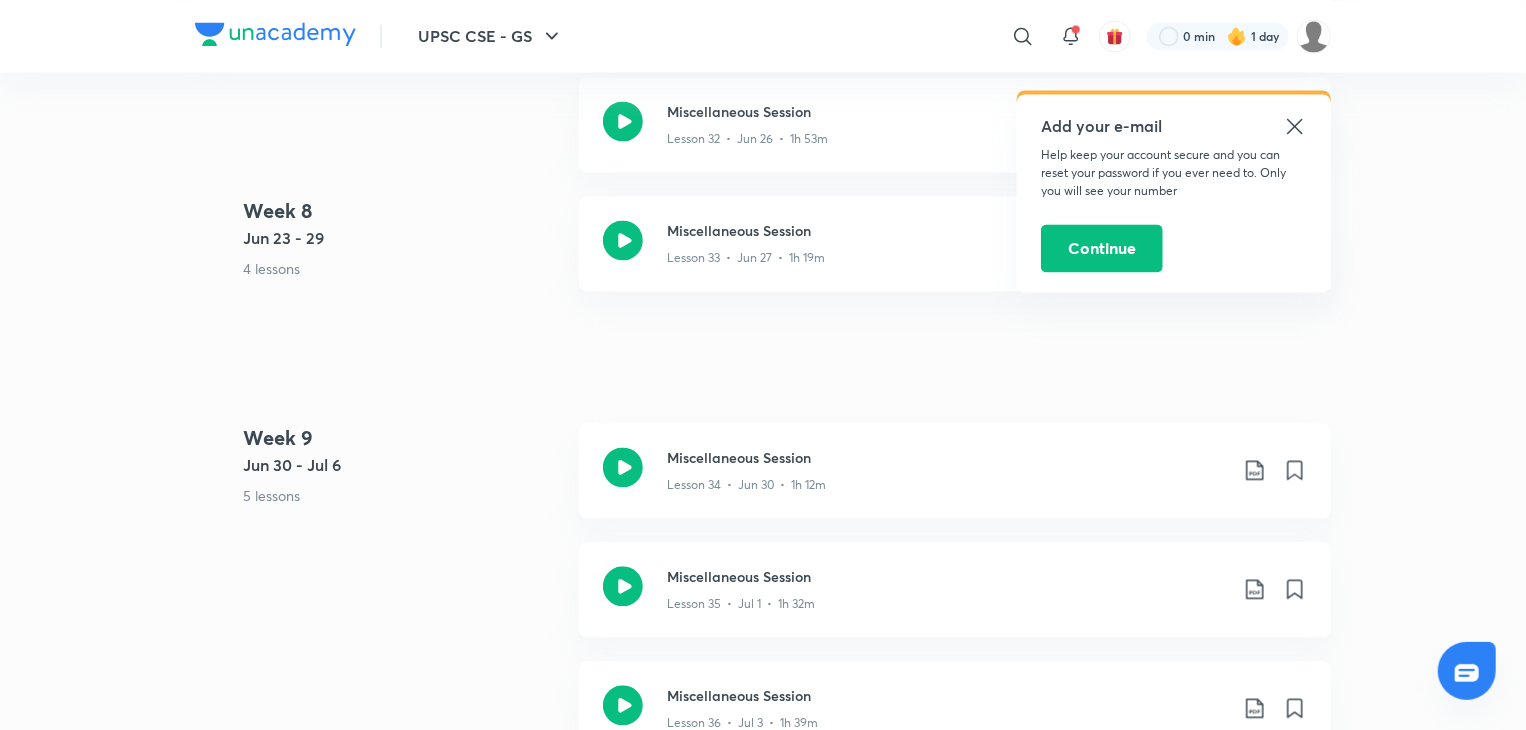 scroll, scrollTop: 0, scrollLeft: 0, axis: both 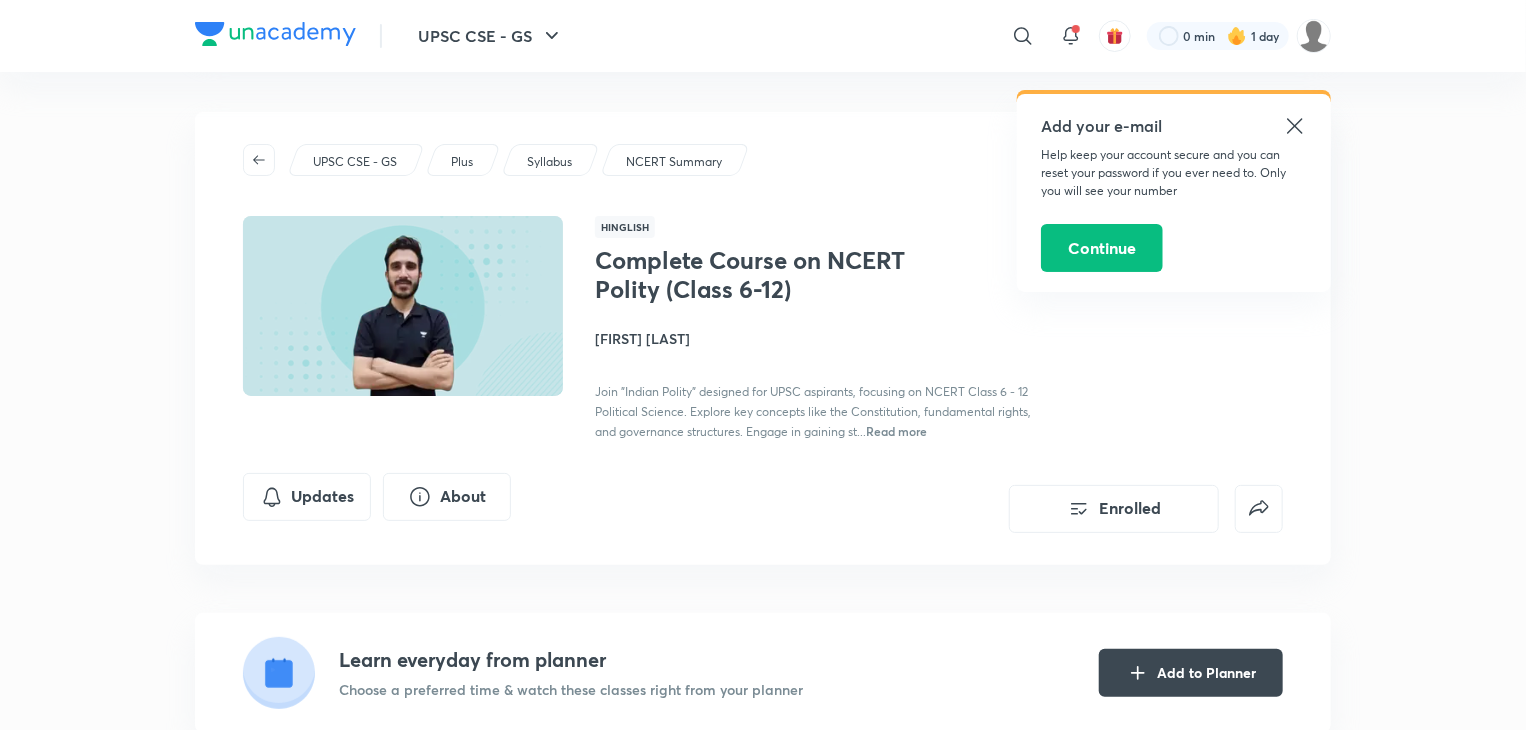 click on "NCERT Summary" at bounding box center [674, 162] 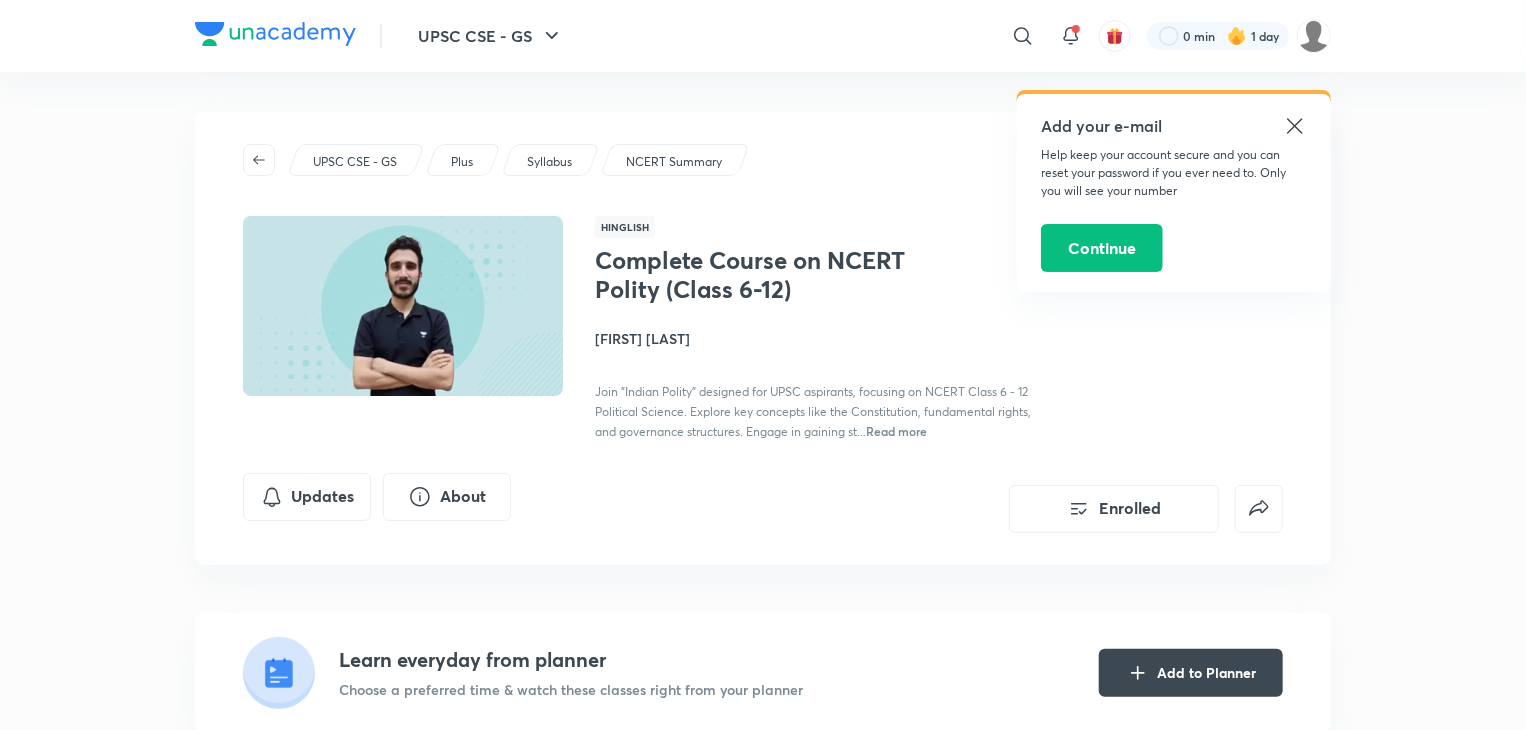 click on "NCERT Summary" at bounding box center (674, 162) 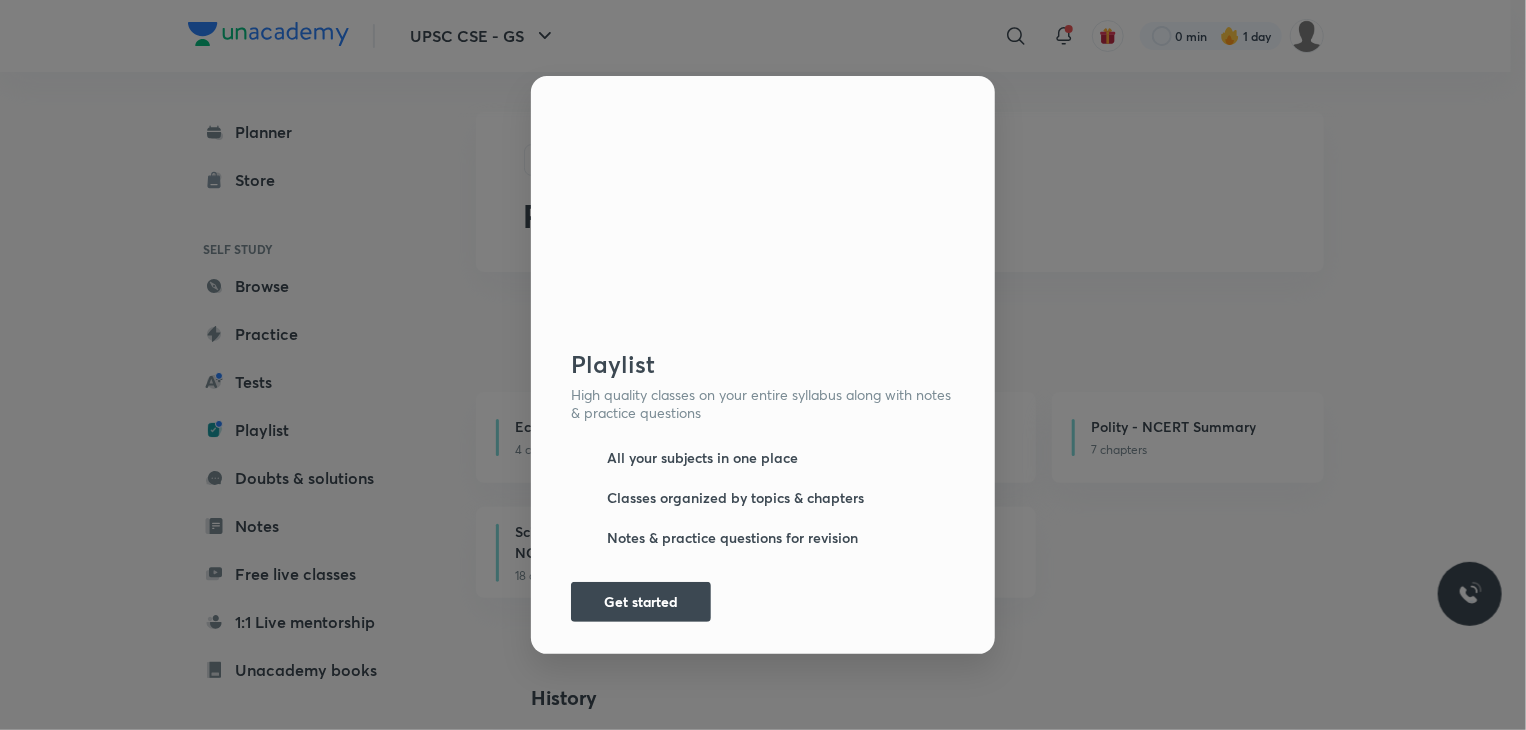 scroll, scrollTop: 0, scrollLeft: 0, axis: both 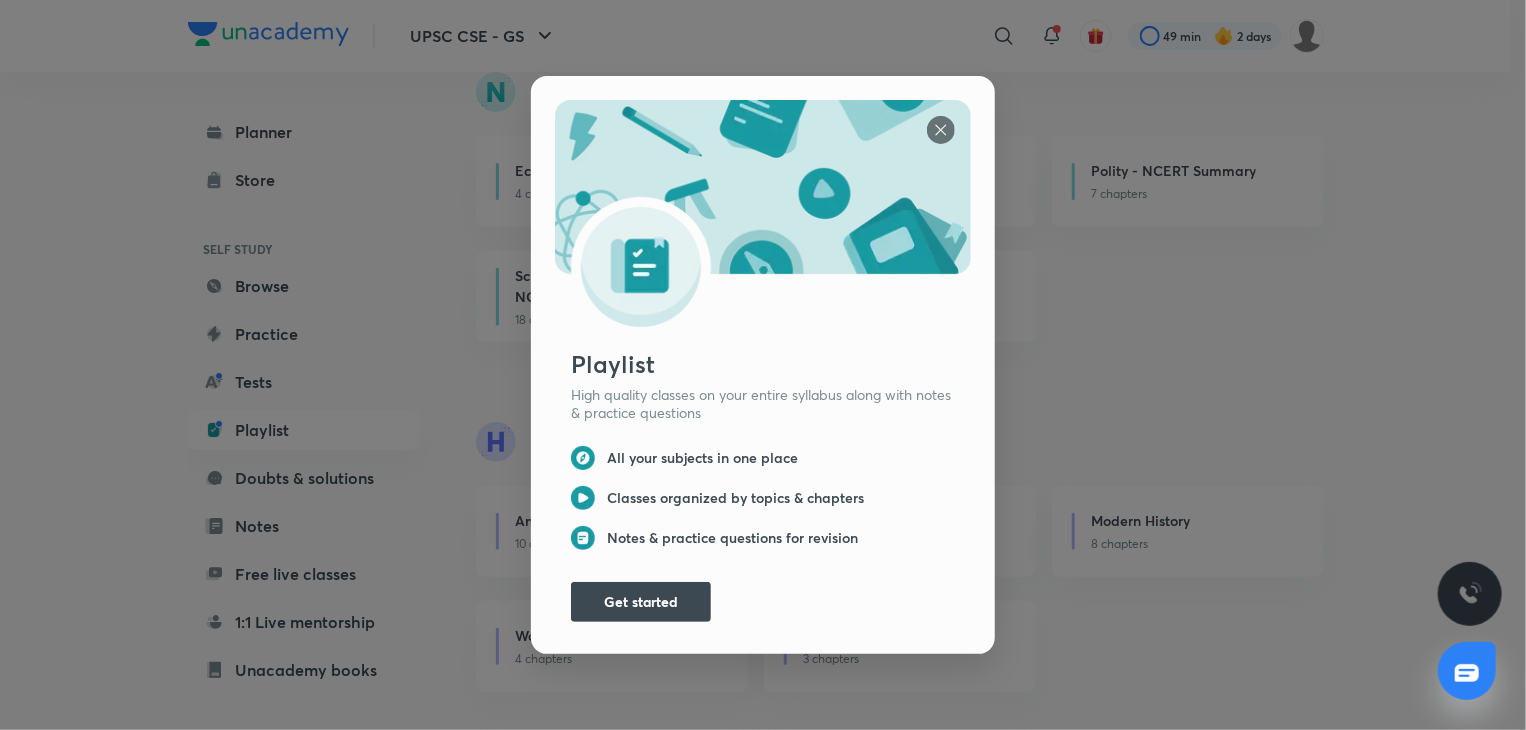 click at bounding box center (763, 213) 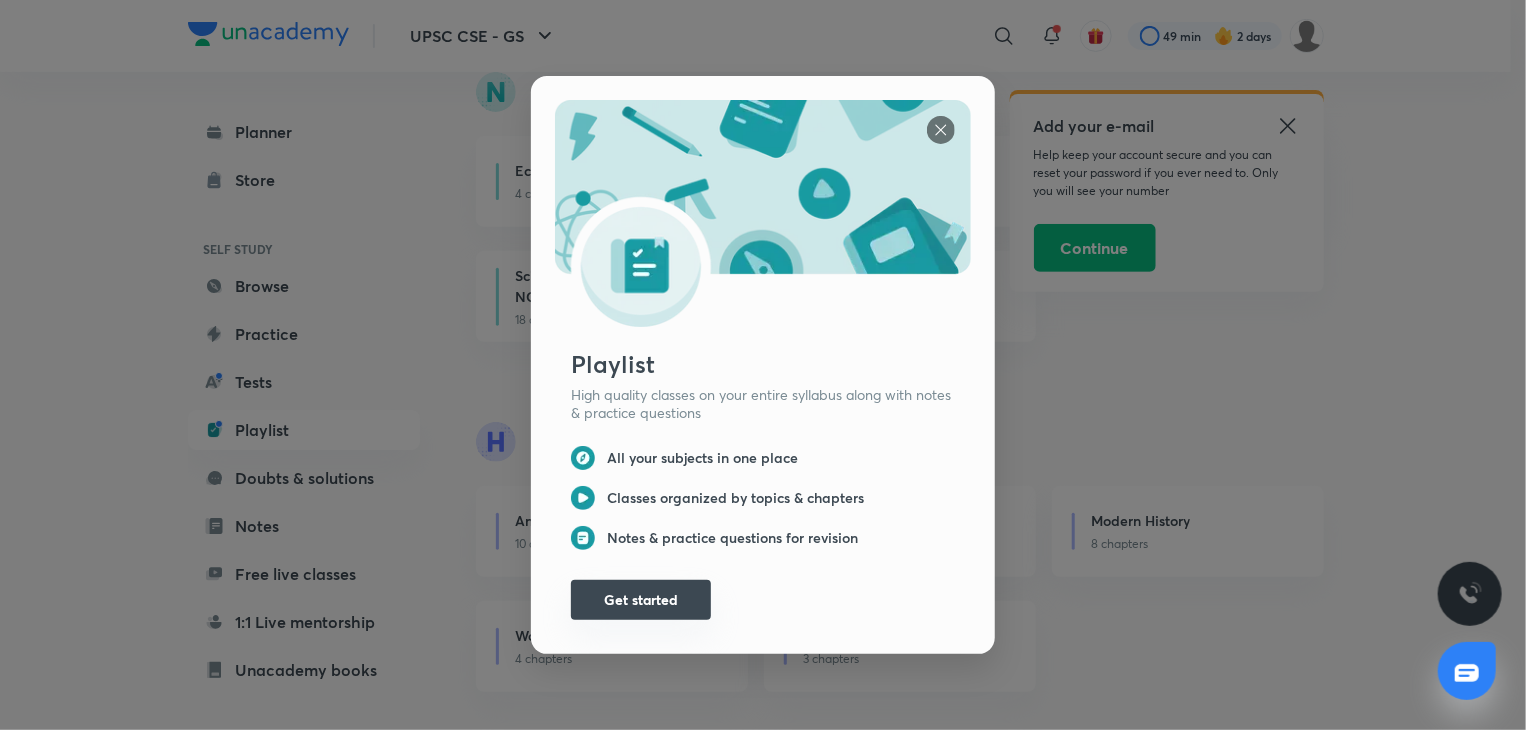 click on "Get started" at bounding box center (641, 600) 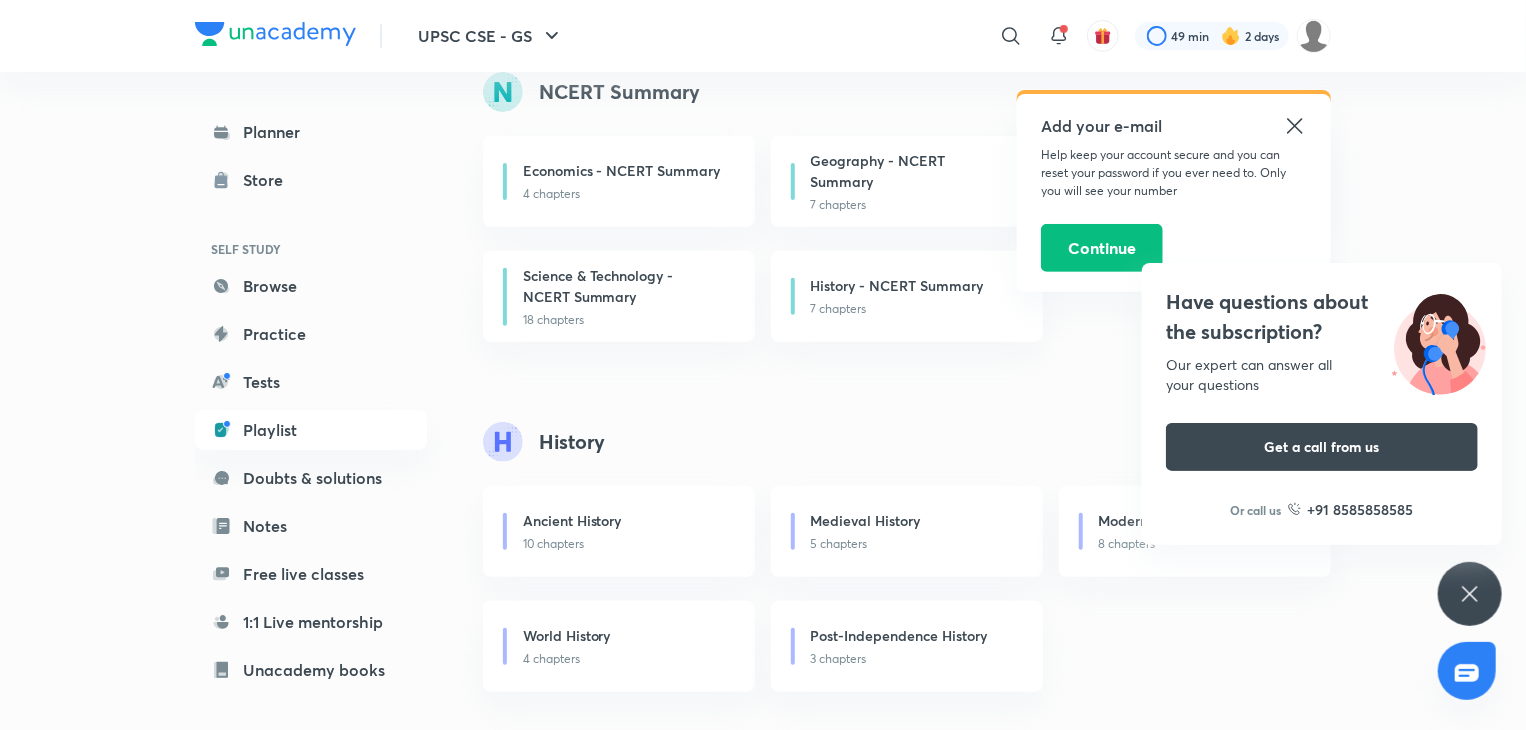 click 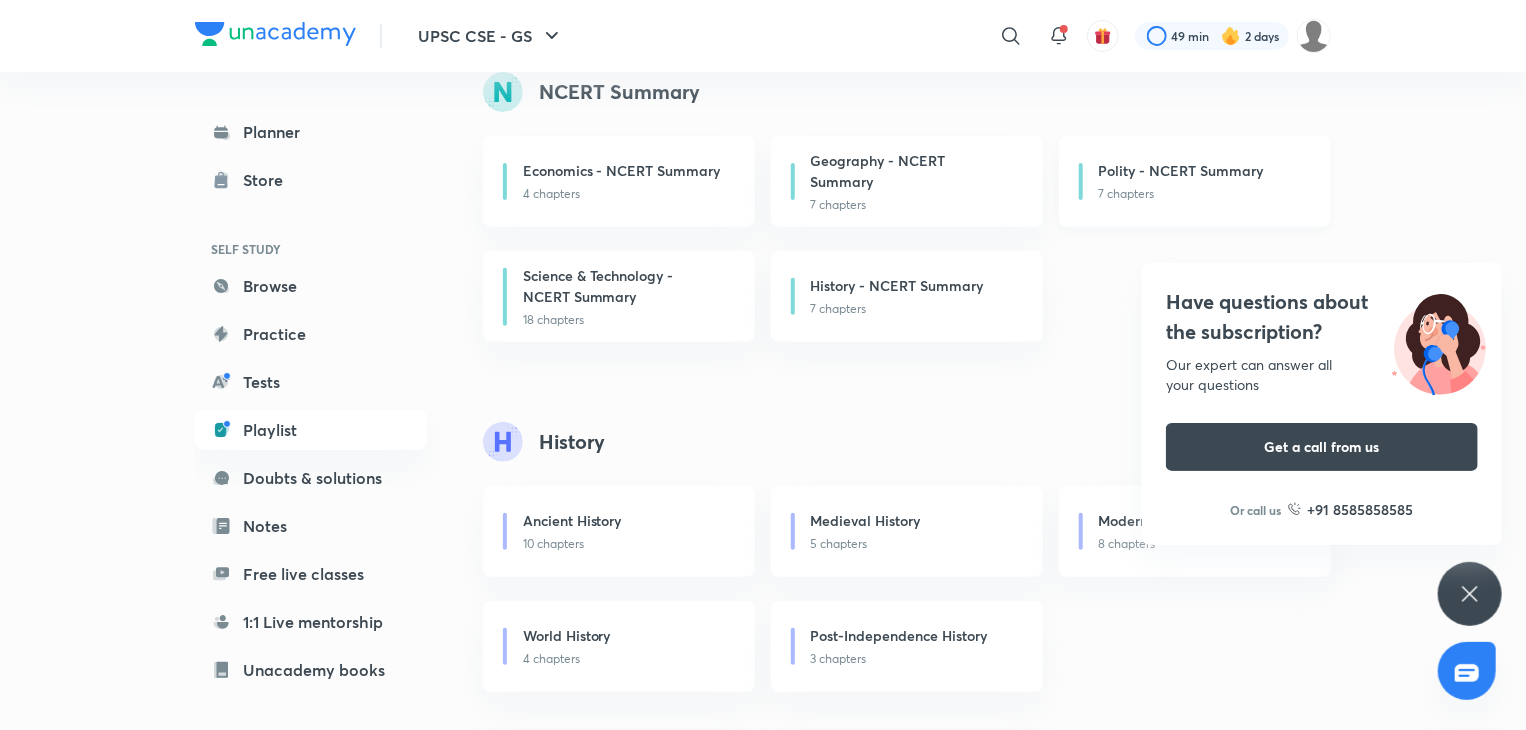 click on "Polity - NCERT Summary" at bounding box center (1203, 172) 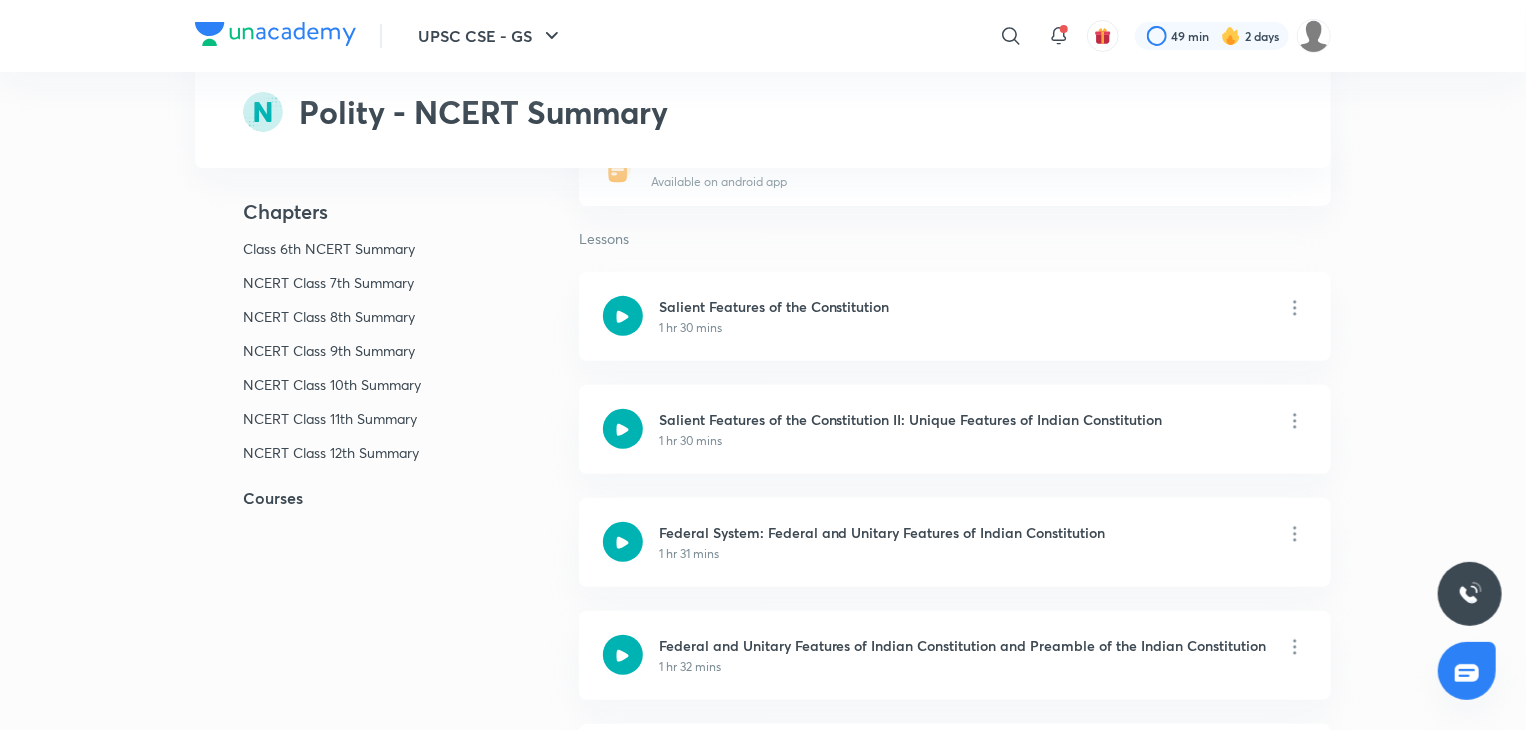 scroll, scrollTop: 0, scrollLeft: 0, axis: both 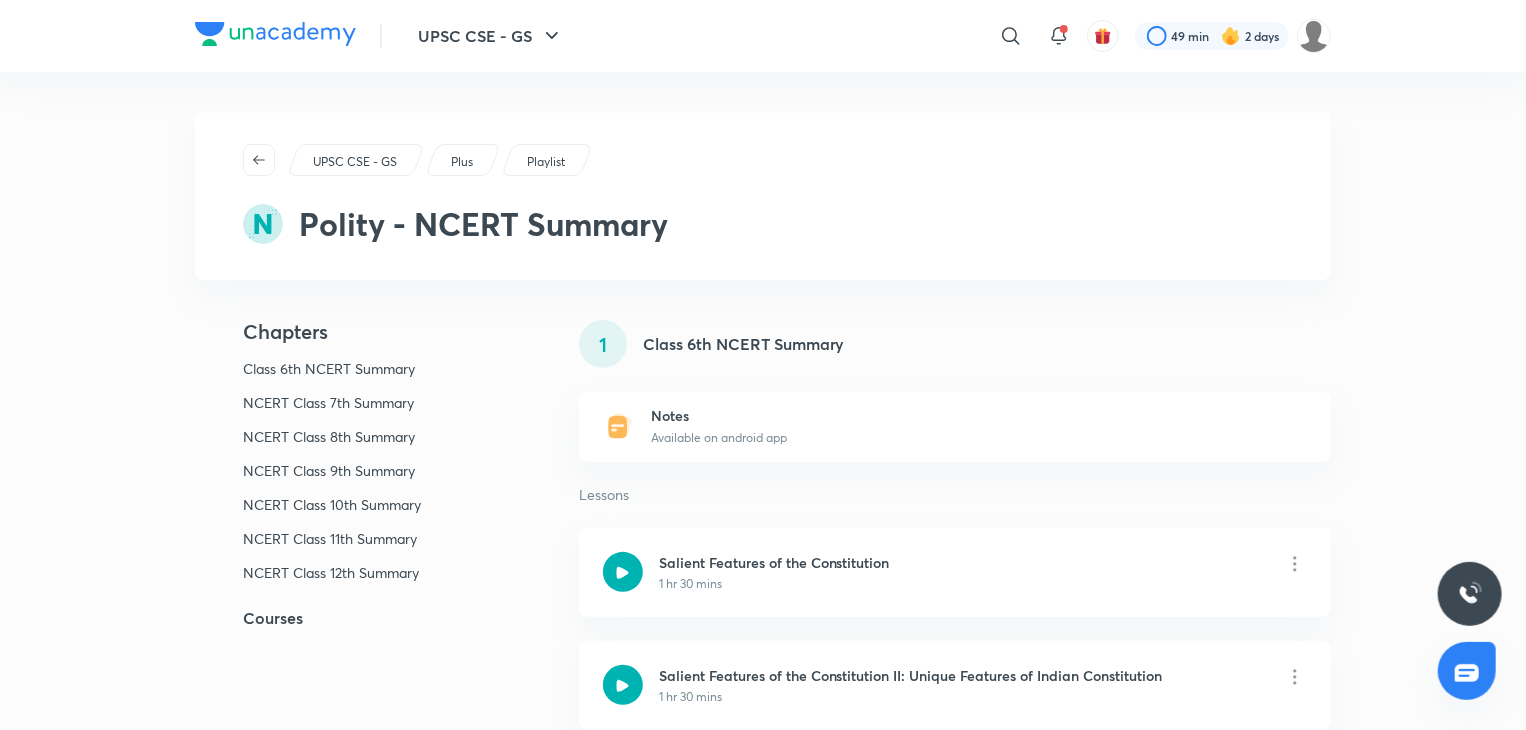 click on "Class 6th NCERT Summary" at bounding box center [340, 369] 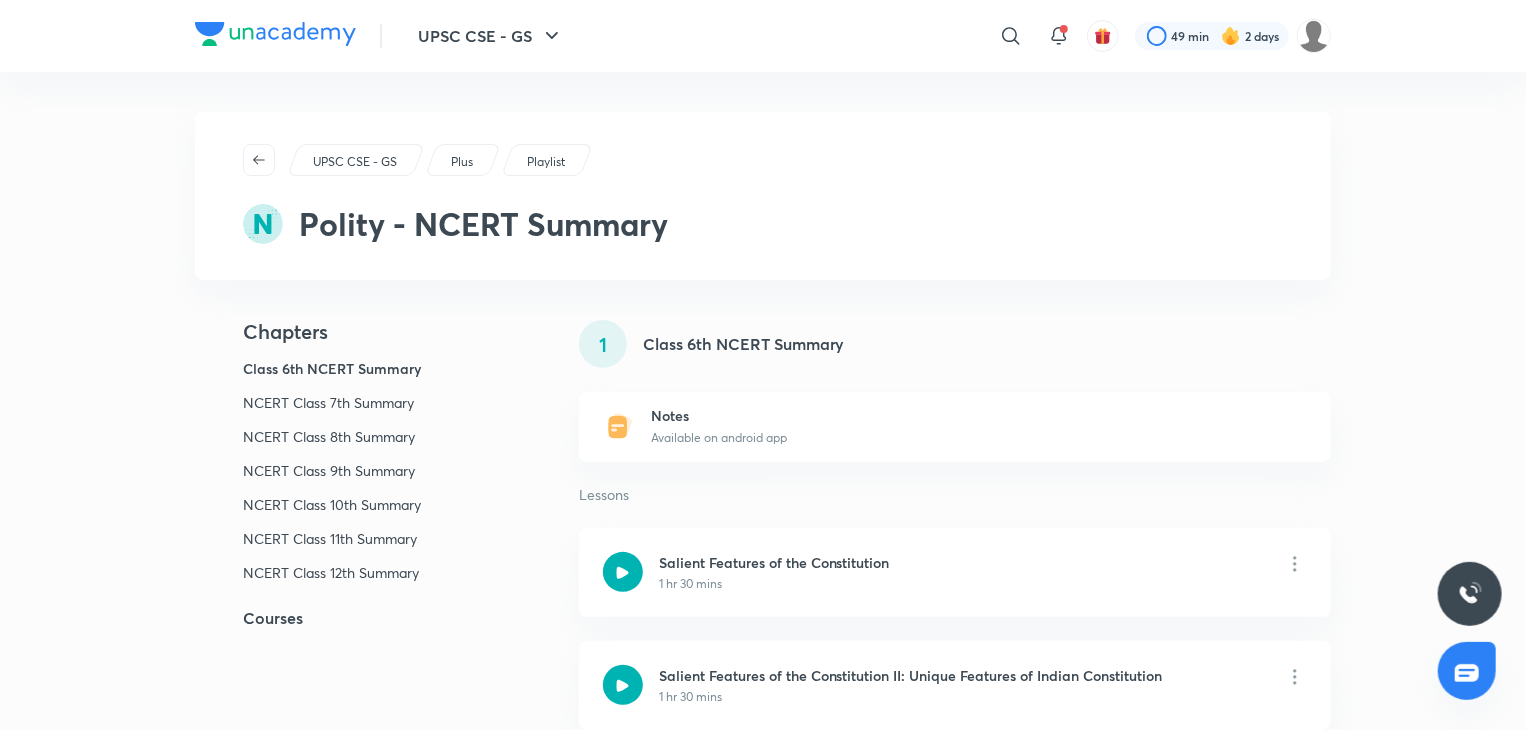 scroll, scrollTop: 120, scrollLeft: 0, axis: vertical 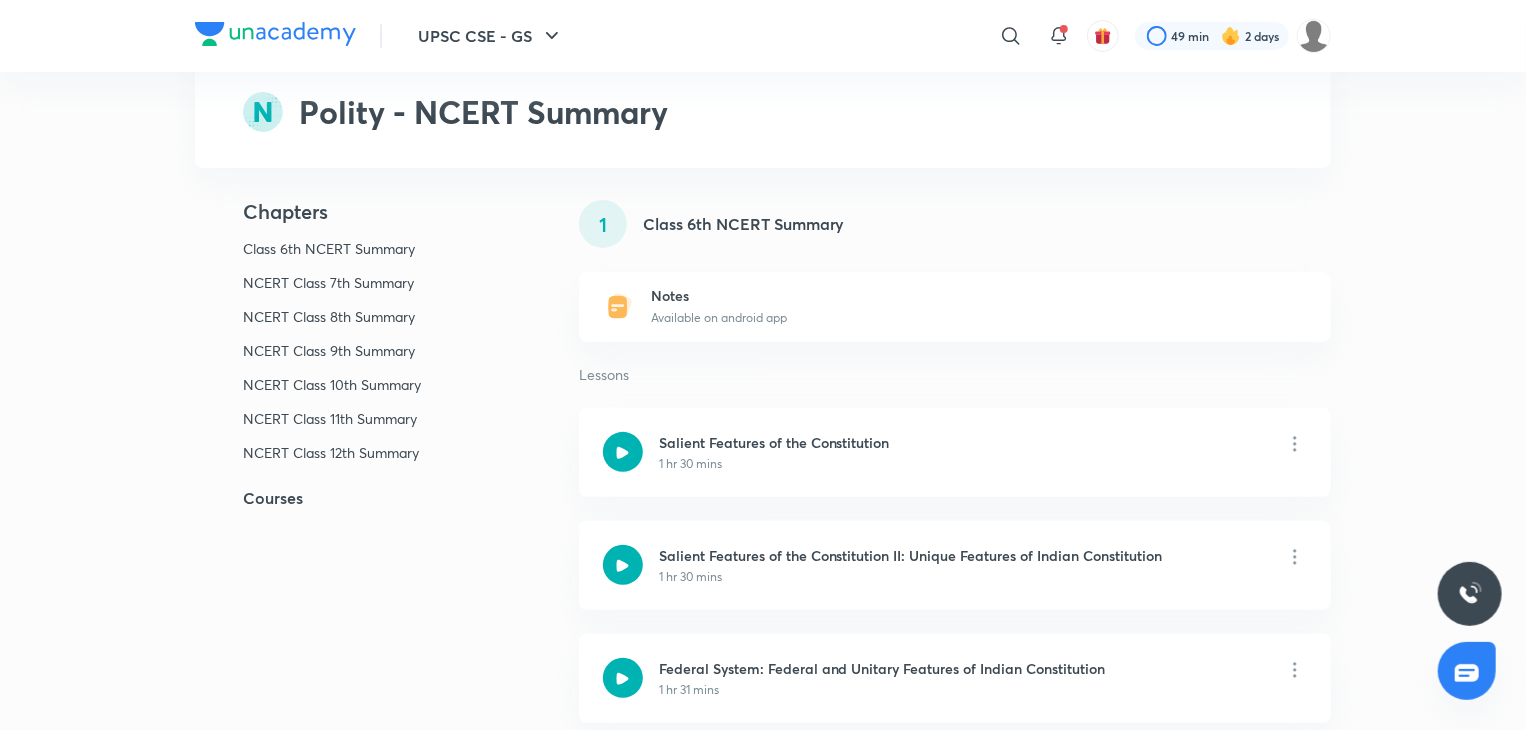 click on "NCERT Class 7th Summary" at bounding box center (340, 283) 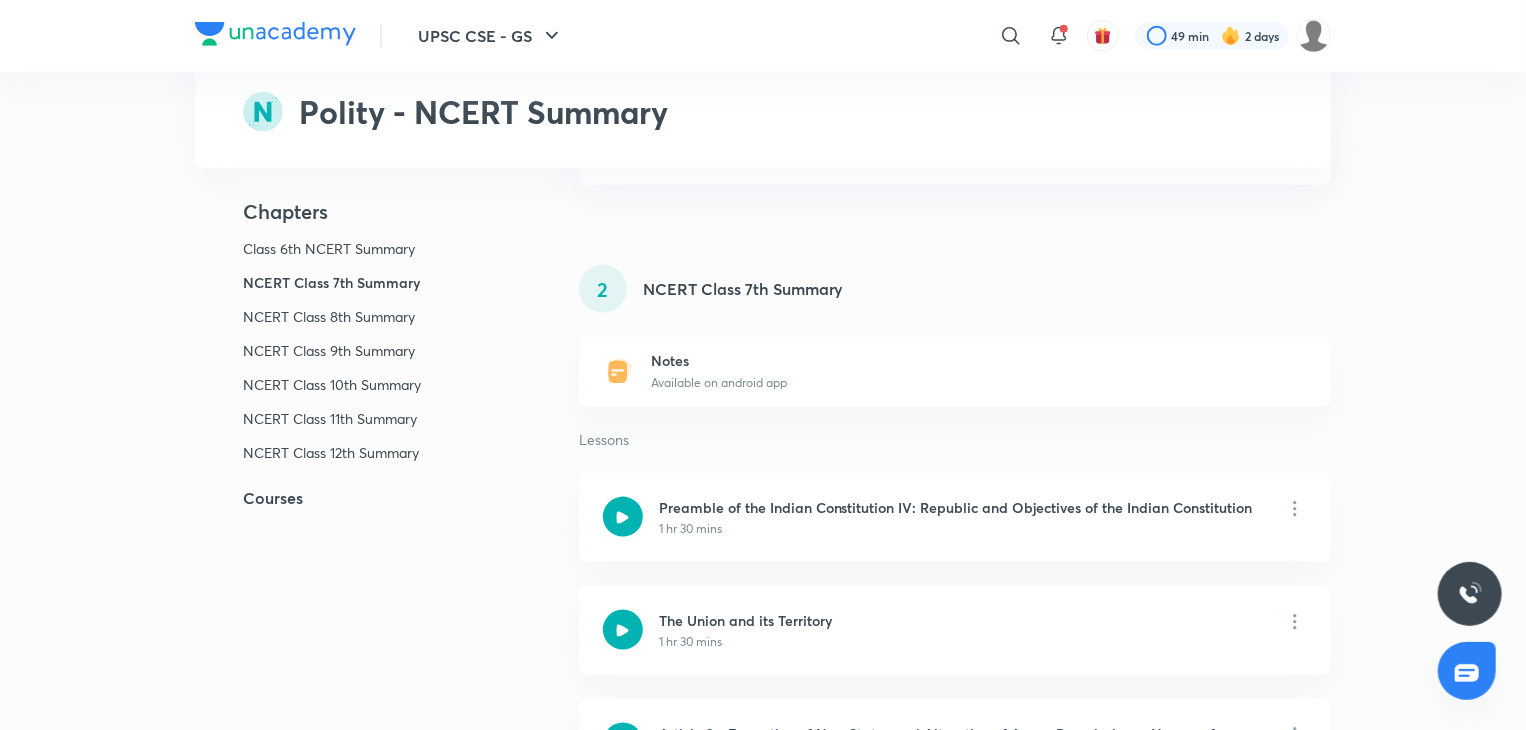scroll, scrollTop: 1062, scrollLeft: 0, axis: vertical 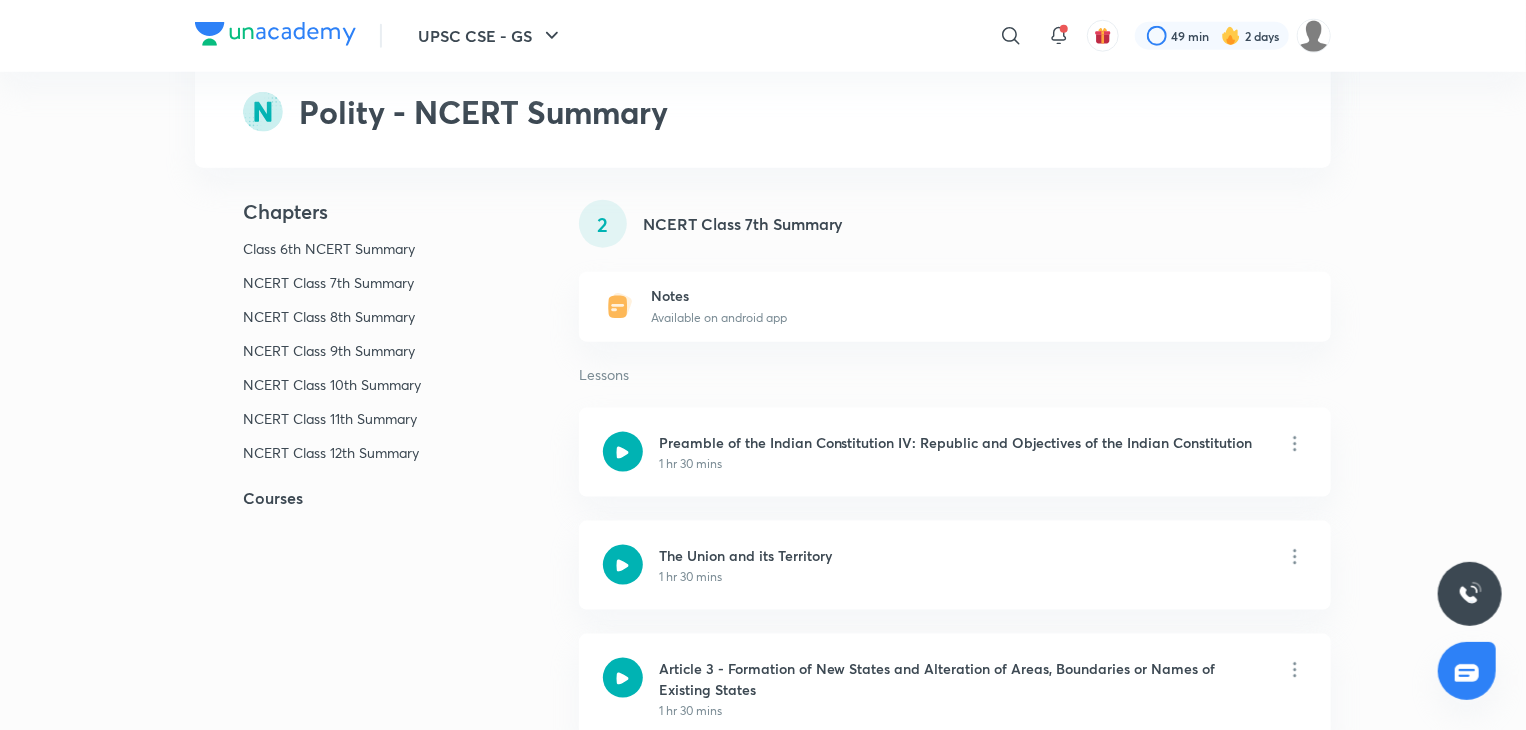 click on "NCERT Class 8th Summary" at bounding box center [340, 317] 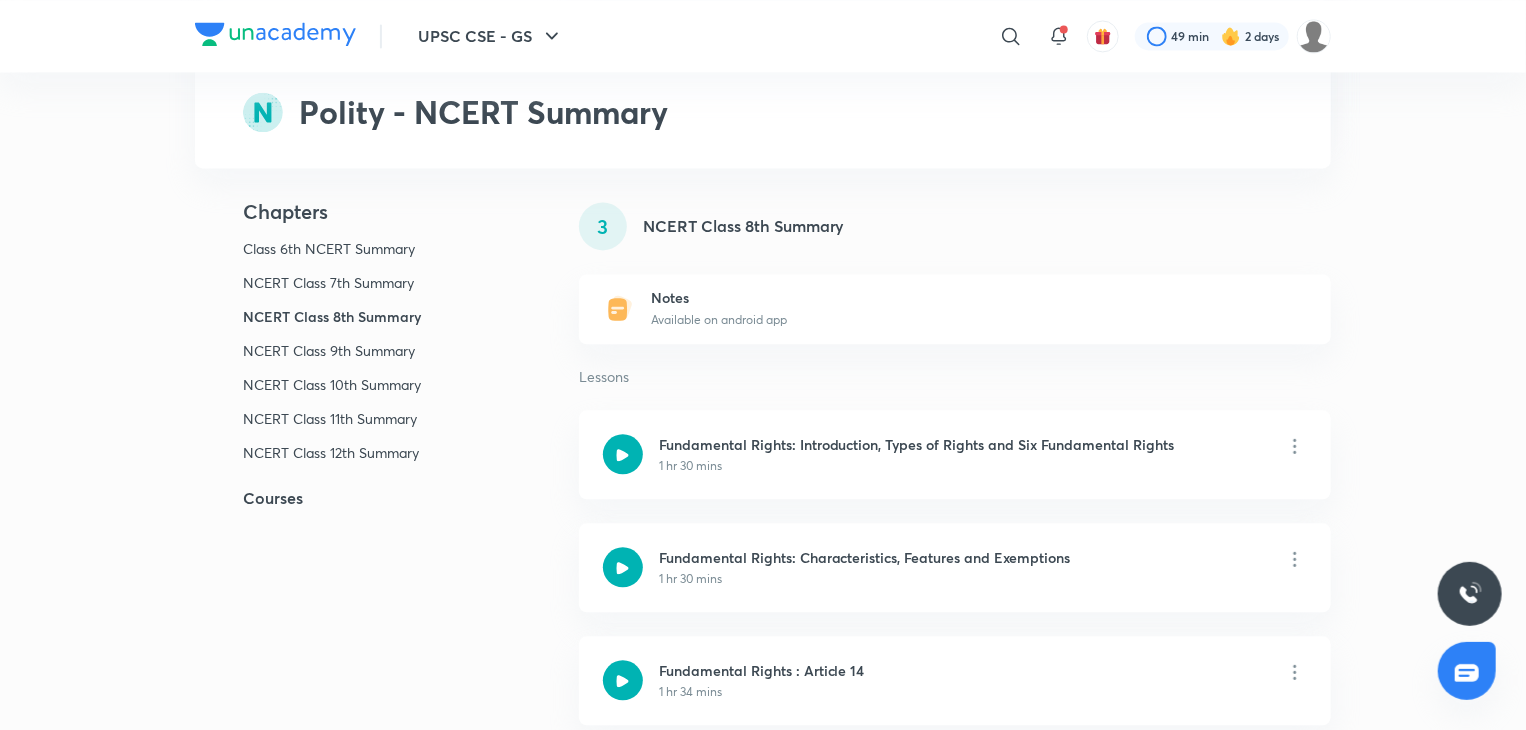 scroll, scrollTop: 2046, scrollLeft: 0, axis: vertical 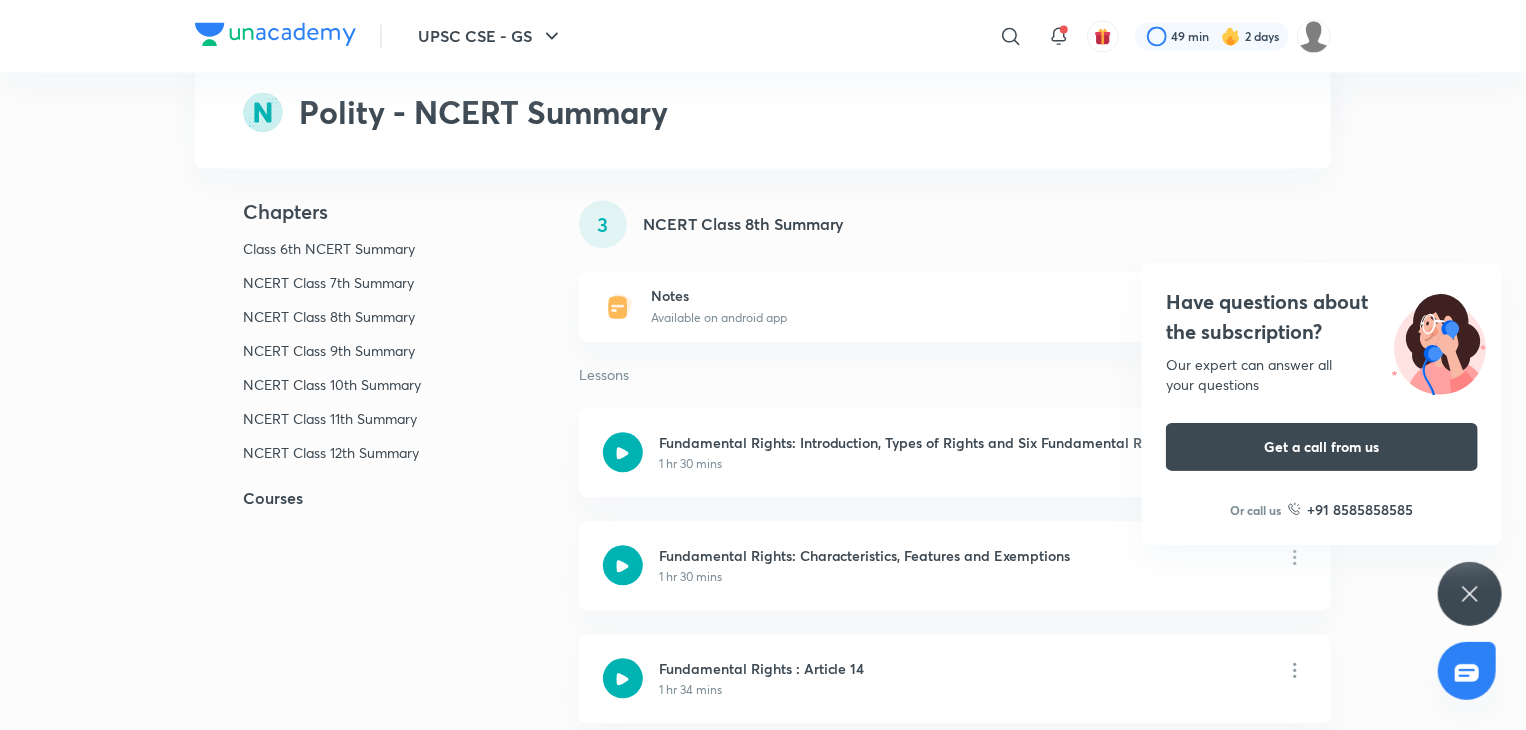 click on "NCERT Class 9th Summary" at bounding box center [340, 351] 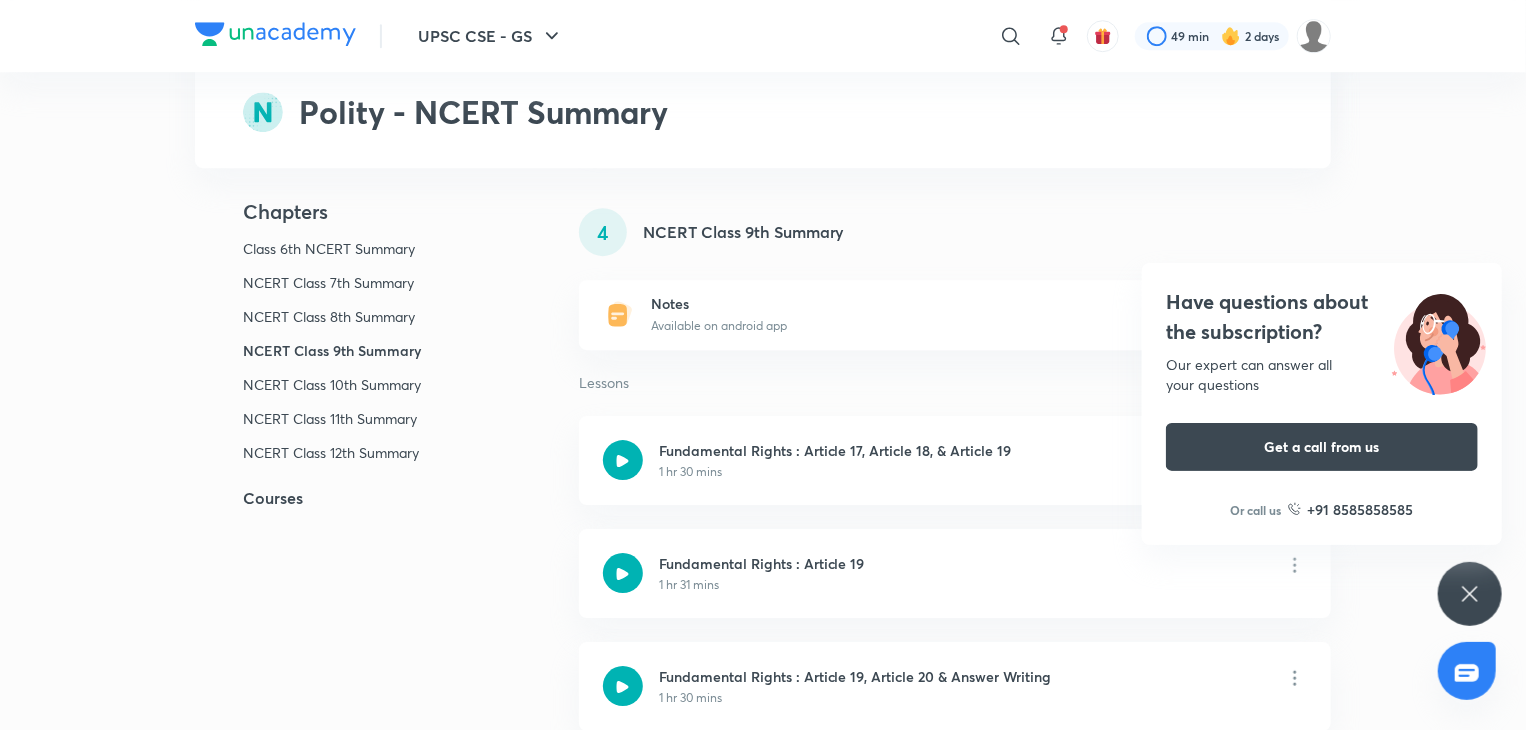 scroll, scrollTop: 2988, scrollLeft: 0, axis: vertical 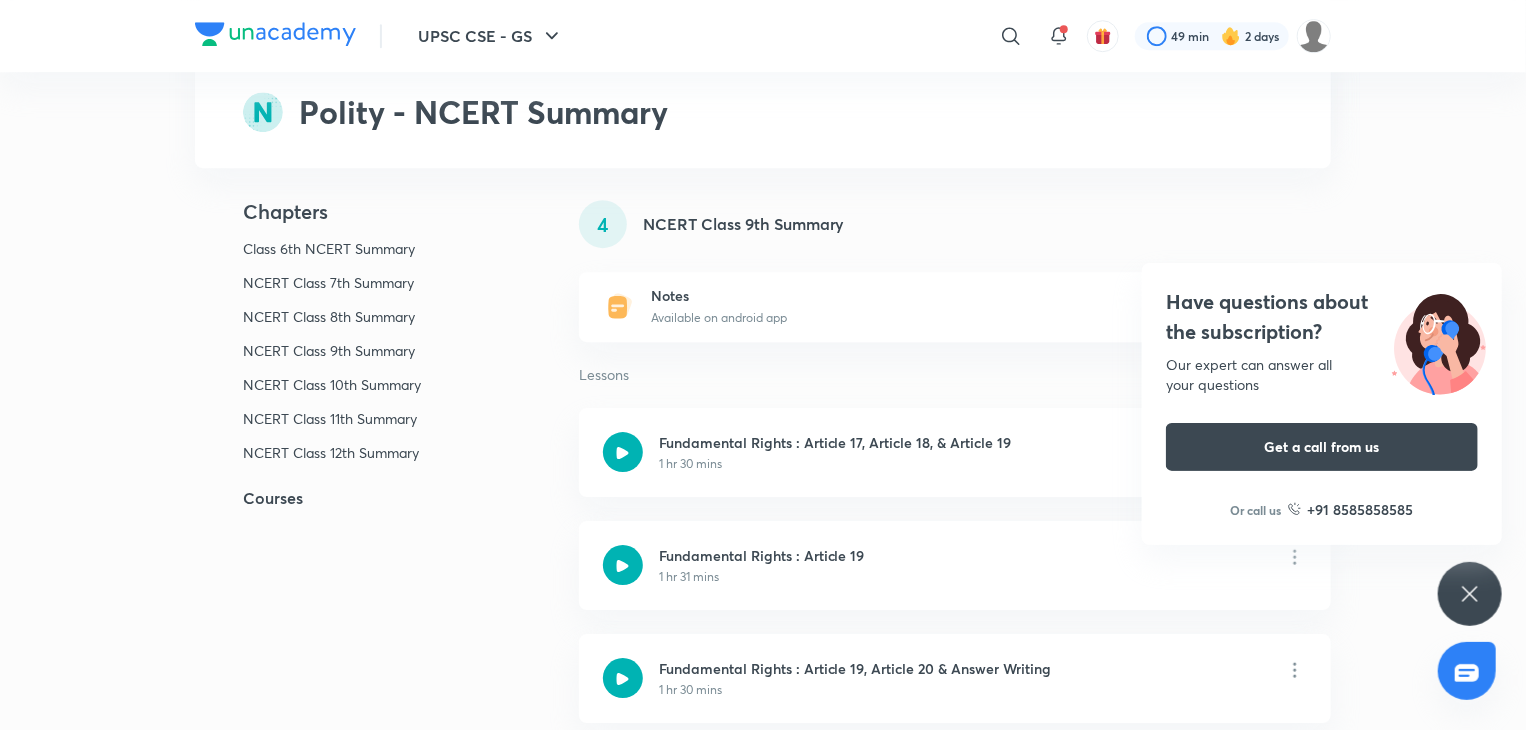 click on "NCERT Class 10th Summary" at bounding box center [340, 385] 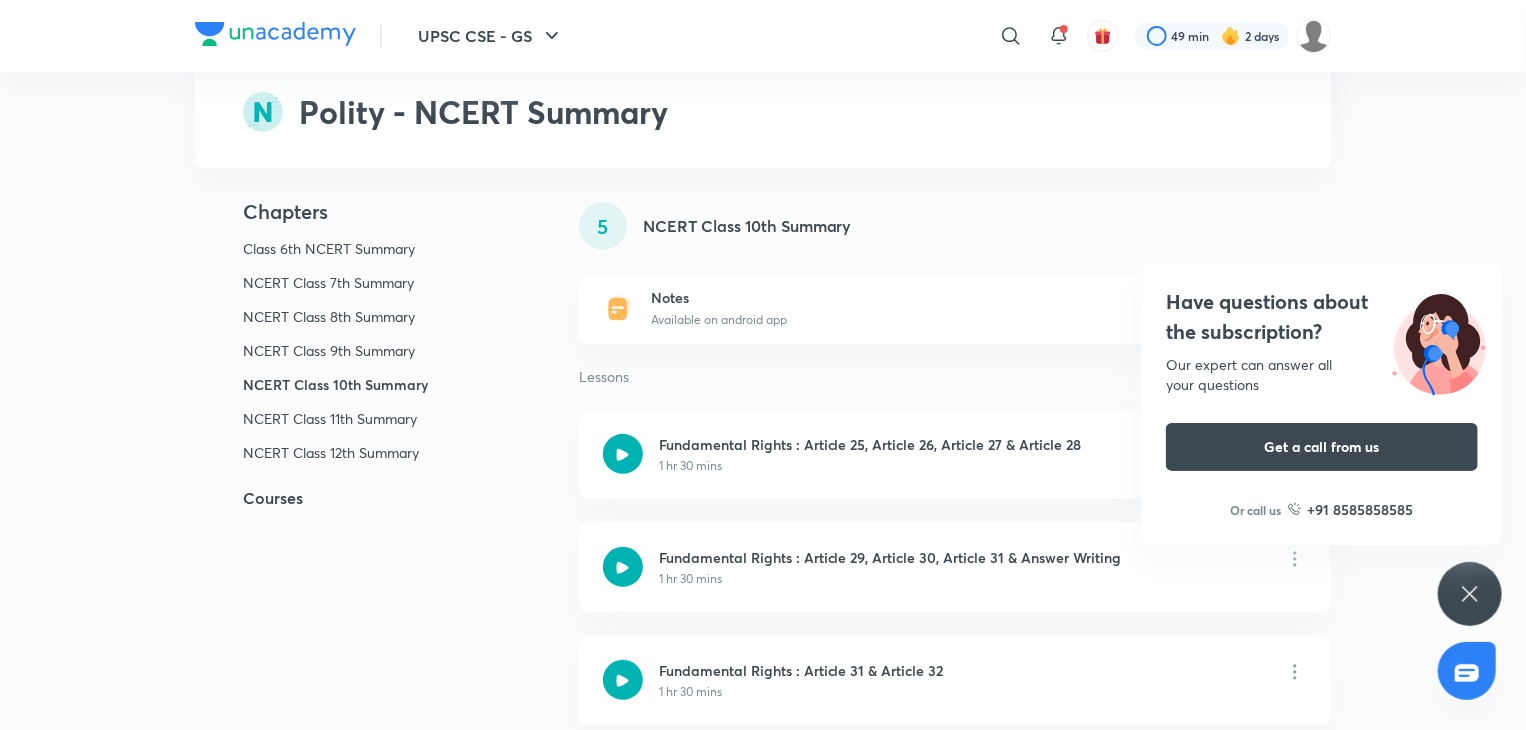 scroll, scrollTop: 3930, scrollLeft: 0, axis: vertical 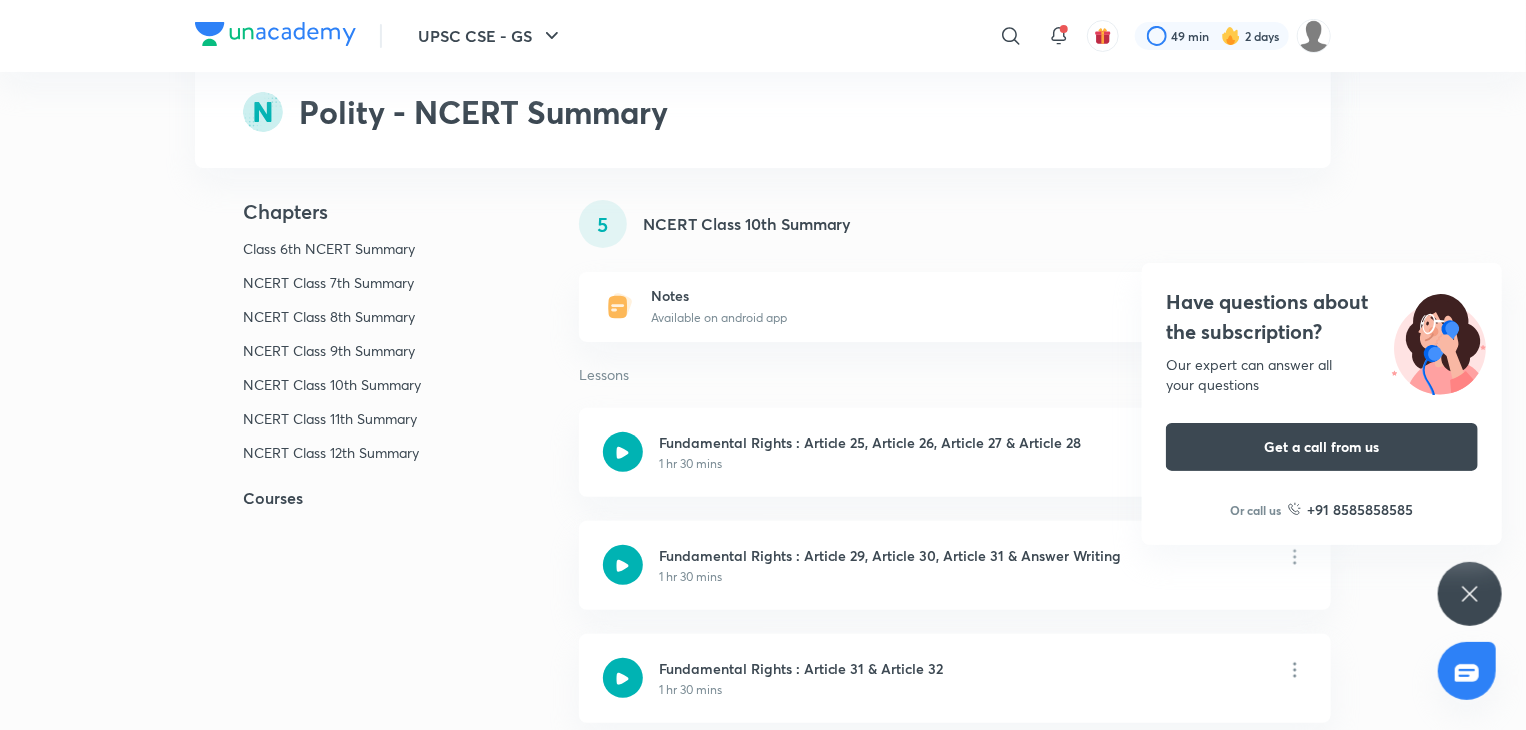 click on "NCERT Class 11th Summary" at bounding box center (340, 419) 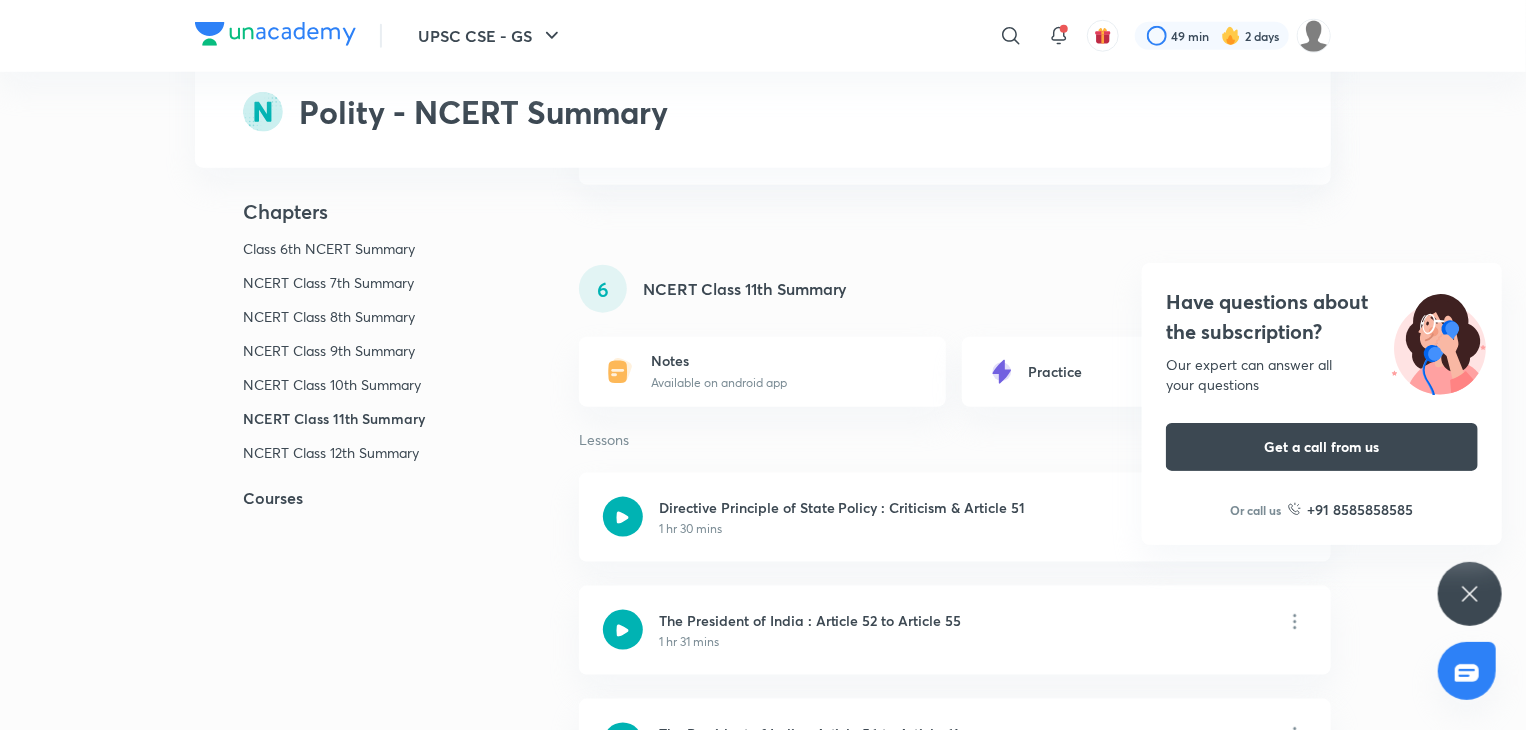 scroll, scrollTop: 4872, scrollLeft: 0, axis: vertical 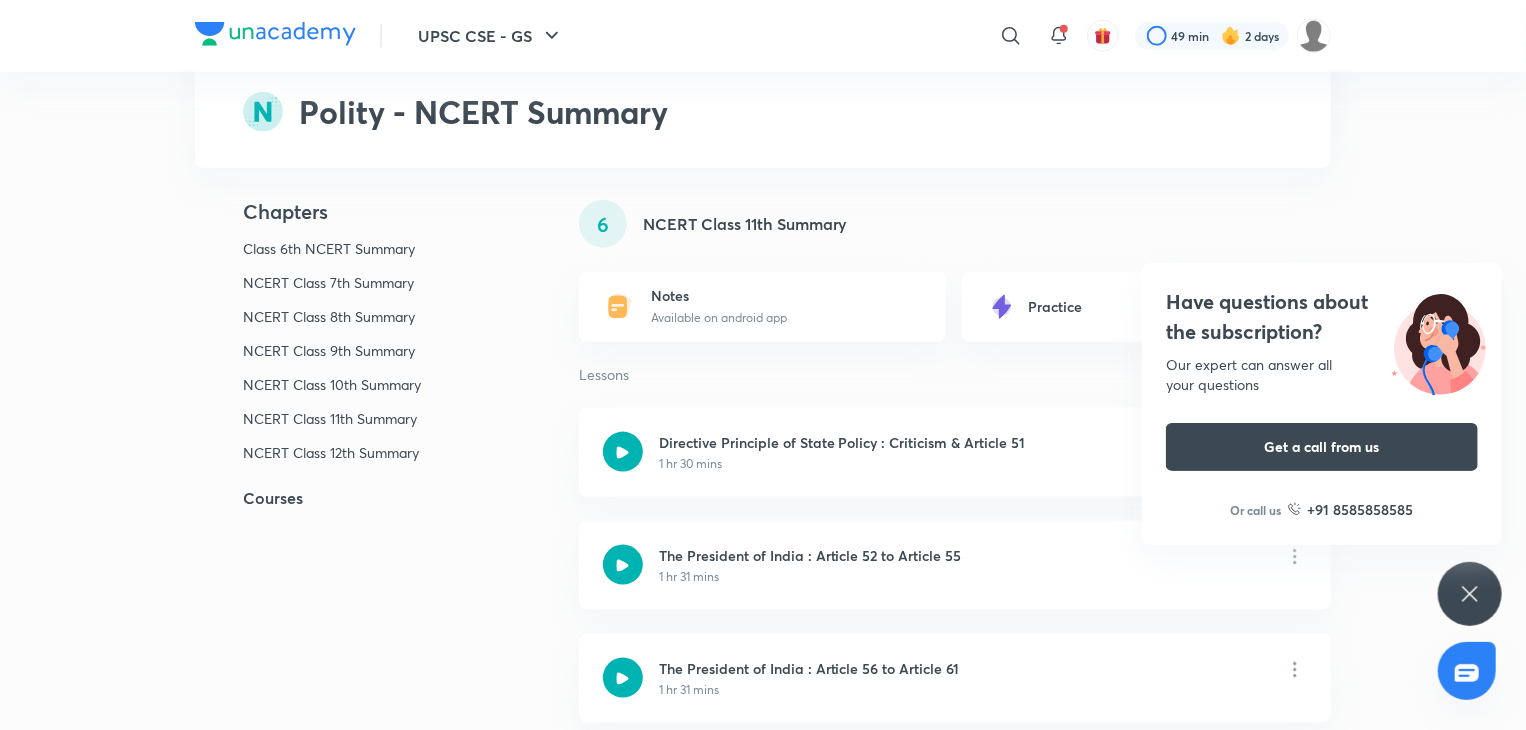 click on "NCERT Class 8th Summary" at bounding box center [340, 317] 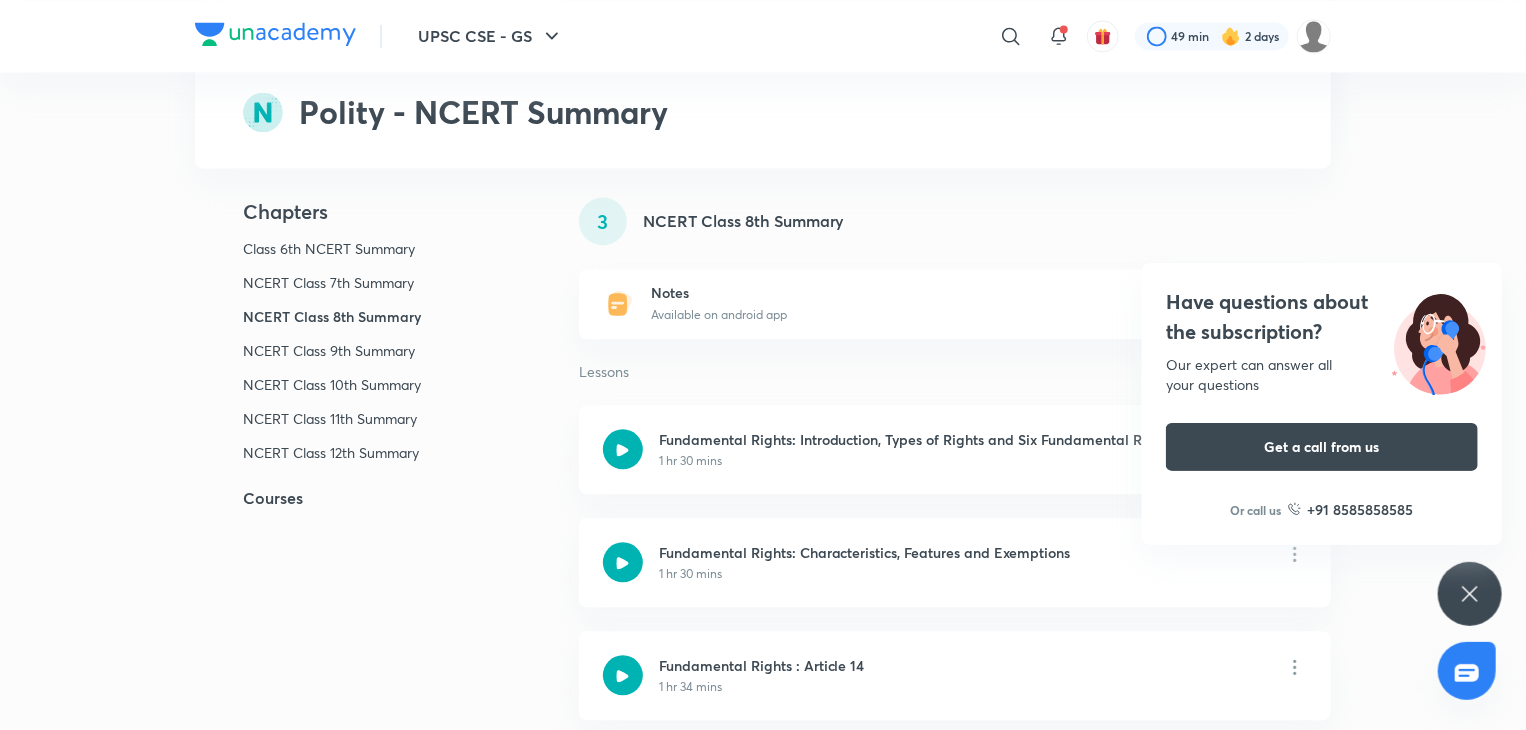 scroll, scrollTop: 2046, scrollLeft: 0, axis: vertical 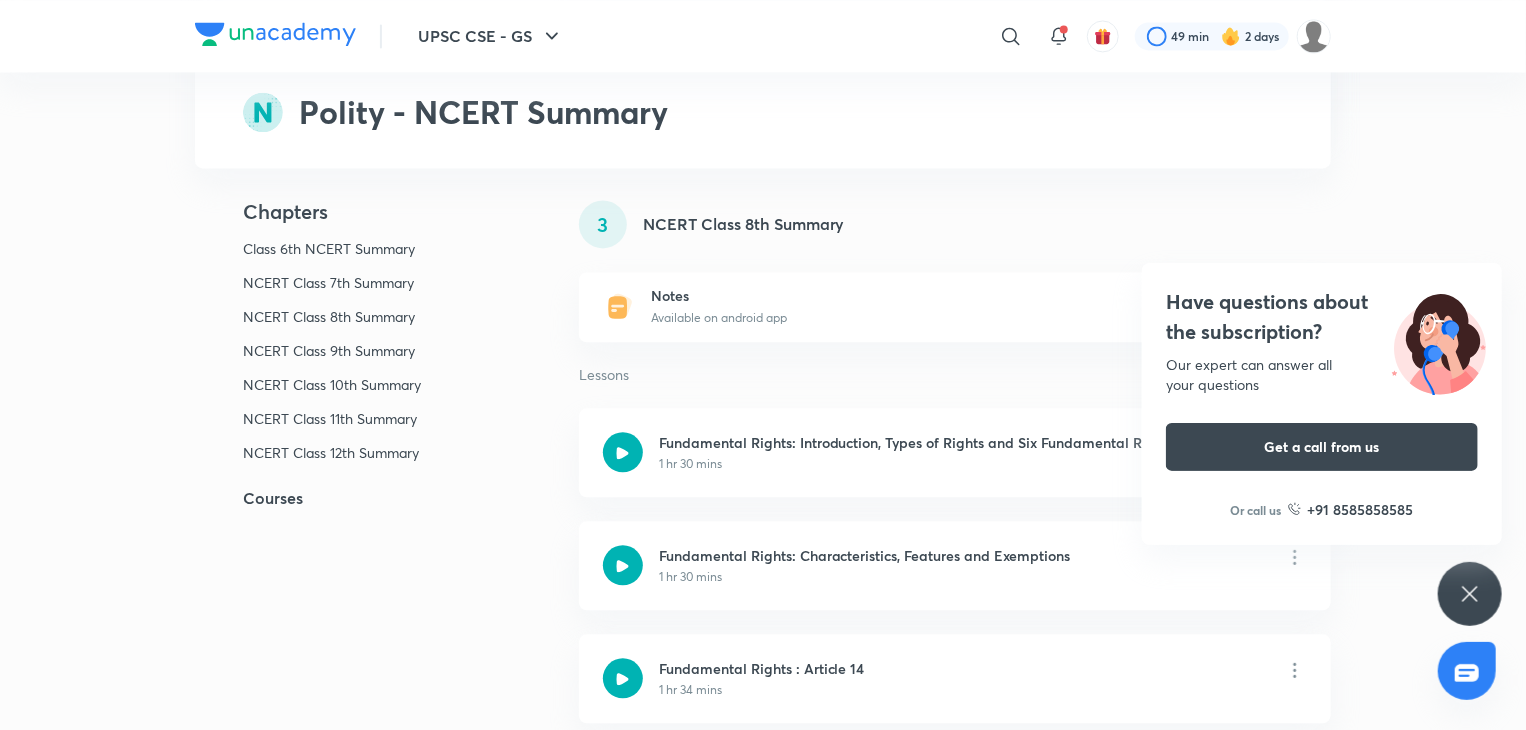 click on "NCERT Class 7th Summary" at bounding box center (340, 283) 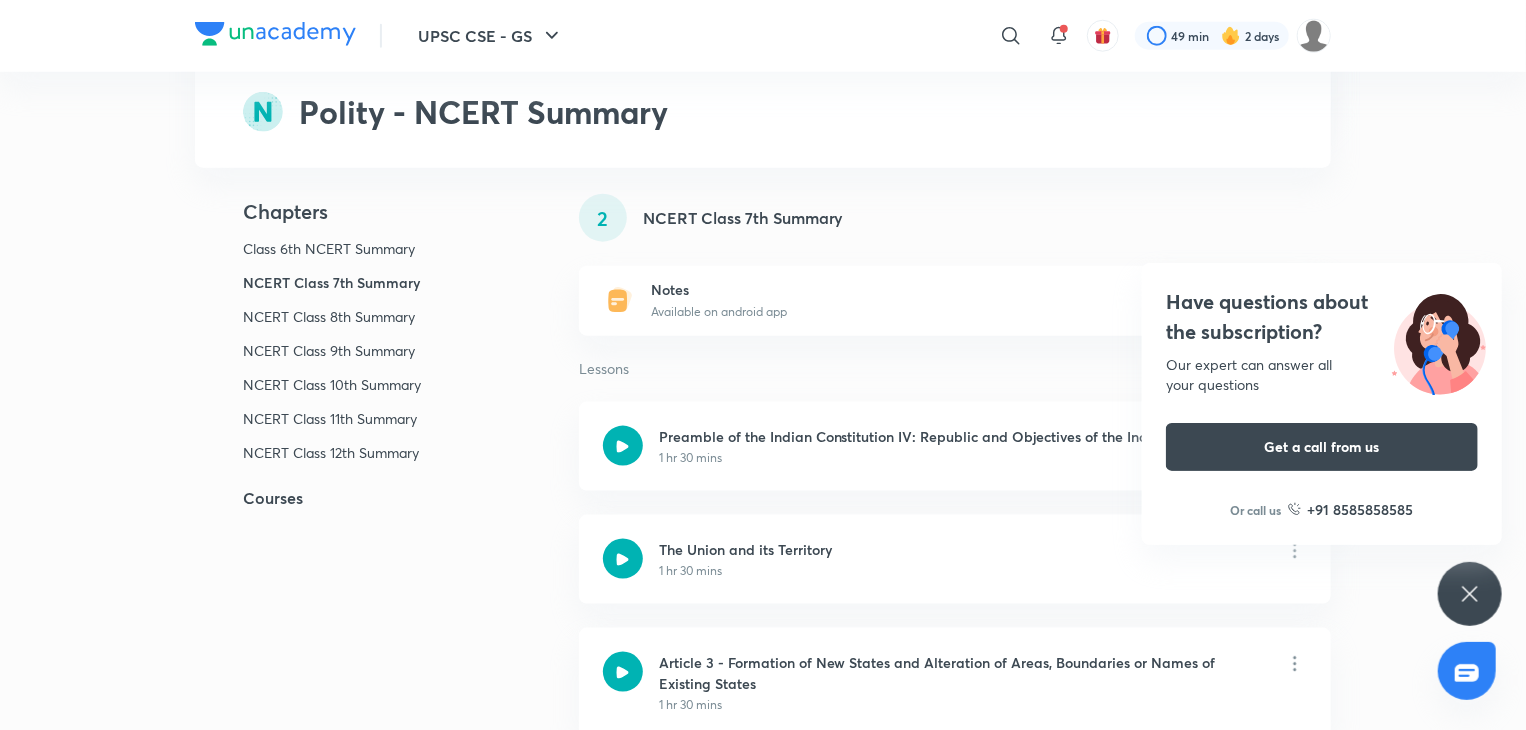 scroll, scrollTop: 1062, scrollLeft: 0, axis: vertical 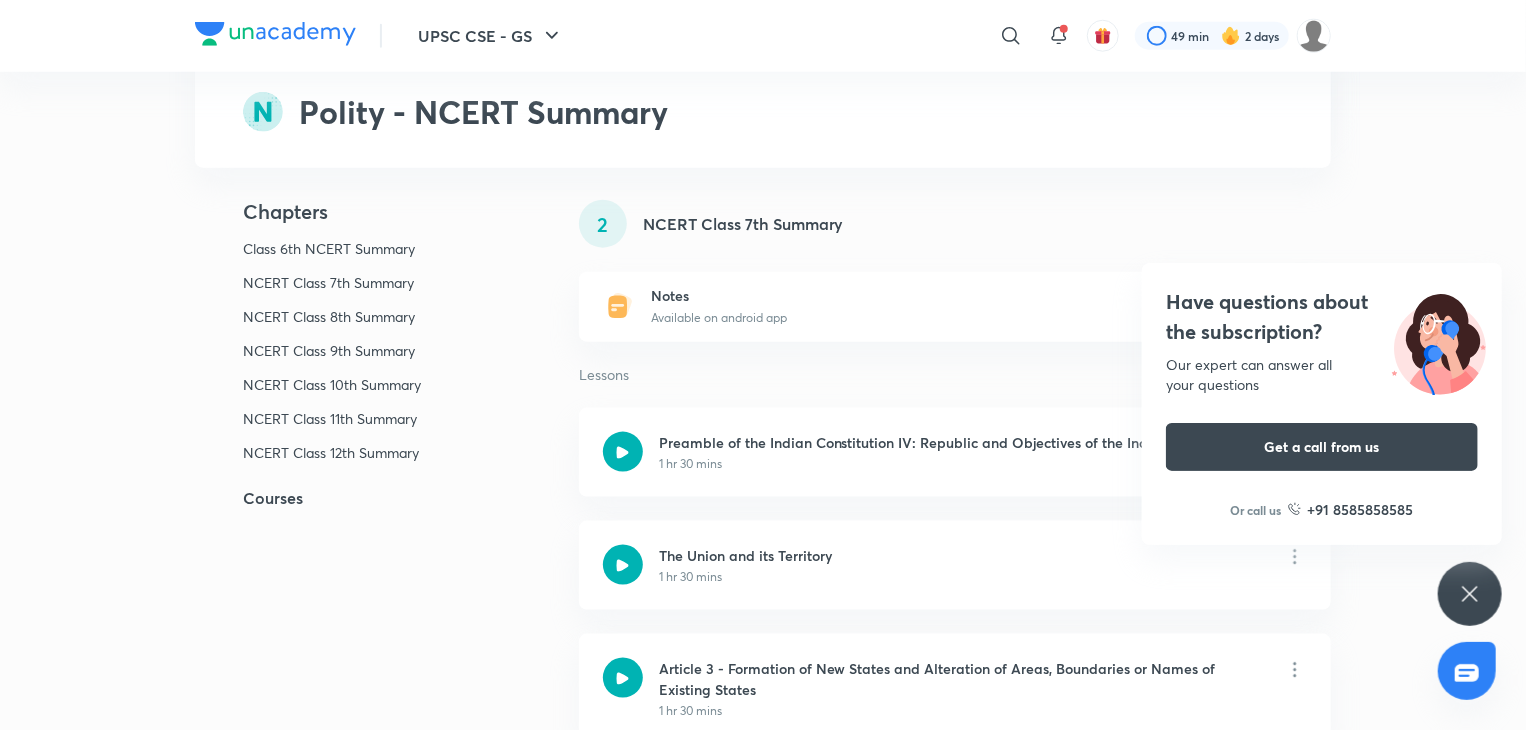click on "Class 6th NCERT Summary" at bounding box center (340, 249) 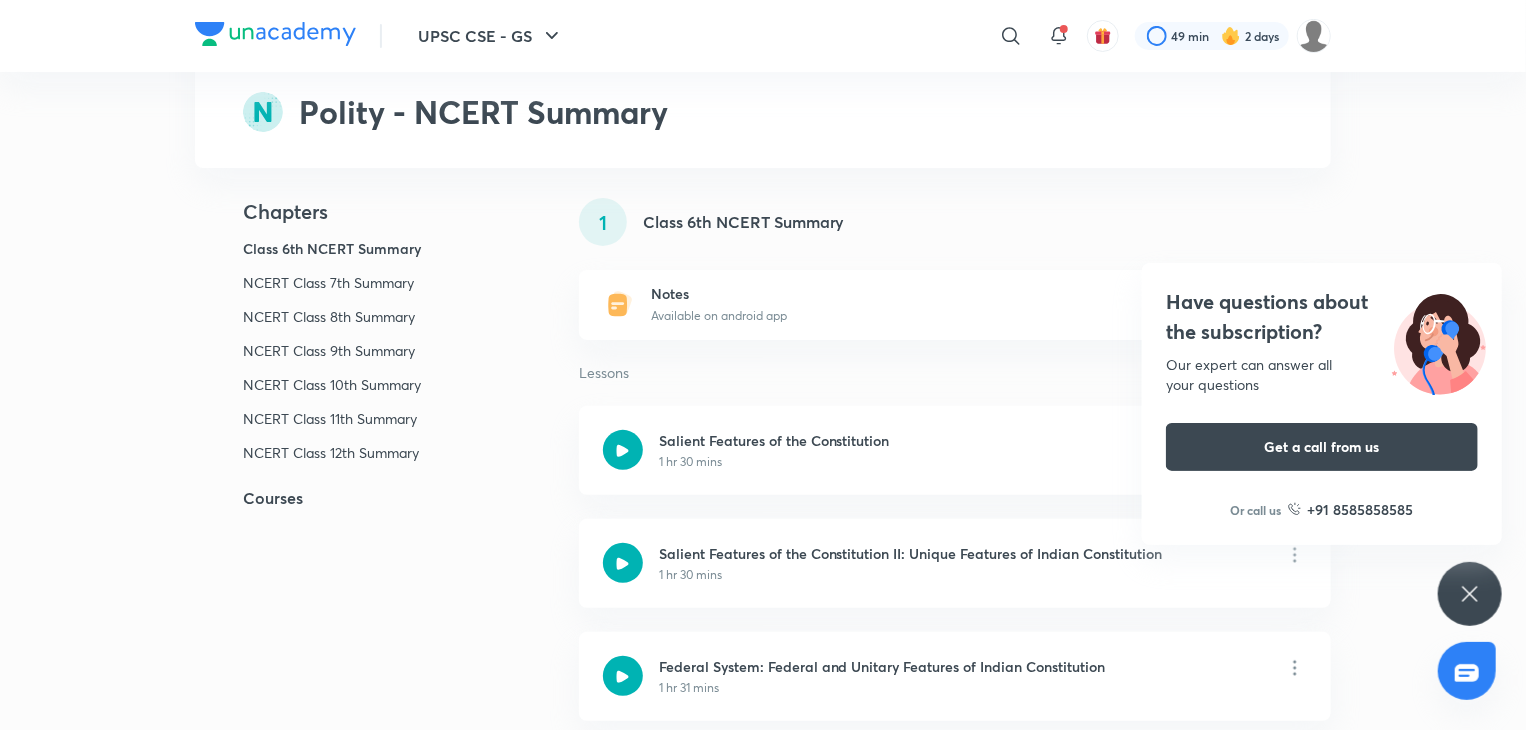 scroll, scrollTop: 120, scrollLeft: 0, axis: vertical 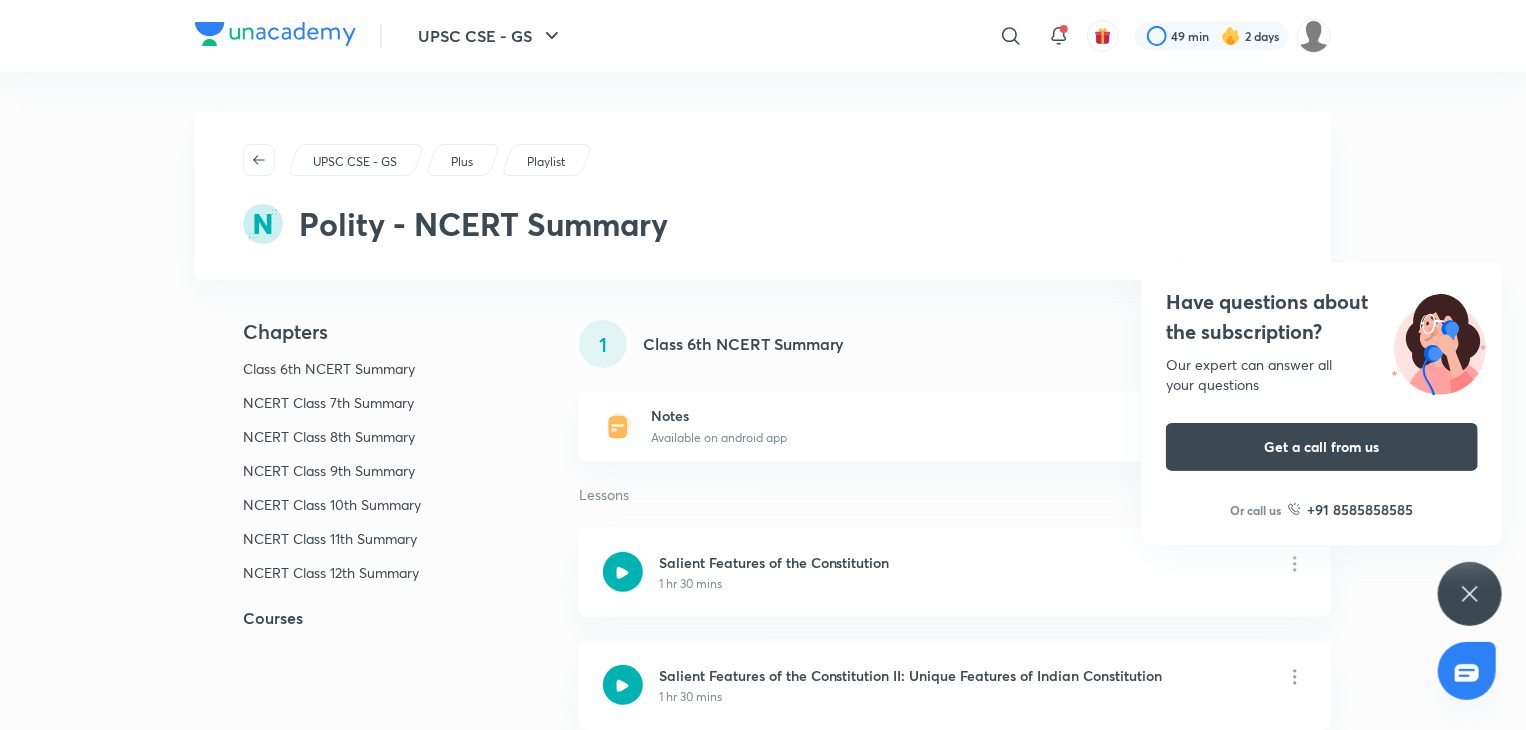 click on "Notes" at bounding box center (719, 416) 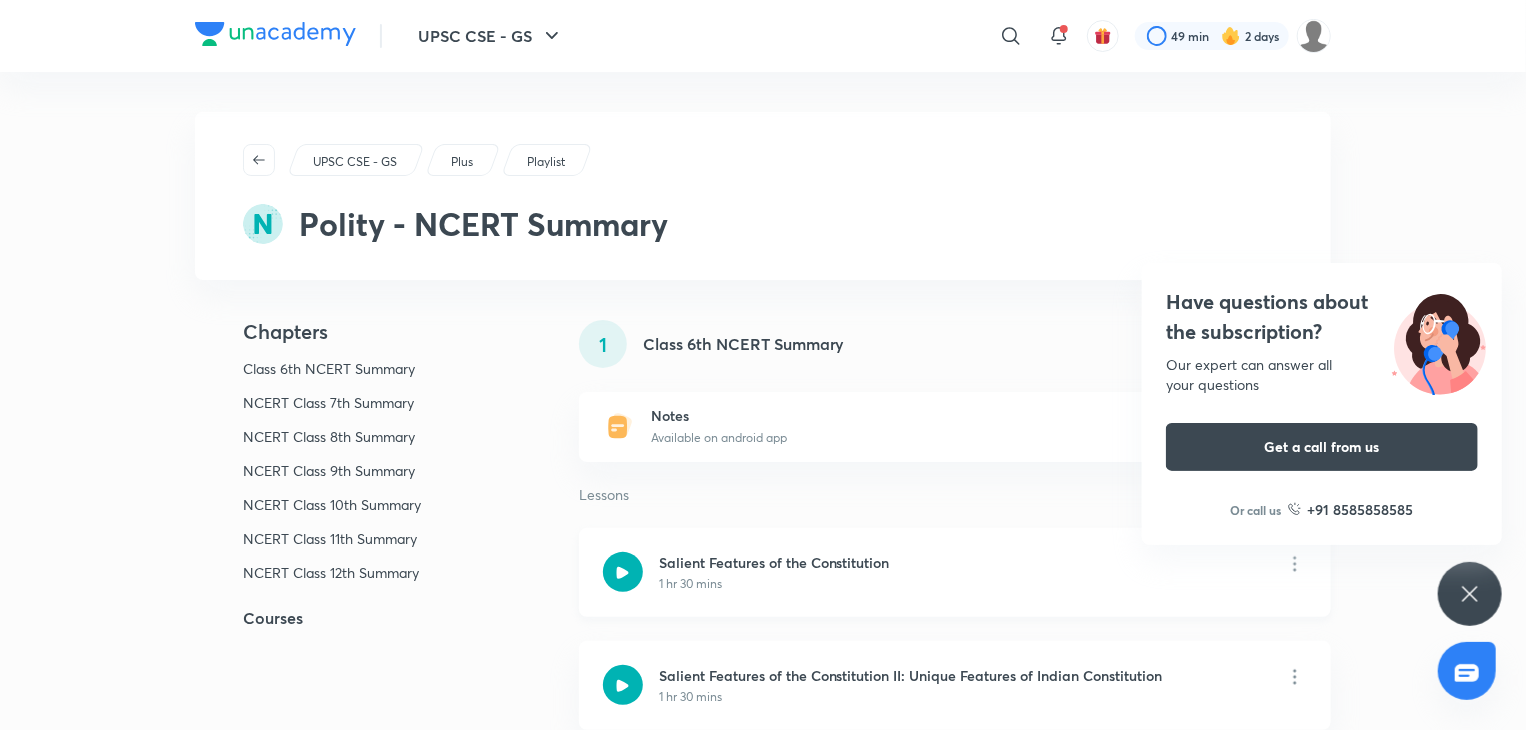 click on "Salient Features of the Constitution" at bounding box center (774, 562) 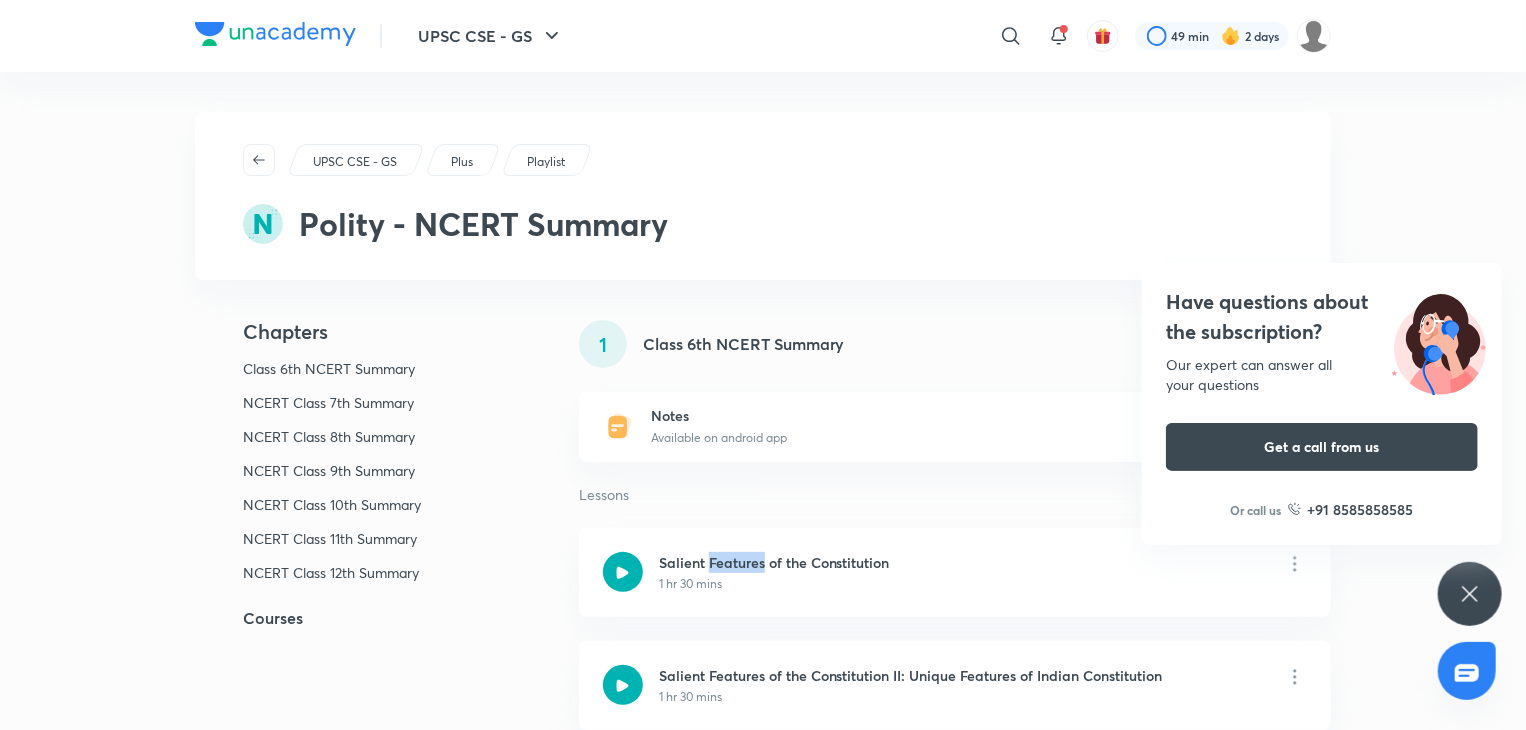 click on "UPSC CSE - GS Plus Playlist Polity - NCERT Summary Chapters Class 6th NCERT Summary NCERT Class 7th Summary NCERT Class 8th Summary NCERT Class 9th Summary NCERT Class 10th Summary NCERT Class 11th Summary NCERT Class 12th Summary Courses 1 Class 6th NCERT Summary Notes Available on android app Lessons Salient Features of the Constitution 1 hr 30 mins Salient Features of the Constitution II: Unique Features of Indian Constitution 1 hr 30 mins Federal System: Federal and Unitary Features of Indian Constitution 1 hr 31 mins Federal and Unitary Features of Indian Constitution and Preamble of the Indian Constitution 1 hr 32 mins Preamble of the Indian Constitution II: Significance of Preamble and Sovereignity 1 hr 30 mins Preamble of the Indian Constitution III: Socialist, Secular and Democratic 1 hr 31 mins 2 NCERT Class 7th Summary Notes Available on android app Lessons Preamble of the Indian Constitution IV: Republic and Objectives of the Indian Constitution 1 hr 30 mins The Union and its Territory 3 Notes 4 5" at bounding box center (763, 4224) 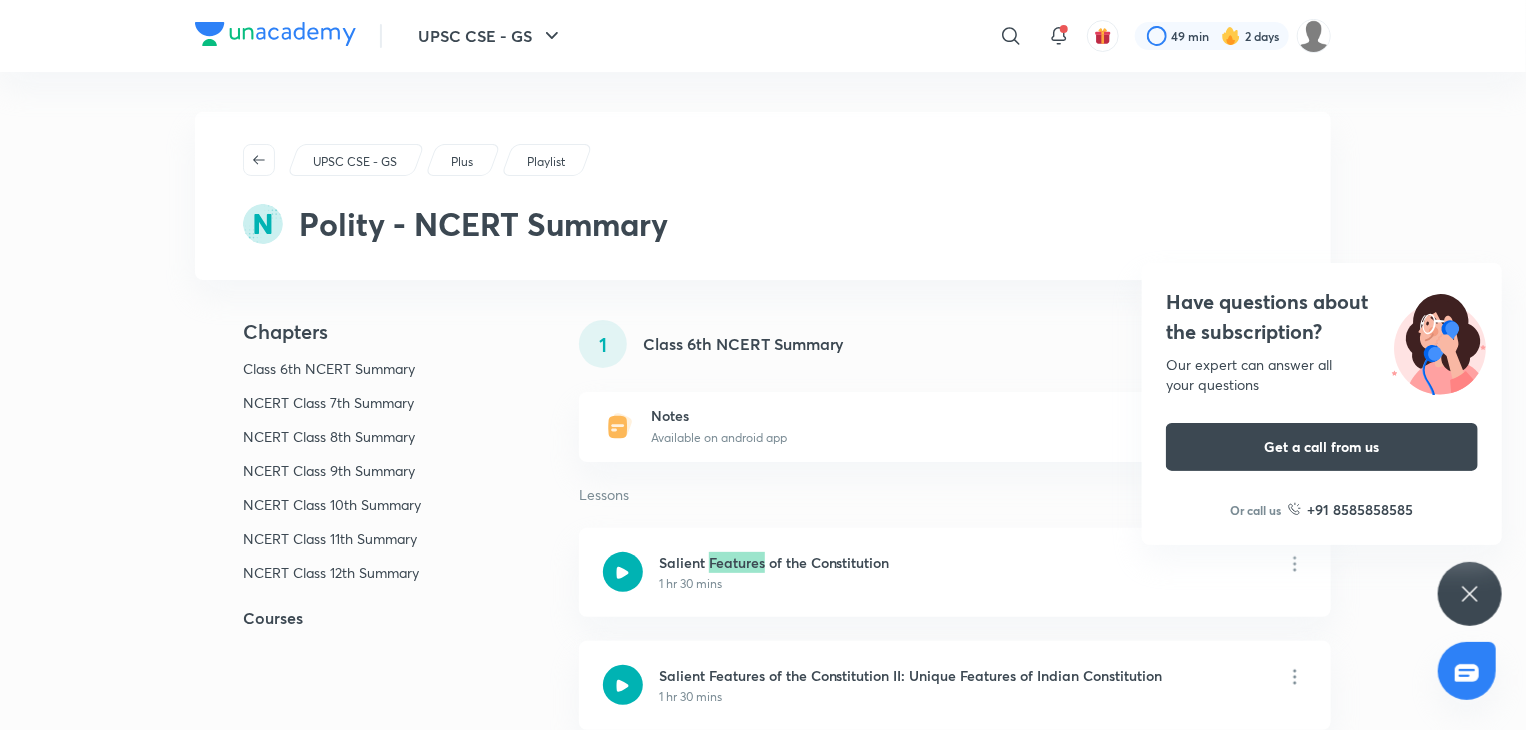 scroll, scrollTop: 638, scrollLeft: 0, axis: vertical 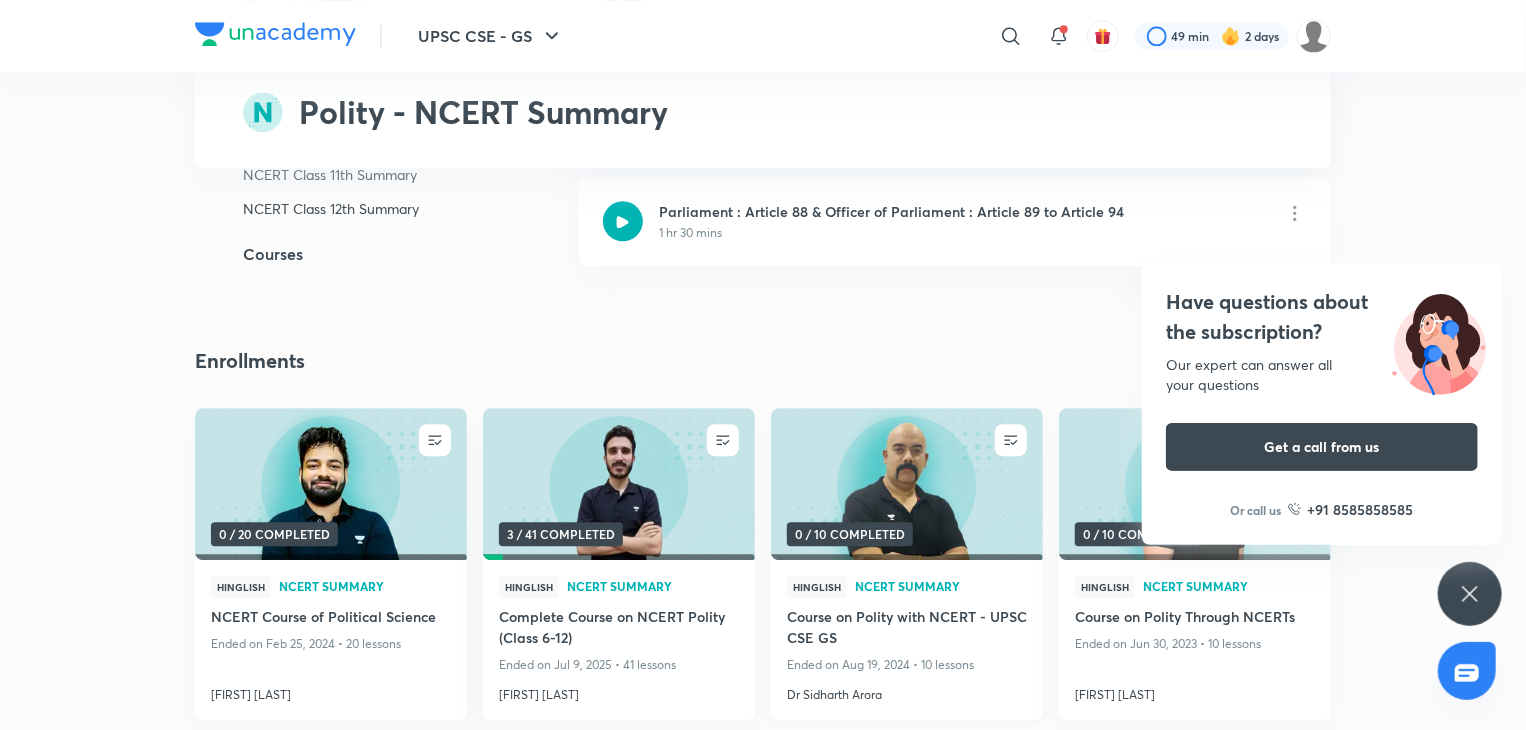 click at bounding box center [906, 483] 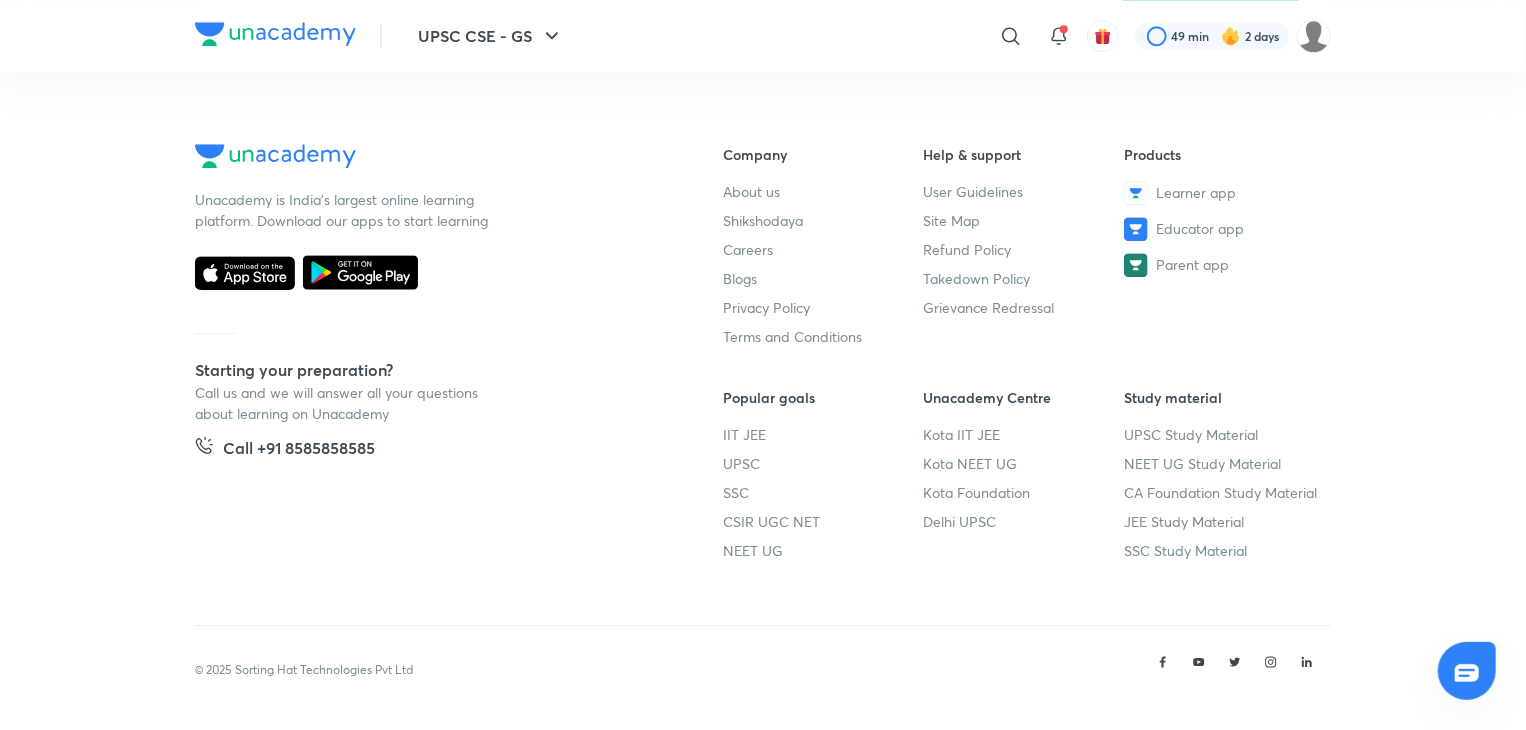 scroll, scrollTop: 0, scrollLeft: 0, axis: both 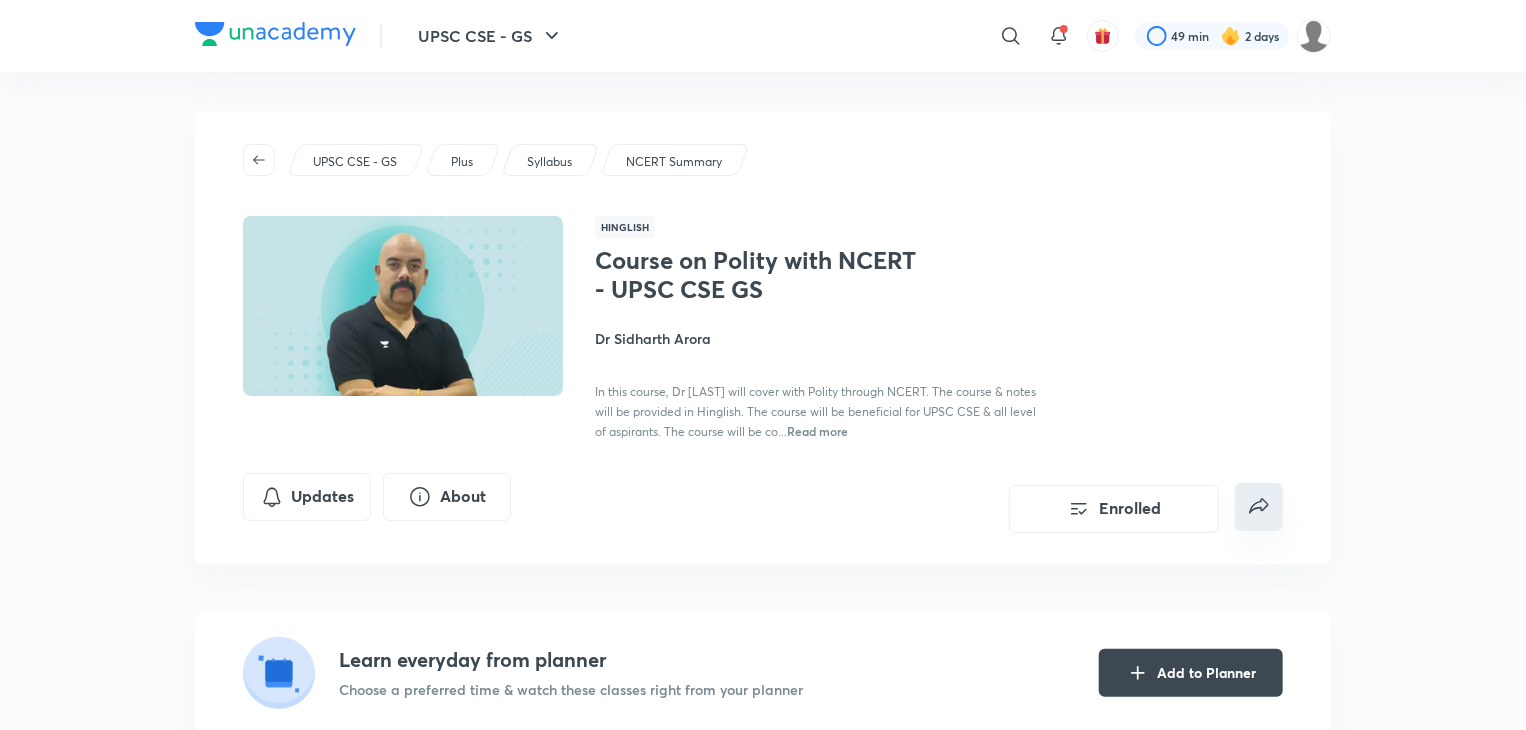 click at bounding box center (1259, 507) 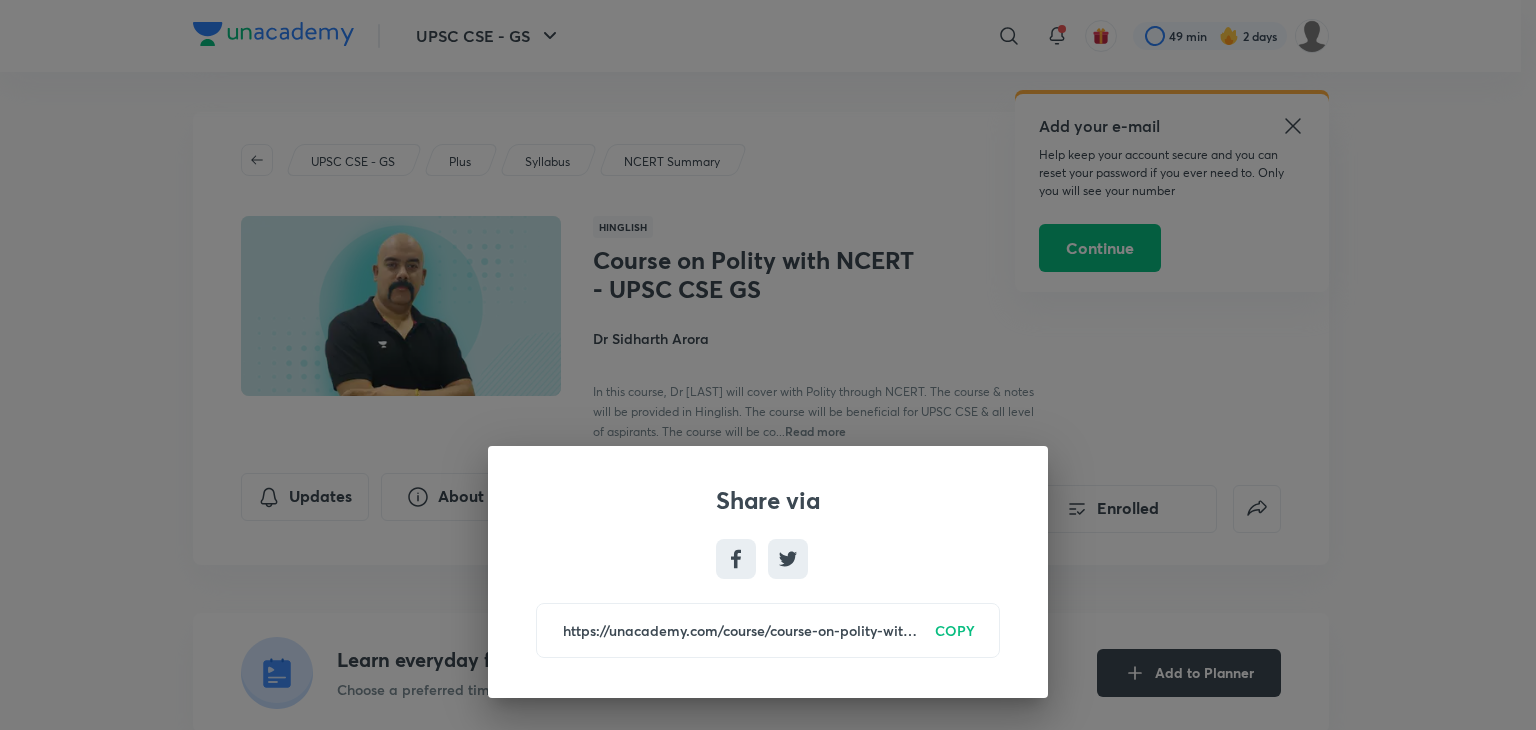 click on "Share via https://unacademy.com/course/course-on-polity-with-ncert-upsc-cse-gs/PQXVG8LB COPY" at bounding box center (768, 365) 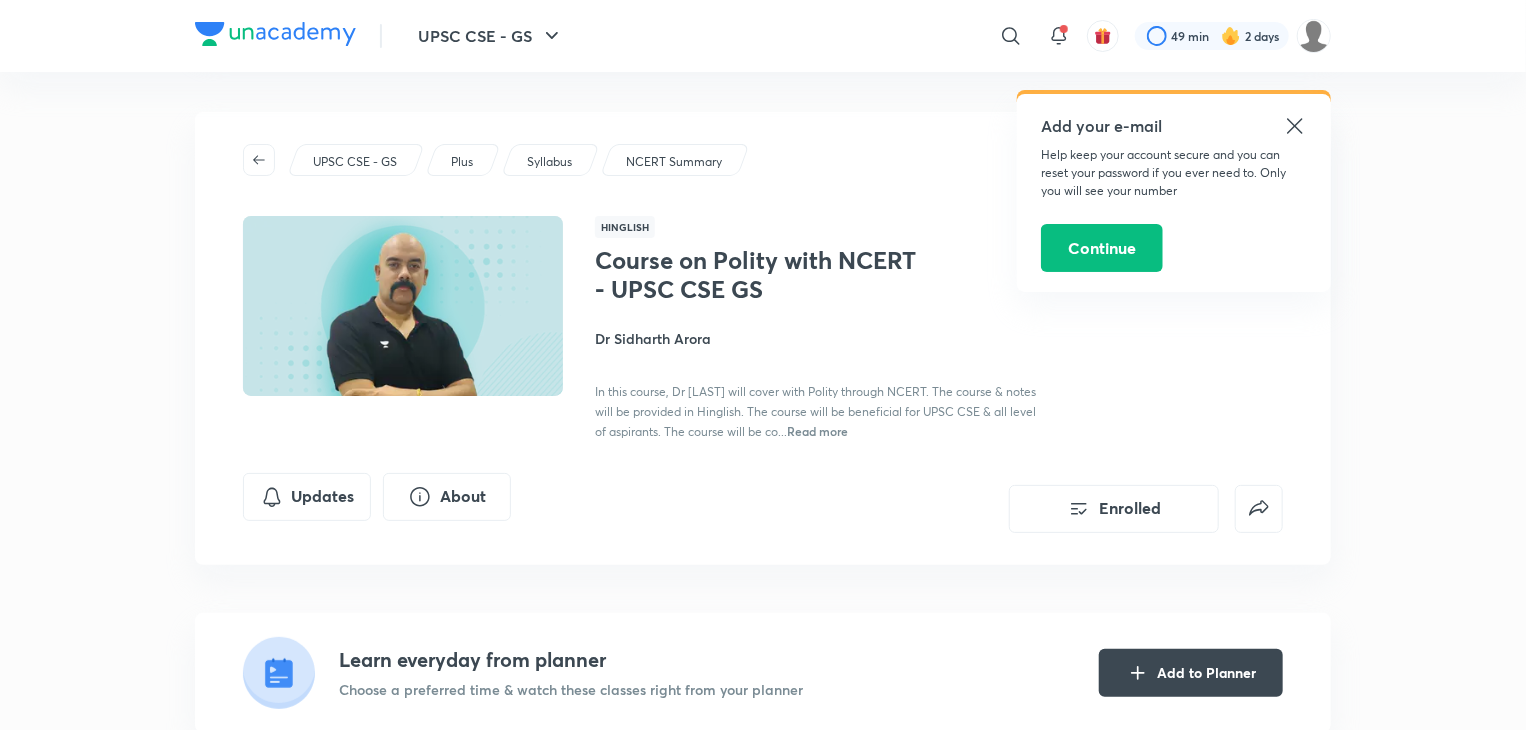 type 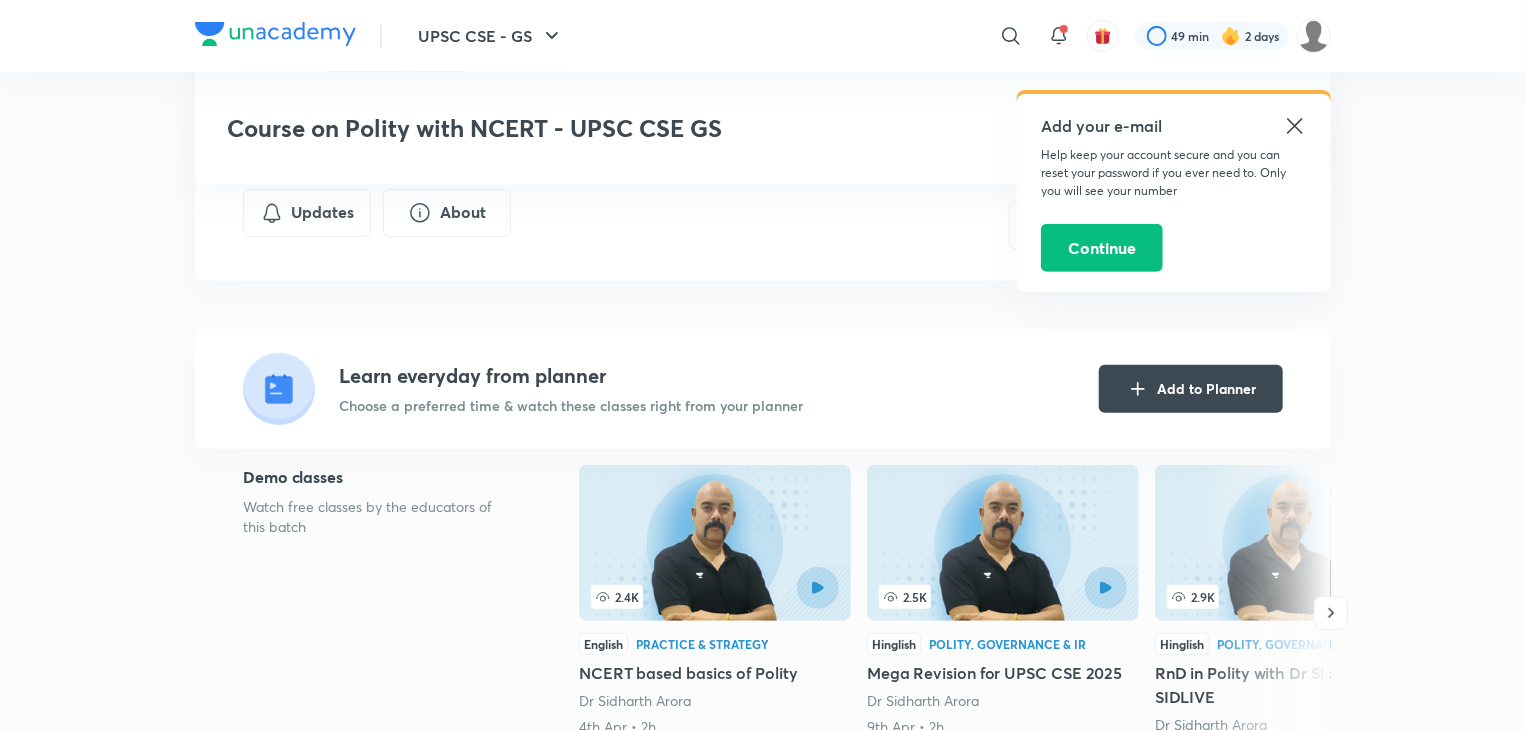 scroll, scrollTop: 240, scrollLeft: 0, axis: vertical 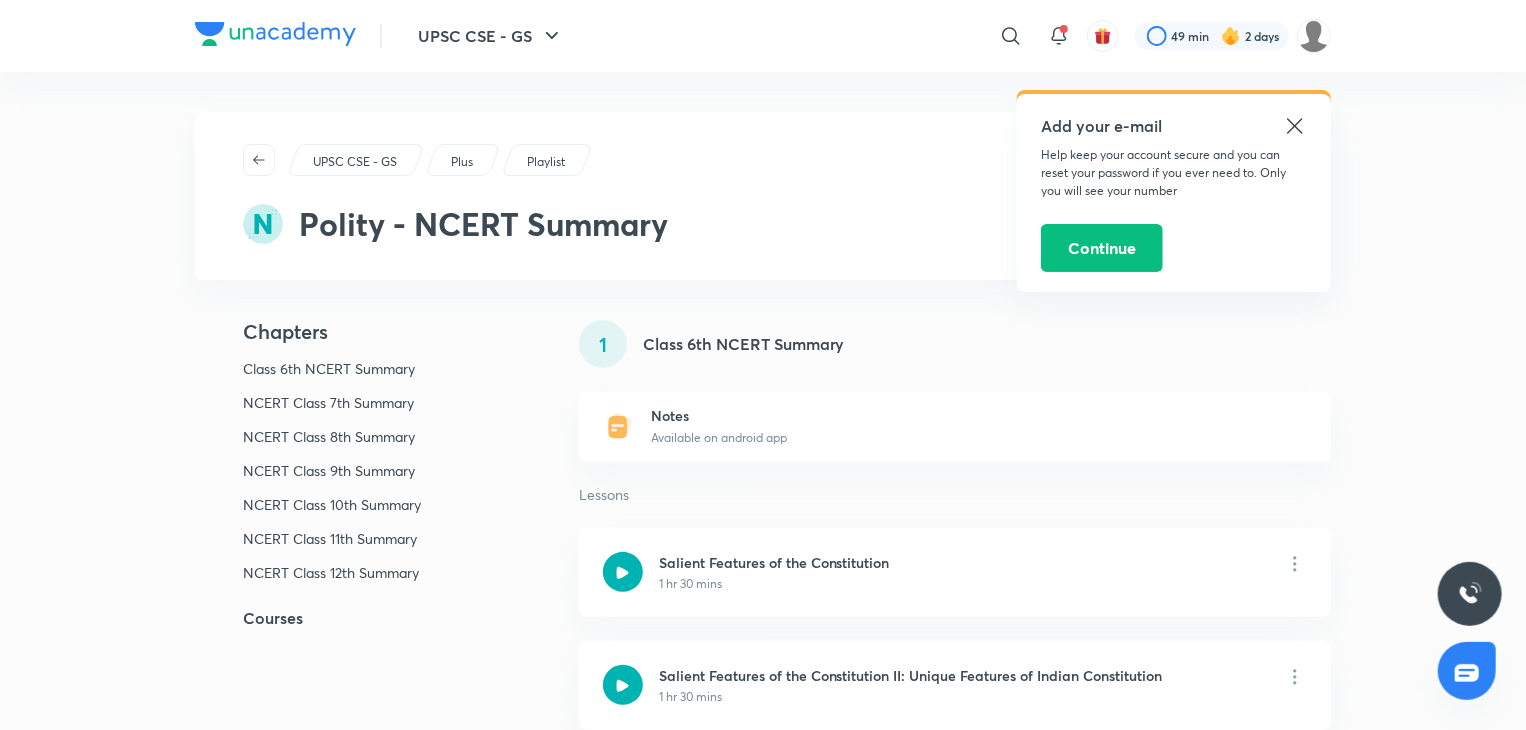 click on "Playlist" at bounding box center [546, 162] 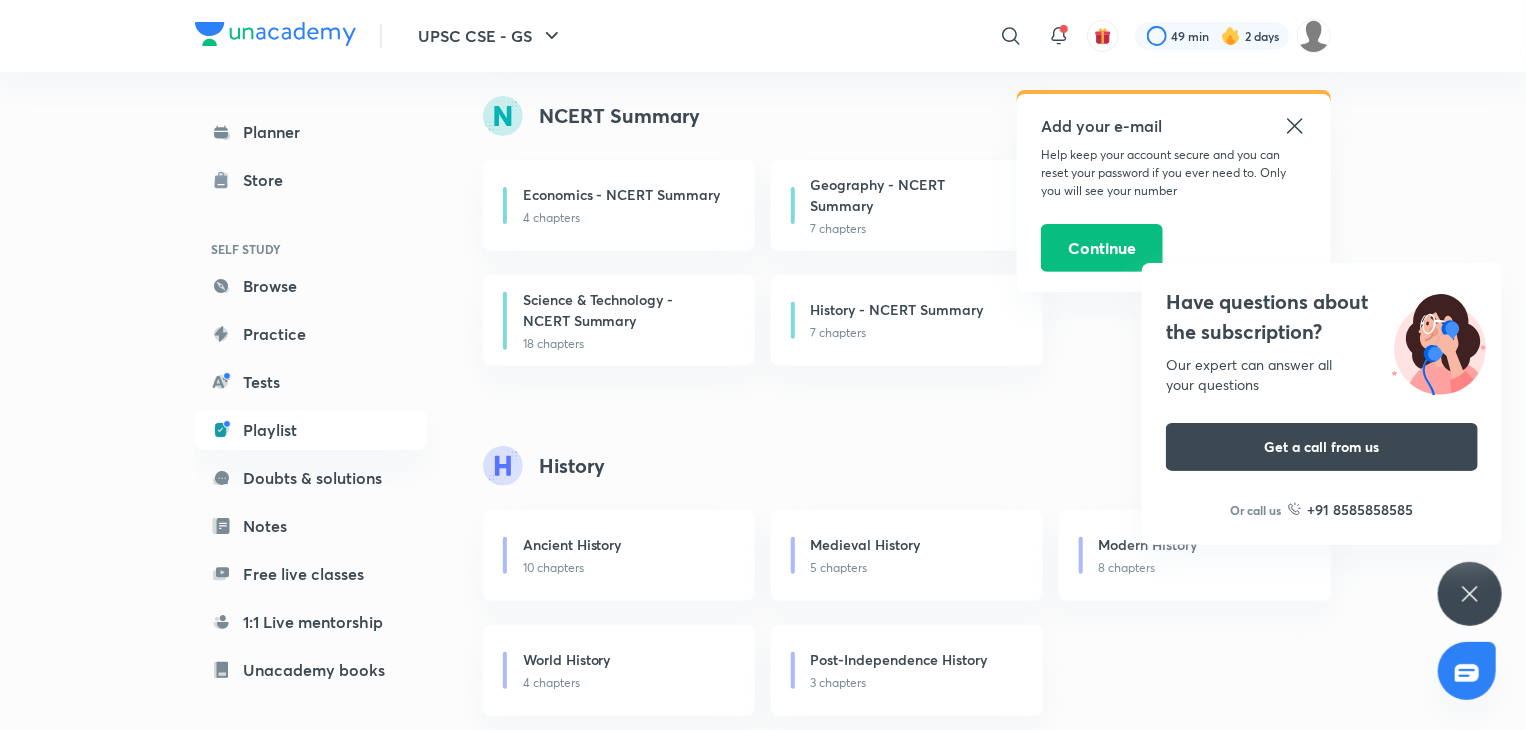 scroll, scrollTop: 440, scrollLeft: 0, axis: vertical 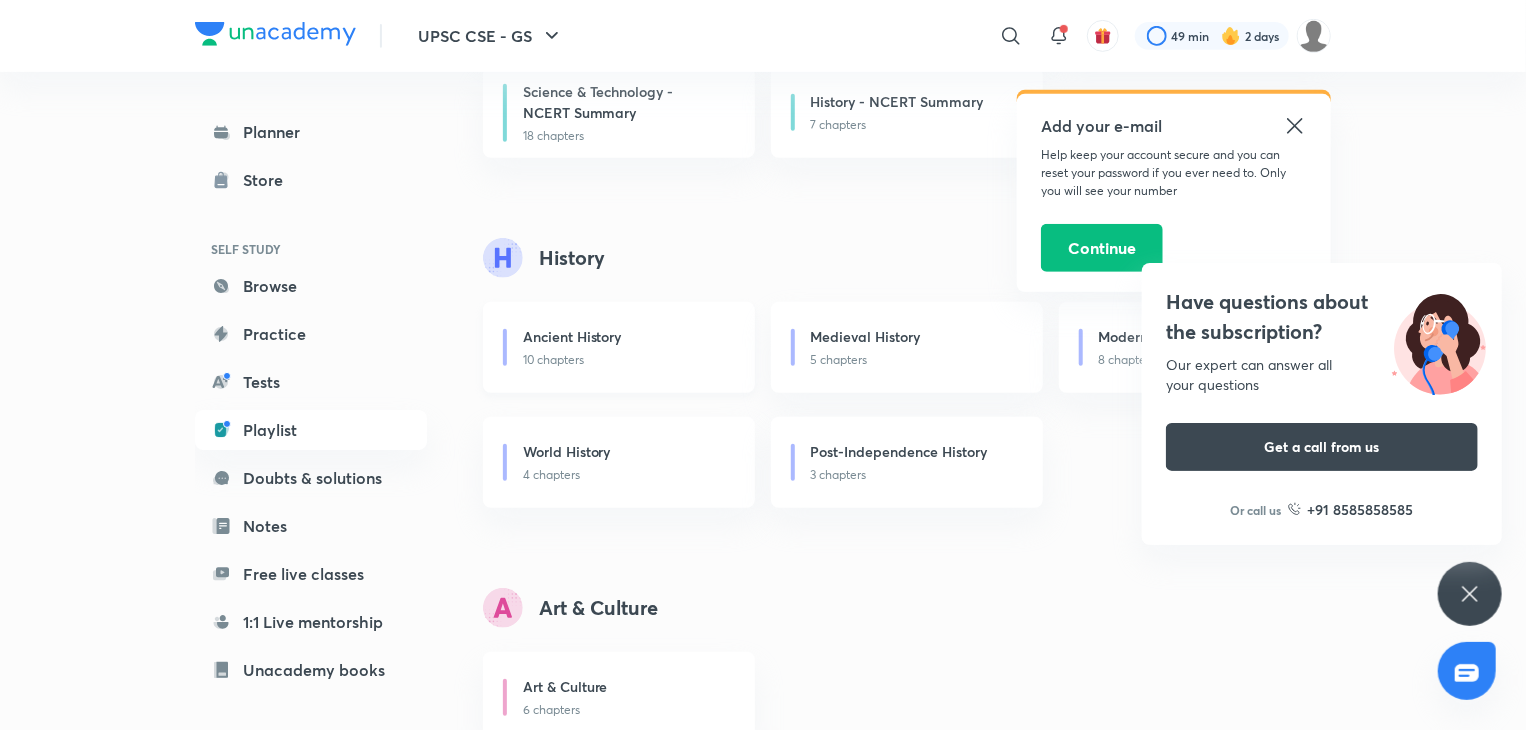 click on "Ancient History" at bounding box center (572, 336) 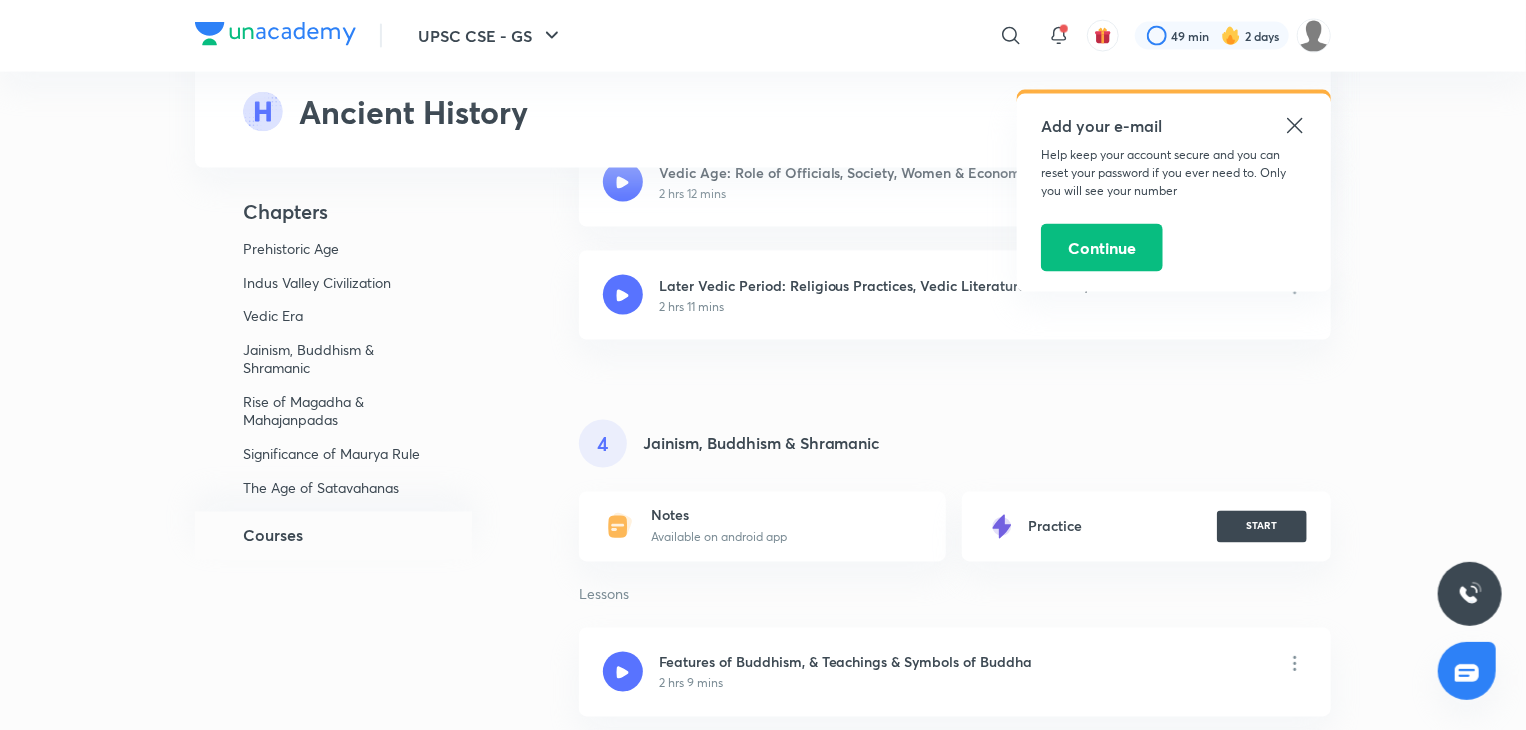 scroll, scrollTop: 1600, scrollLeft: 0, axis: vertical 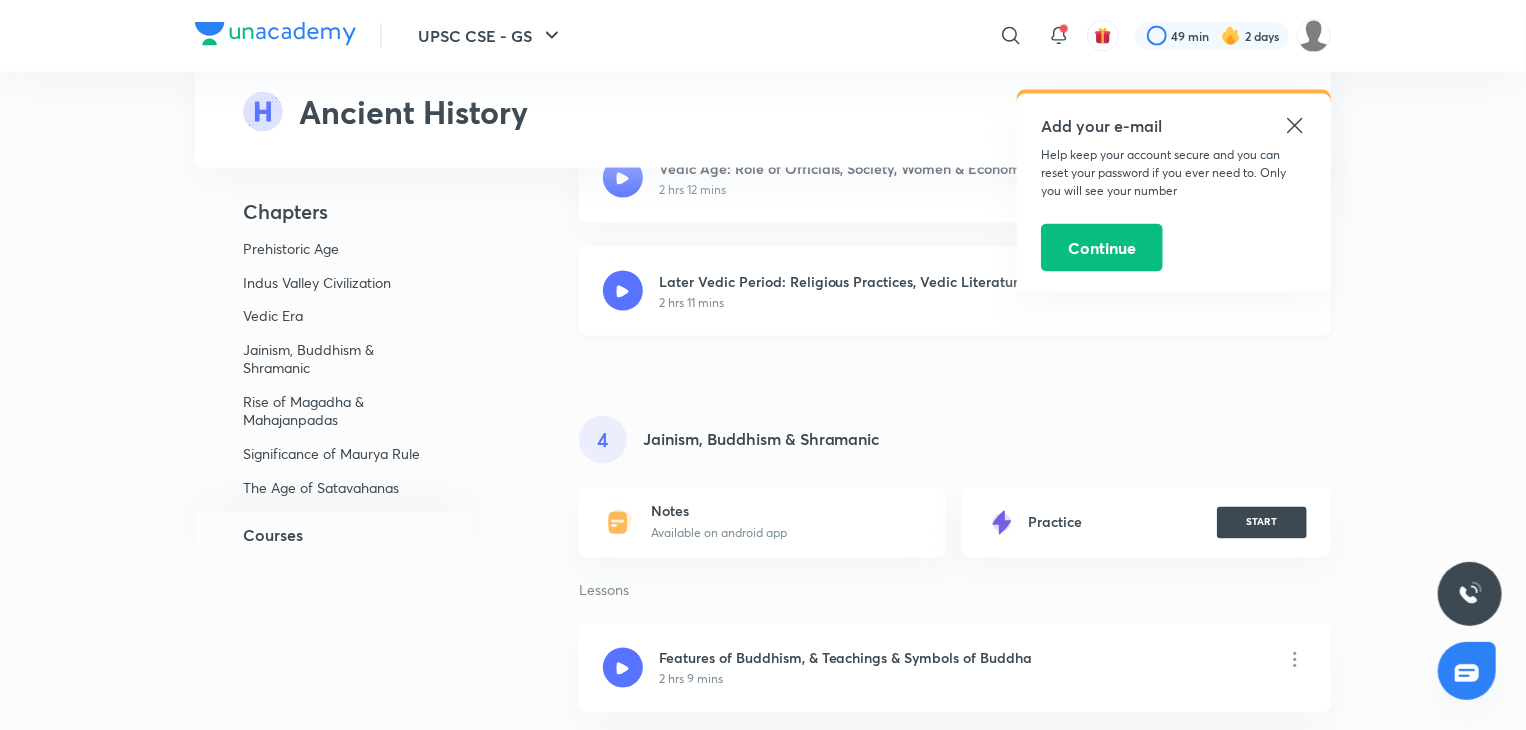 click on "2 hrs 11 mins" at bounding box center (924, 303) 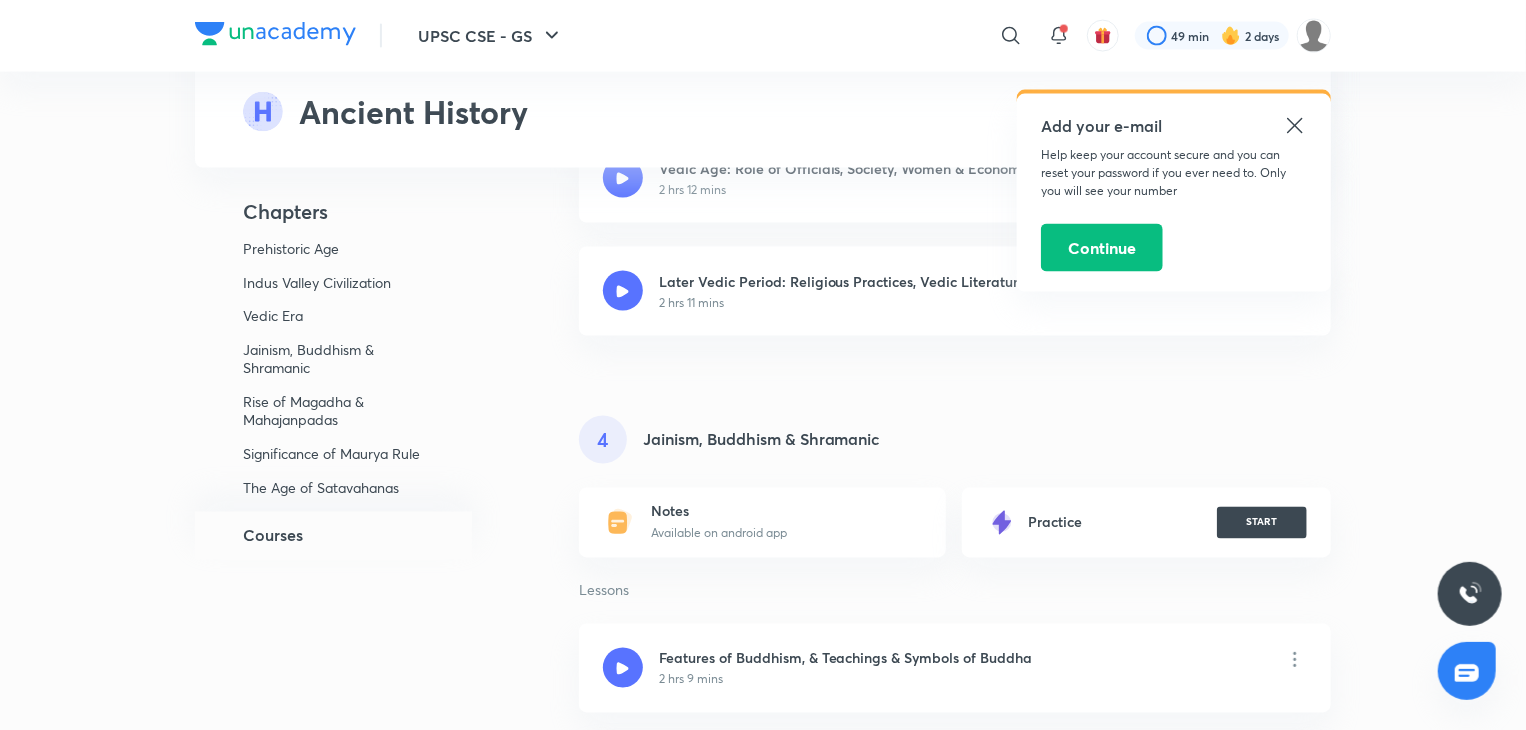 click on "UPSC CSE - GS Plus Playlist Ancient History Chapters Prehistoric Age Indus Valley Civilization Vedic Era Jainism, Buddhism & Shramanic  Rise of Magadha & Mahajanpadas  Significance of Maurya Rule The Age of Satavahanas Gupta & Successors Harsha & His Times  Developments in Philosophy  Courses 1 Prehistoric Age Notes Available on android app Practice START Lessons Archeological Sources of History, Scientific Origin & Pre-Historic India 2 hrs 19 mins Stone Age, Neolithic, Chalcolithic and Megalithic Ages 2 hrs 9 mins 2 Indus Valley Civilization Notes Available on android app Practice START Lessons Indus Valley Civilization (IVC): Origin, Phases, Trends, and Evolution 2 hrs 10 mins Special Features, Drainage & Water Management System of IVC Cities 2 hrs Process of Development and Decline of Indus Valley Civilization 2 hrs 10 mins 3 Vedic Era Notes Available on android app Practice START Lessons Origin, Features & Spread of Aryans, and Similarities Between Harappan & Vedic Age 2 hrs 19 mins 2 hrs 12 mins 4 Notes" at bounding box center (763, 1945) 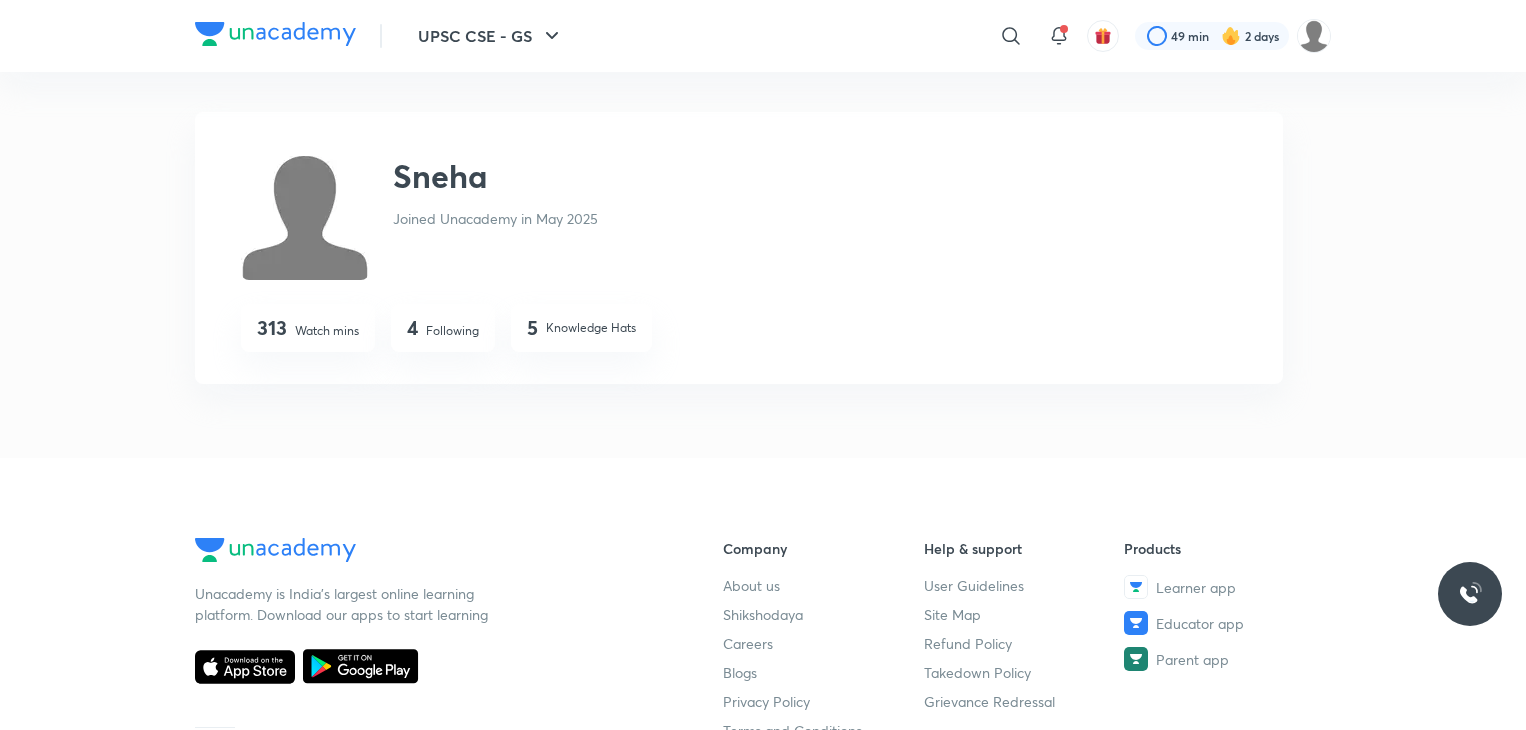click on "UPSC CSE - GS" at bounding box center (491, 36) 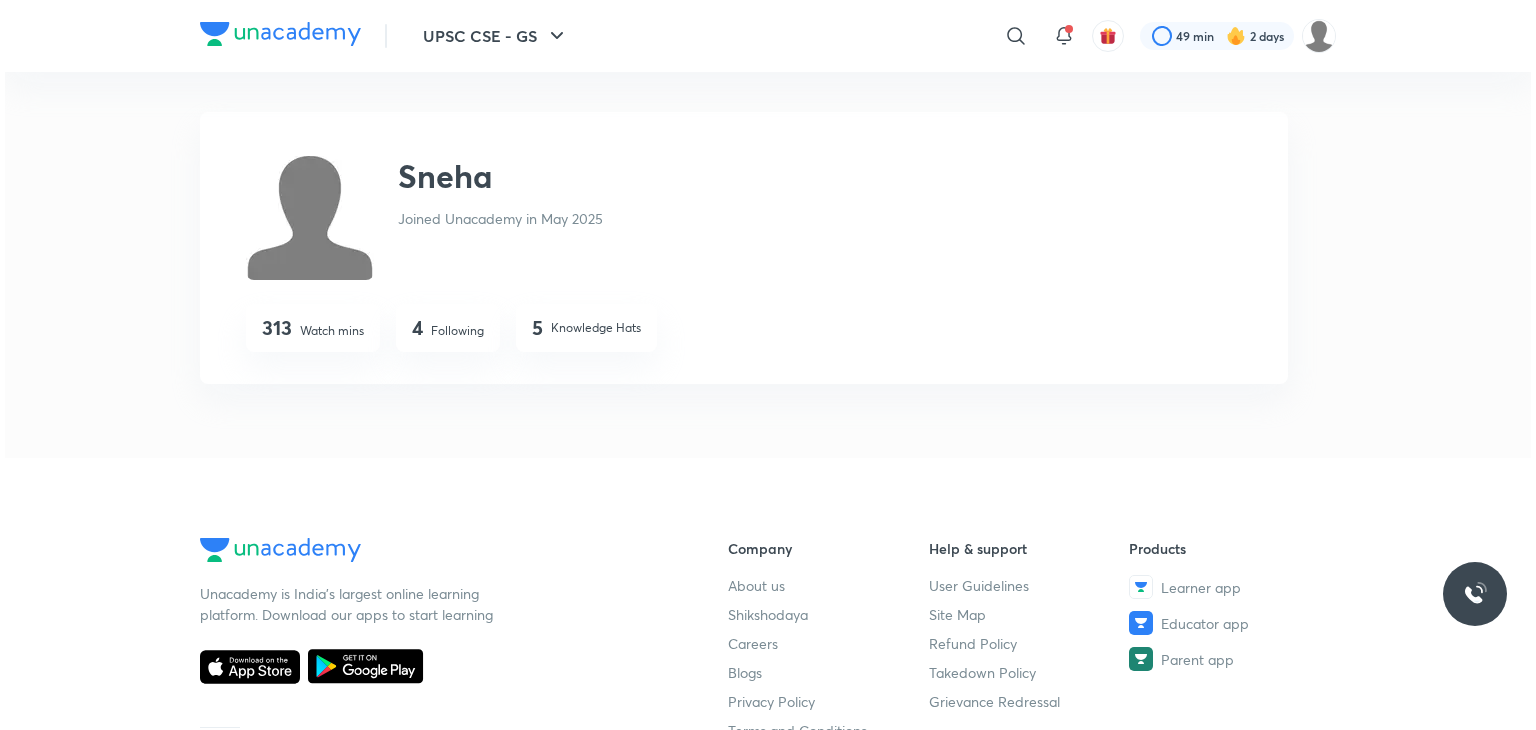 scroll, scrollTop: 0, scrollLeft: 0, axis: both 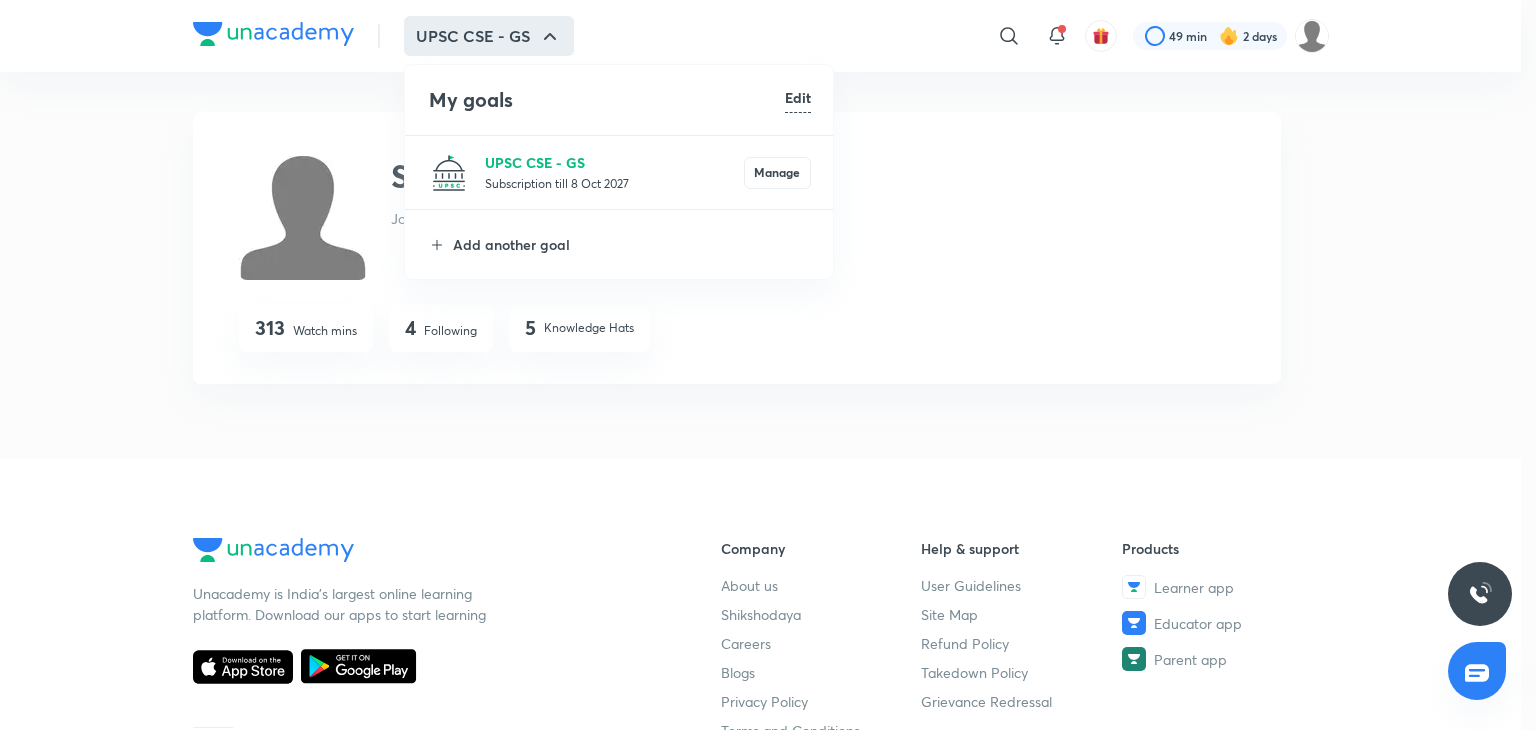 click on "UPSC CSE - GS" at bounding box center [614, 162] 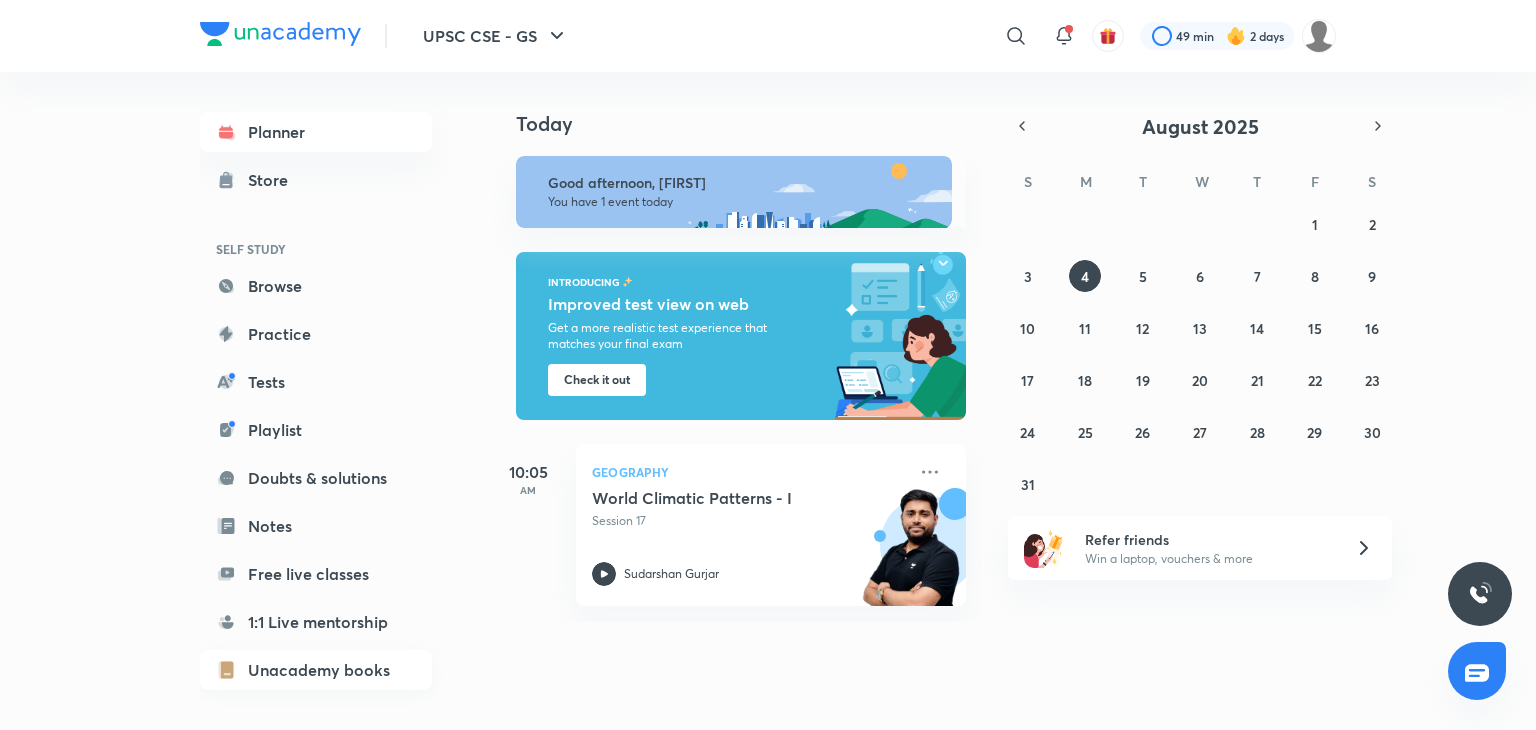 click on "Unacademy books" at bounding box center [316, 670] 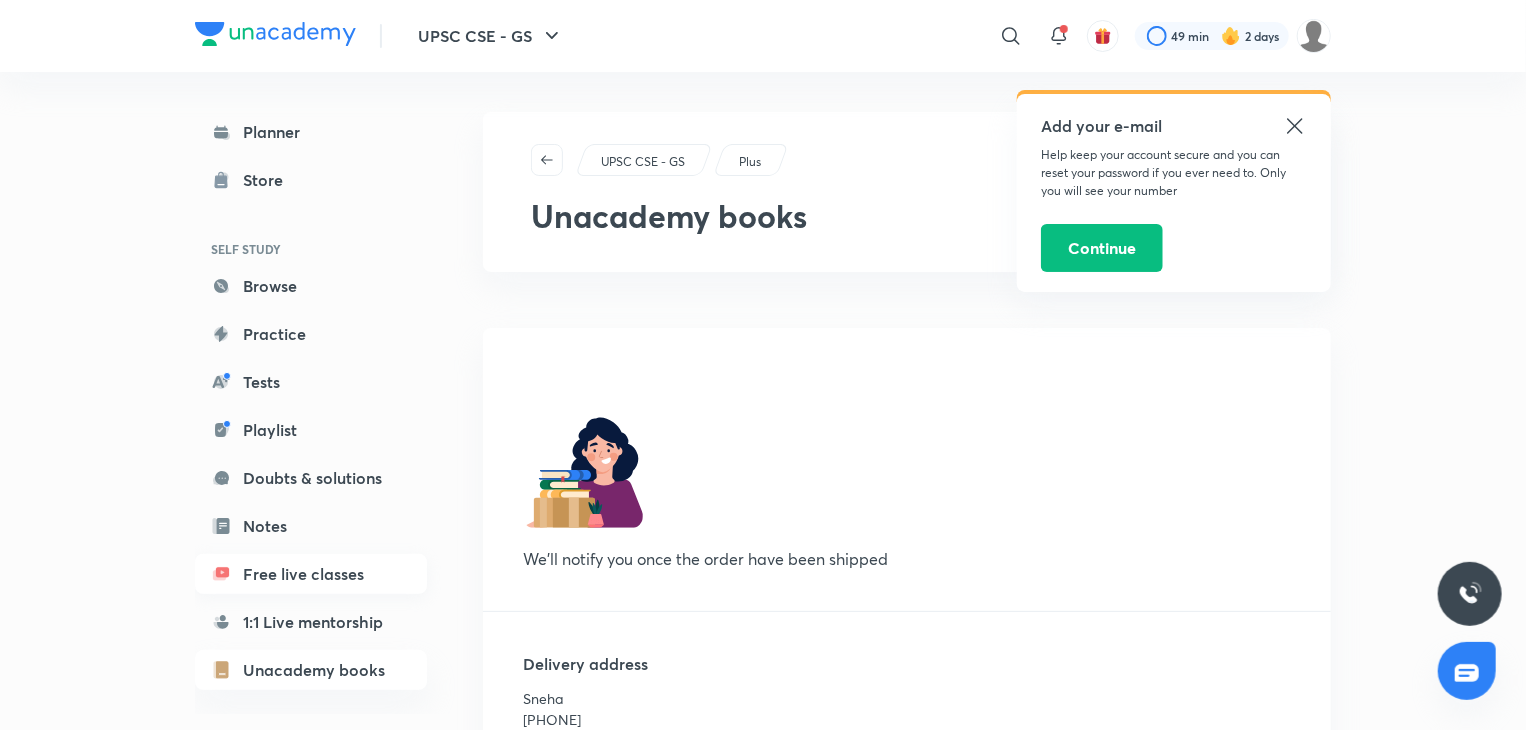 click on "Free live classes" at bounding box center [311, 574] 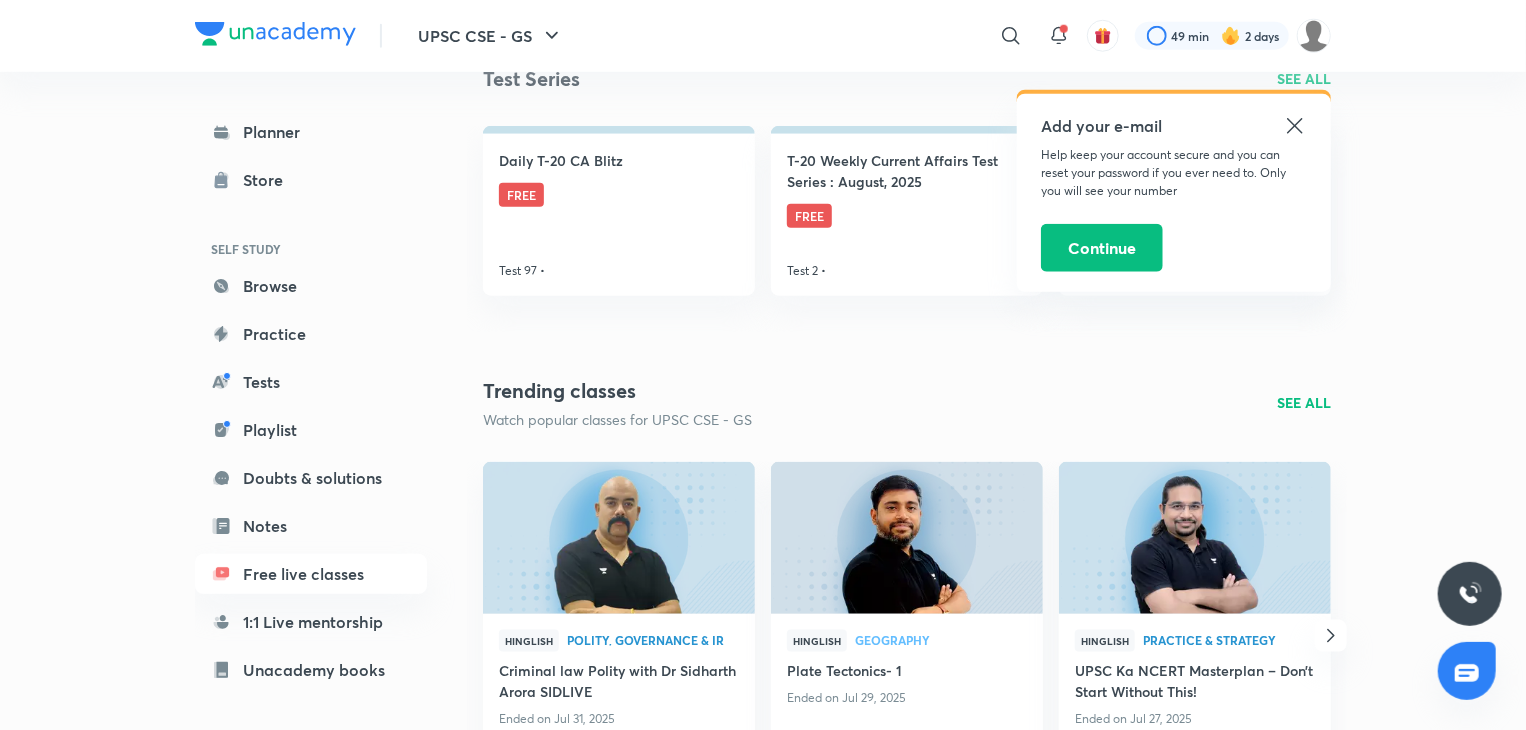scroll, scrollTop: 0, scrollLeft: 0, axis: both 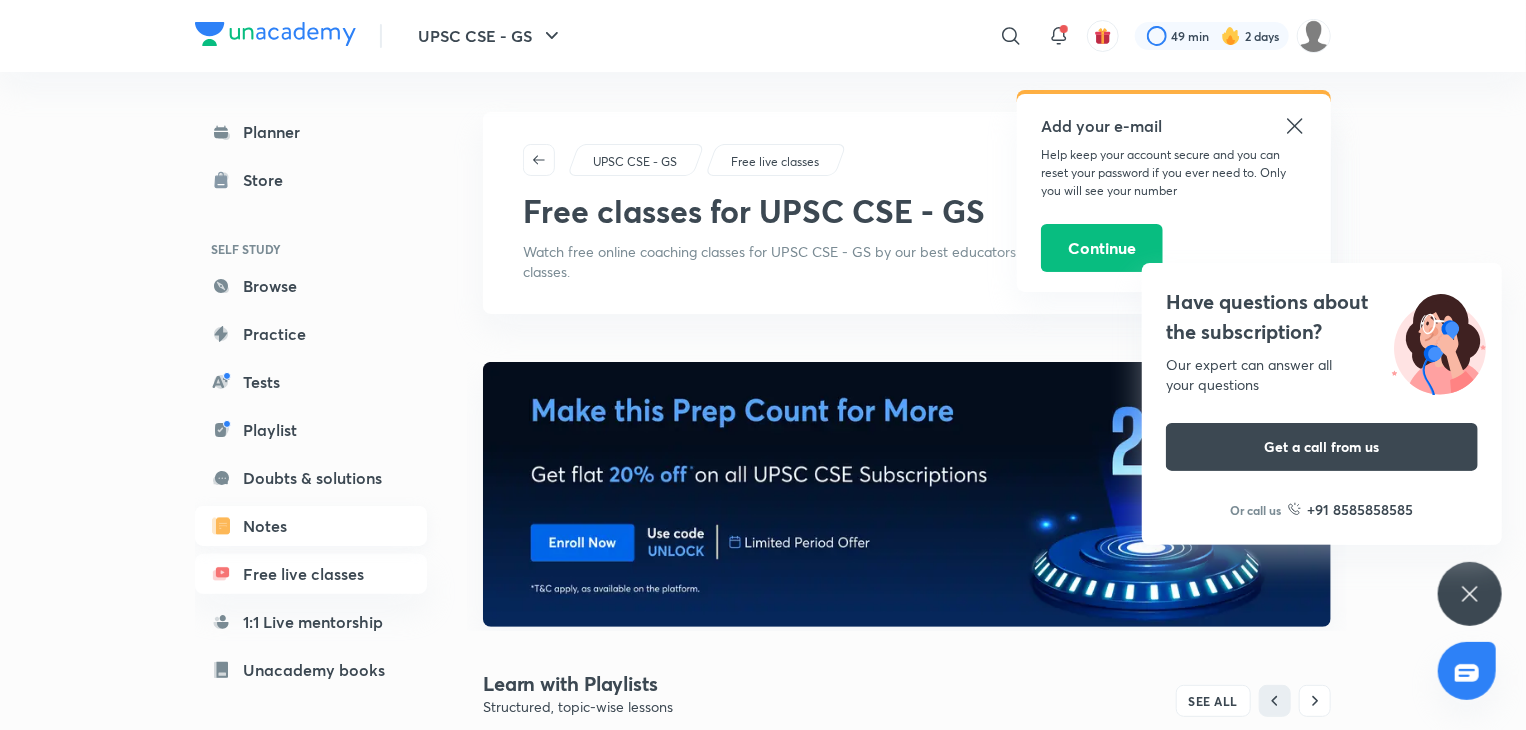 click on "Notes" at bounding box center (311, 526) 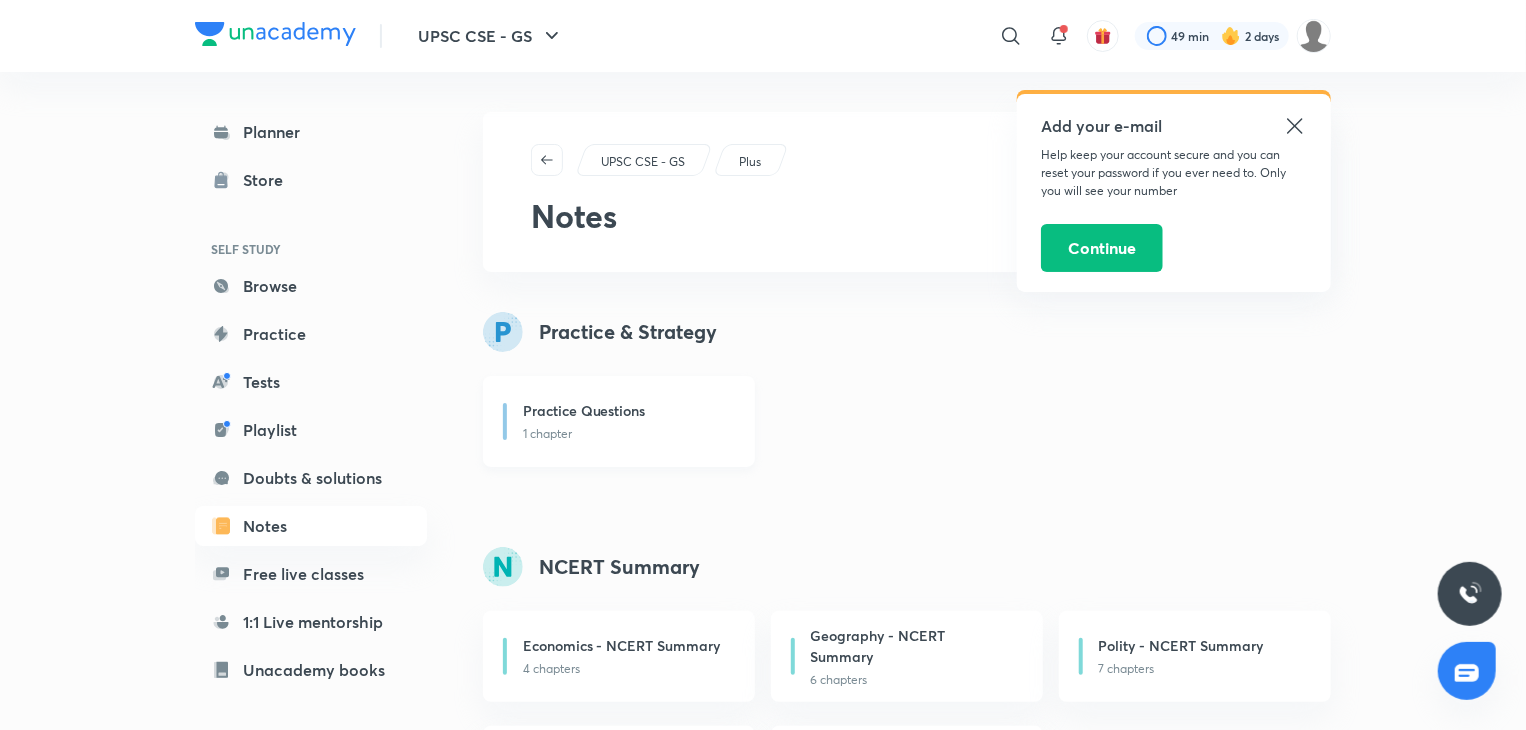 click on "Practice Questions" at bounding box center (584, 410) 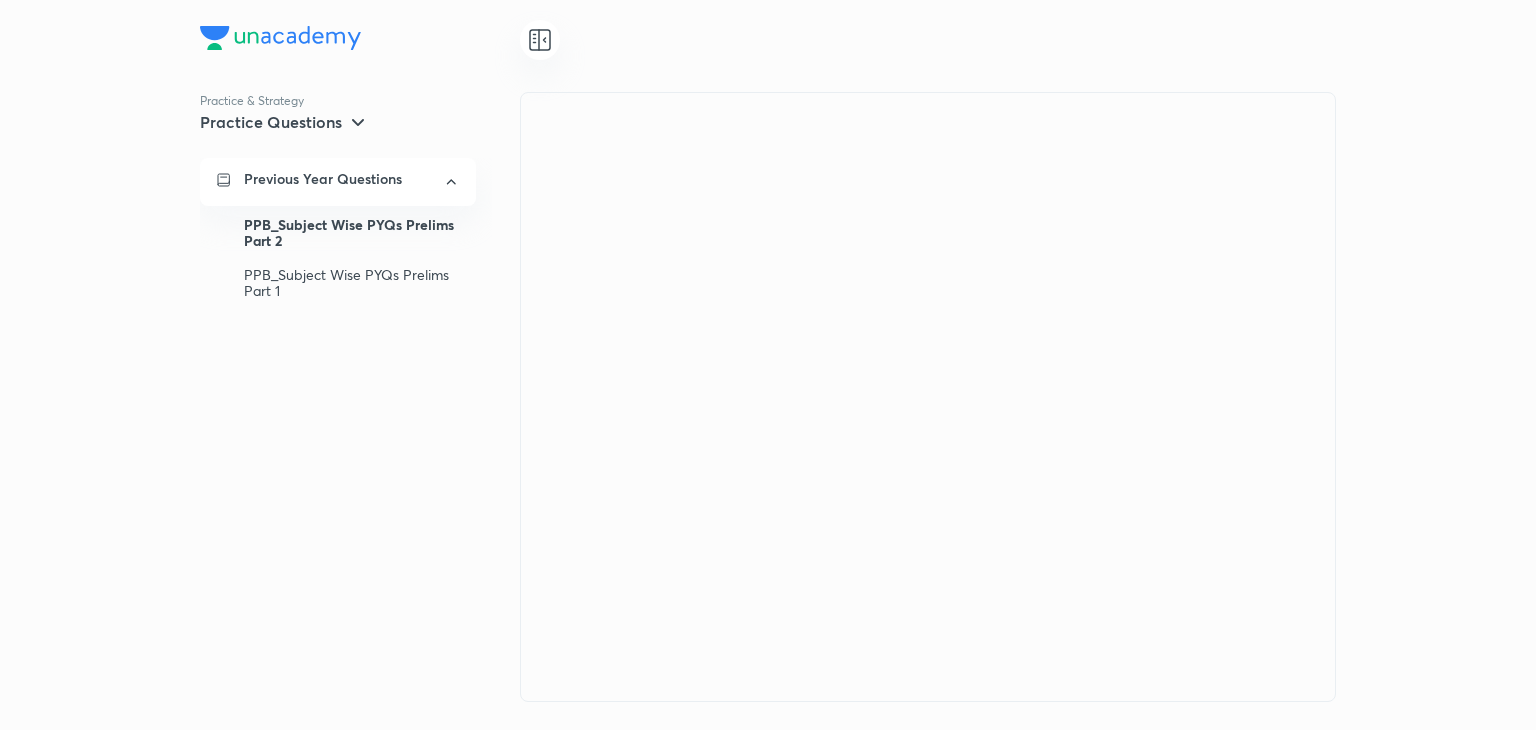 scroll, scrollTop: 0, scrollLeft: 0, axis: both 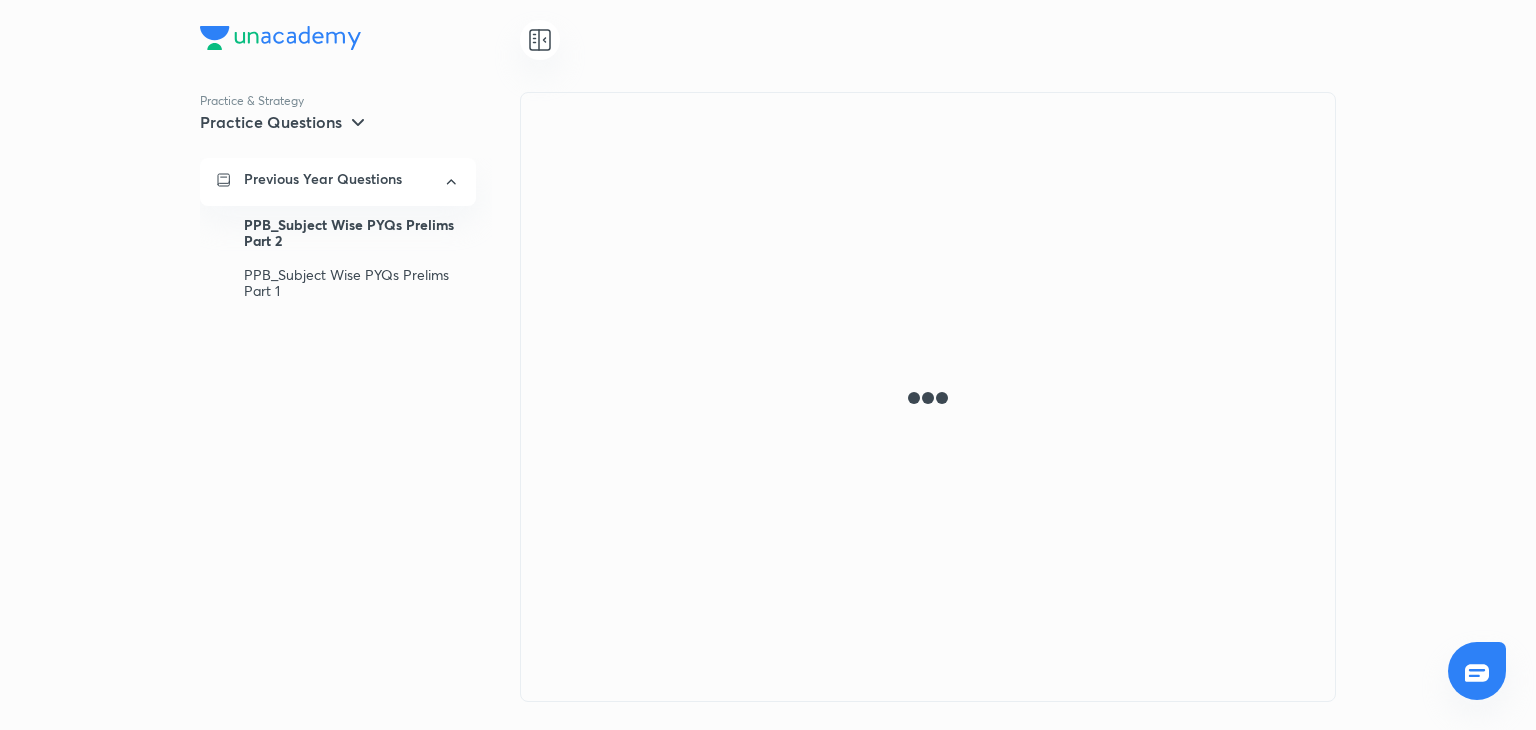 click 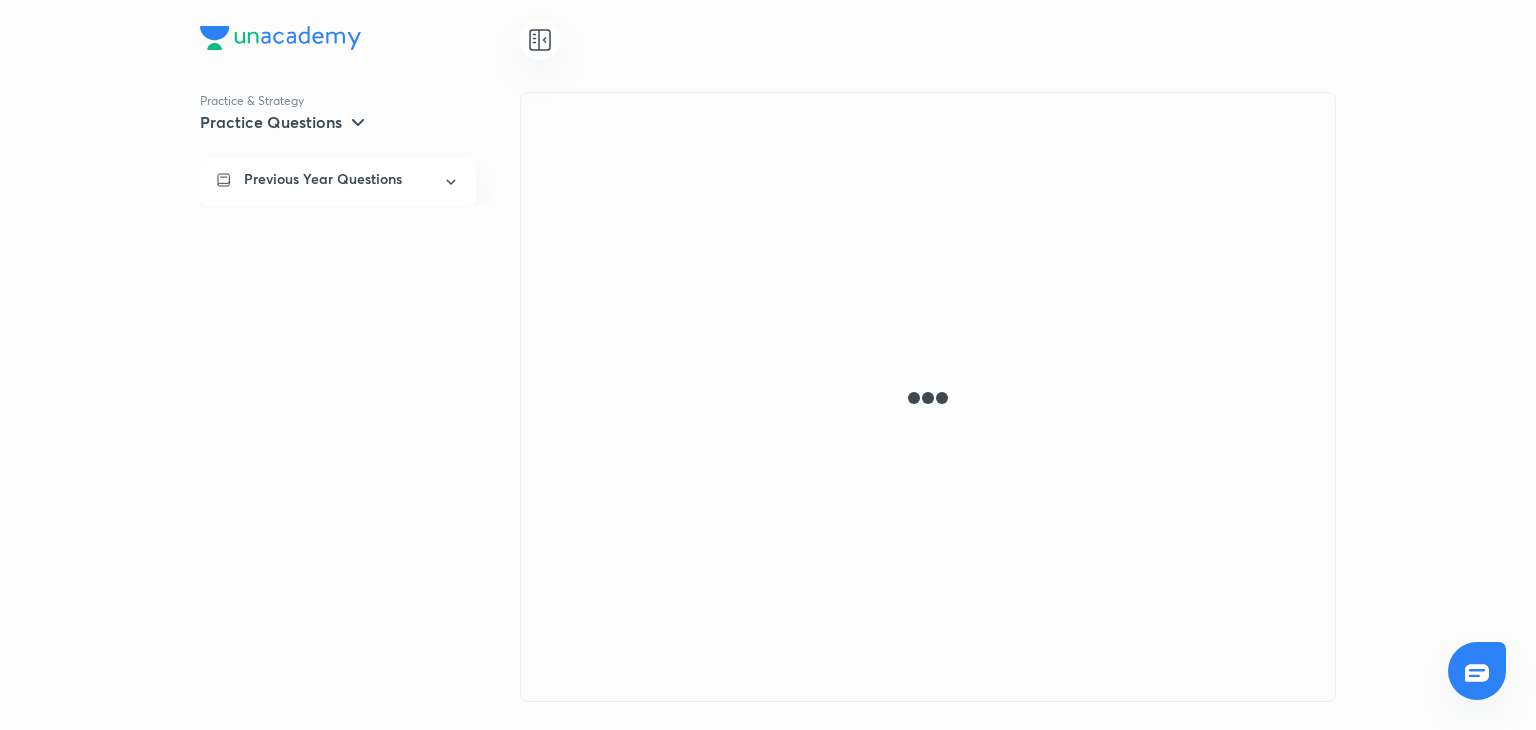 click 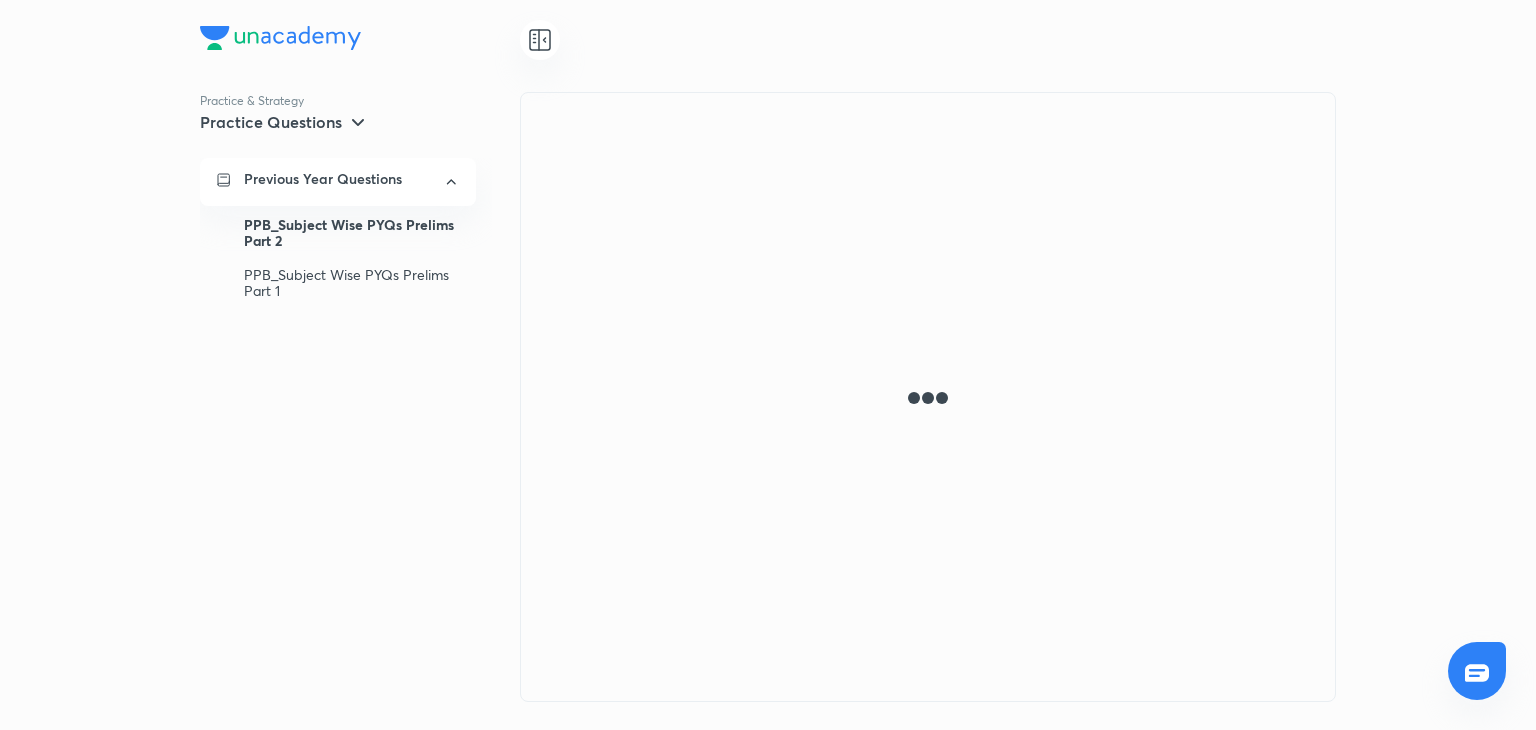 click 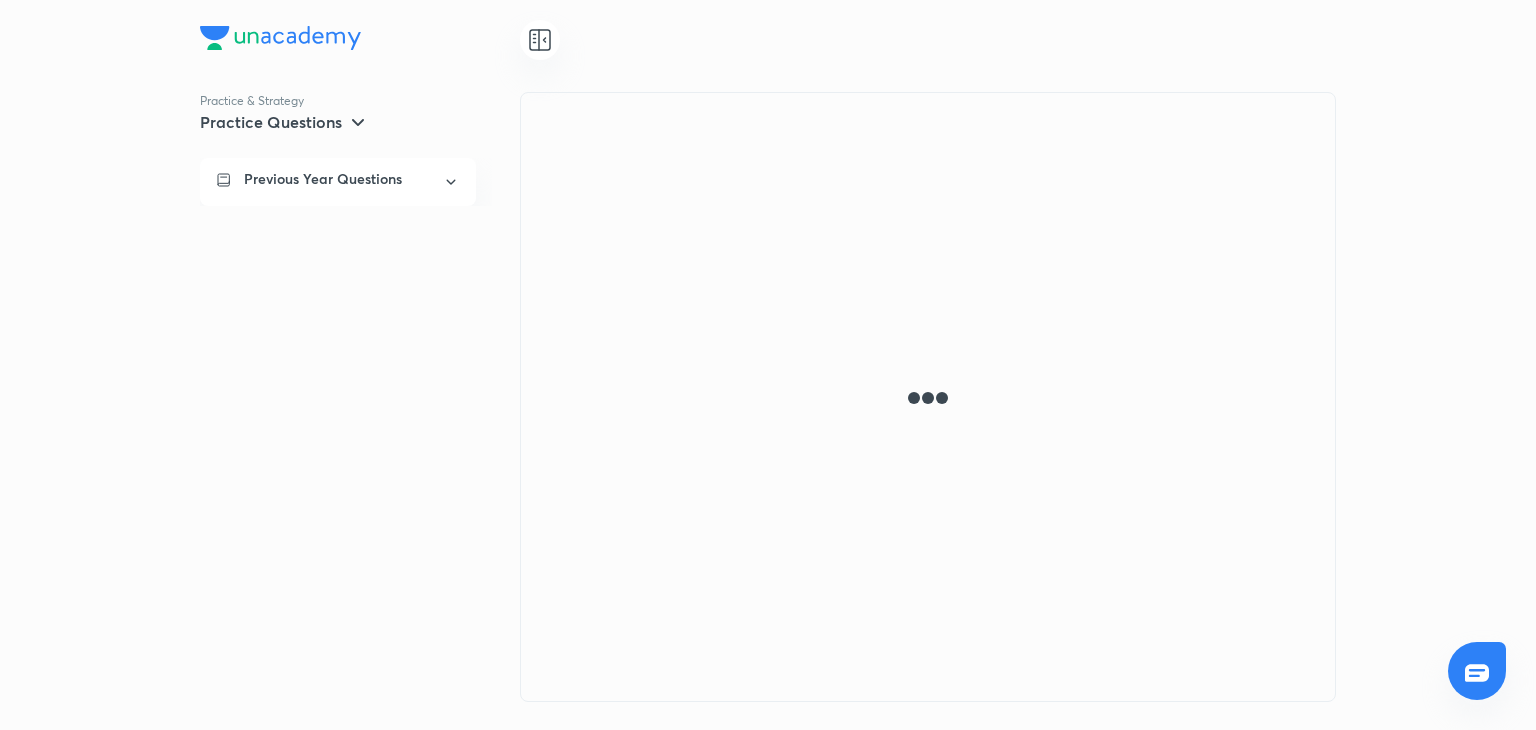 click 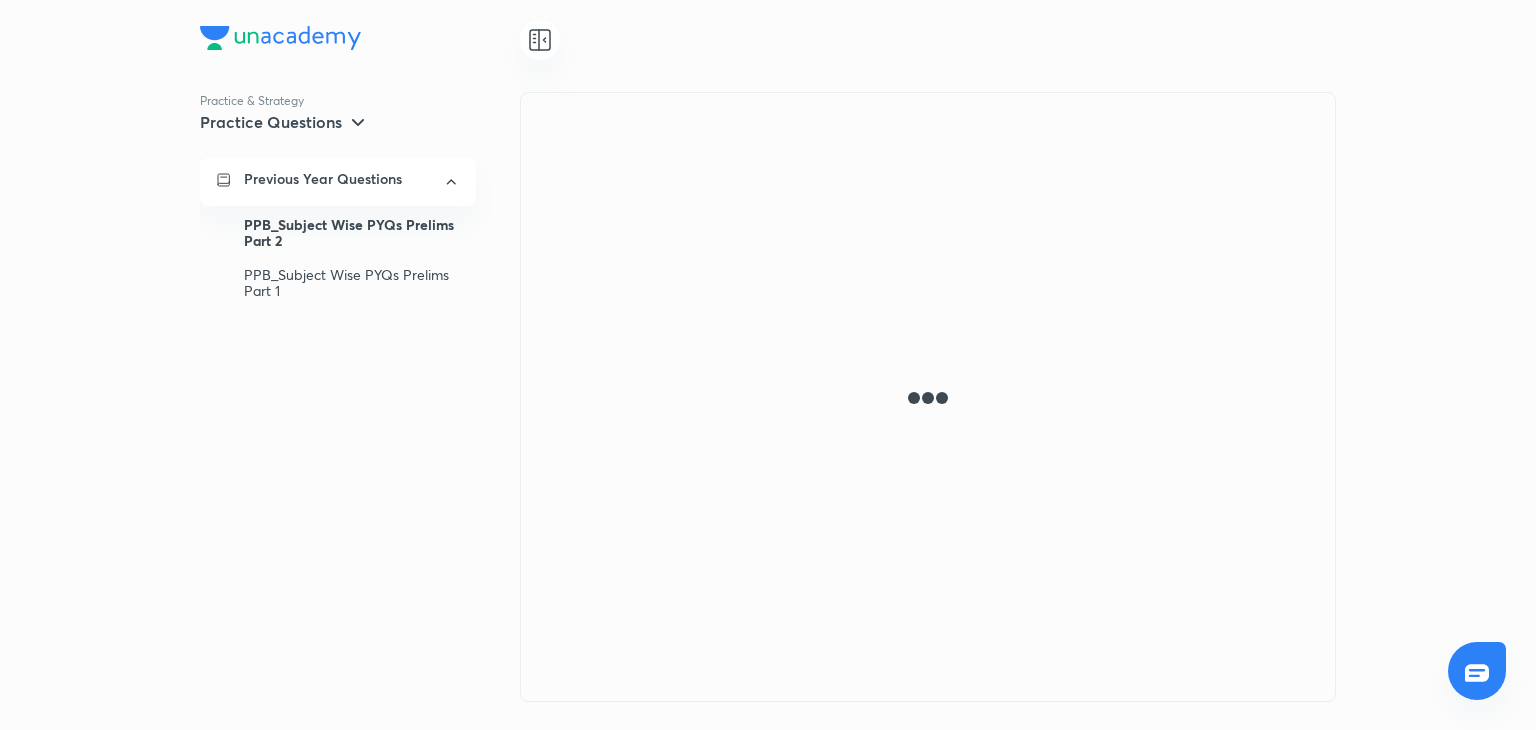 click 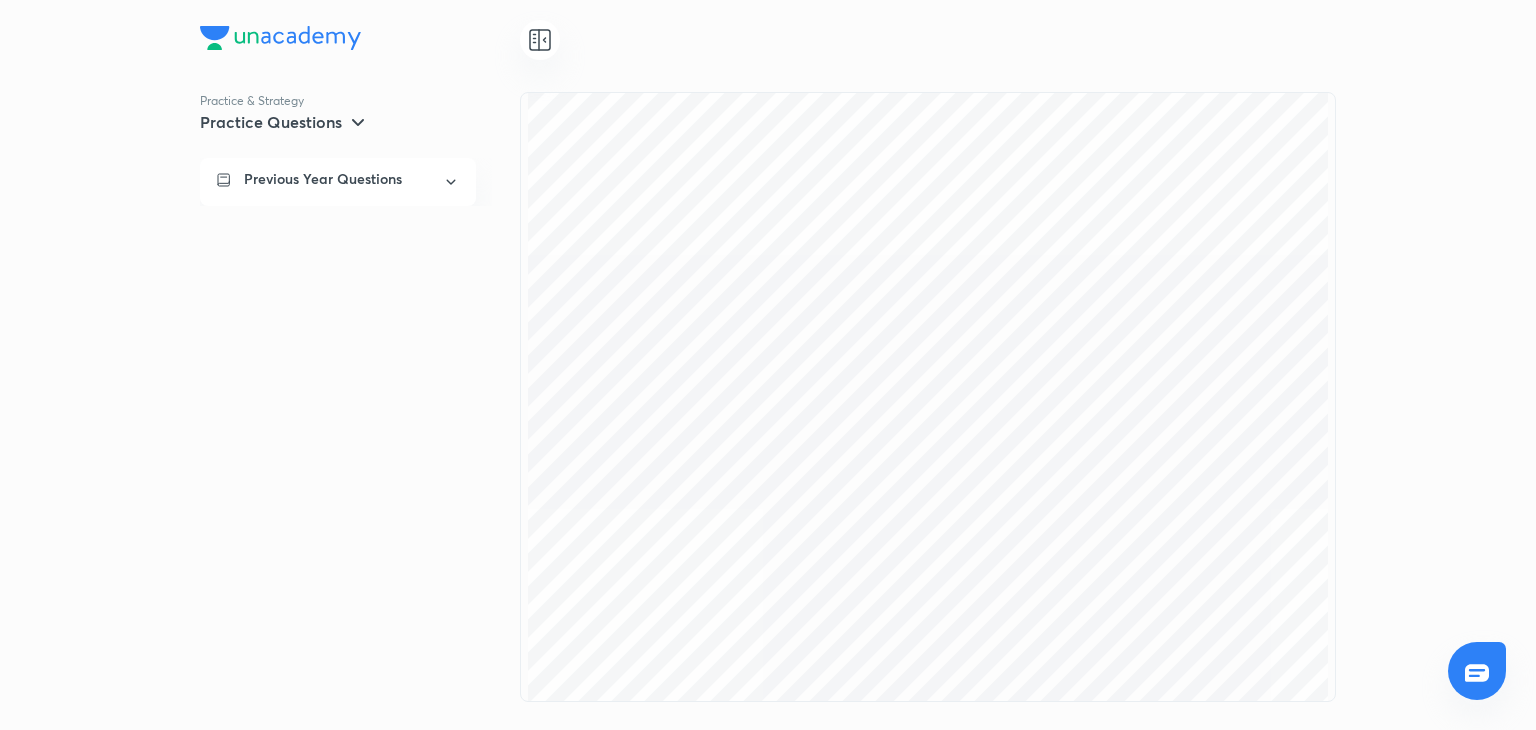 scroll, scrollTop: 12559, scrollLeft: 0, axis: vertical 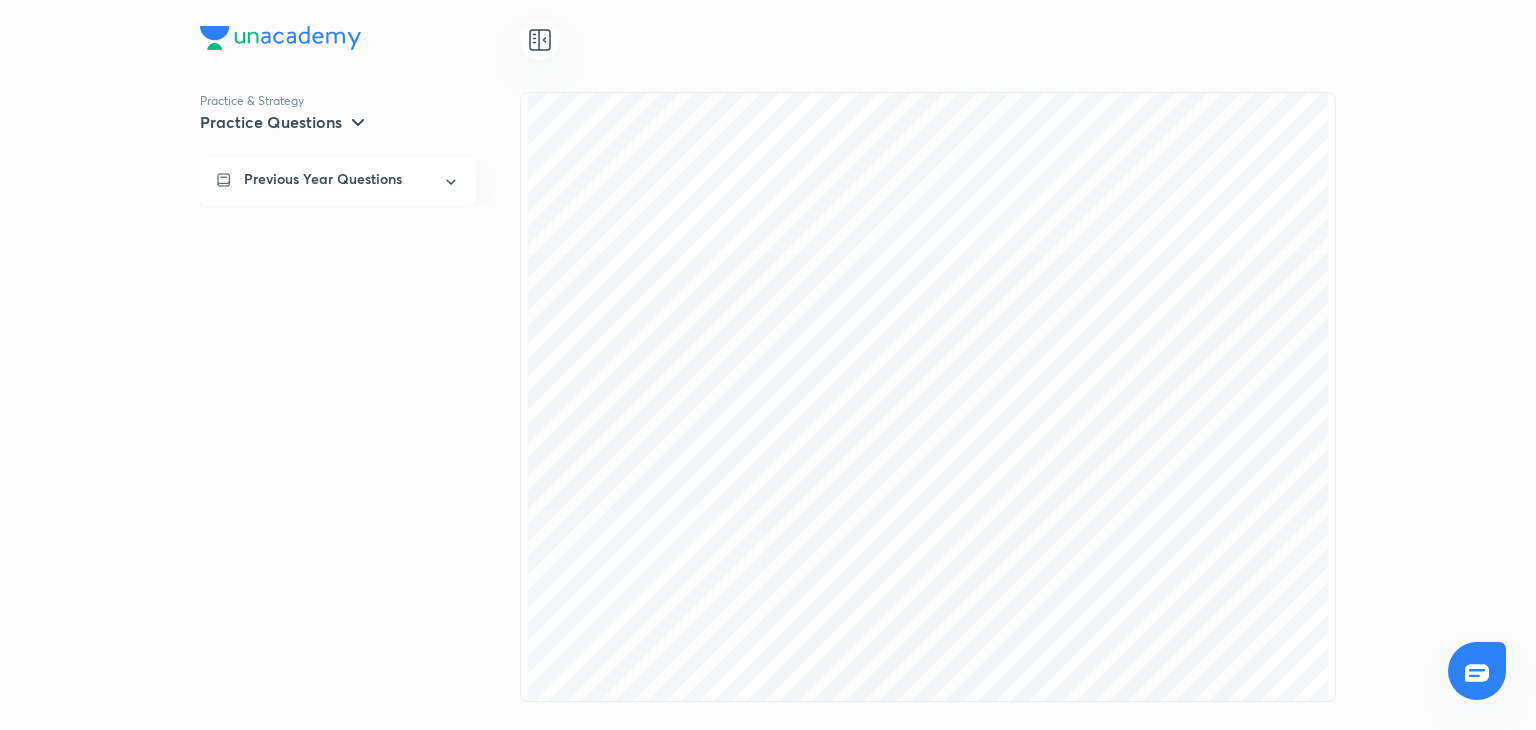 click 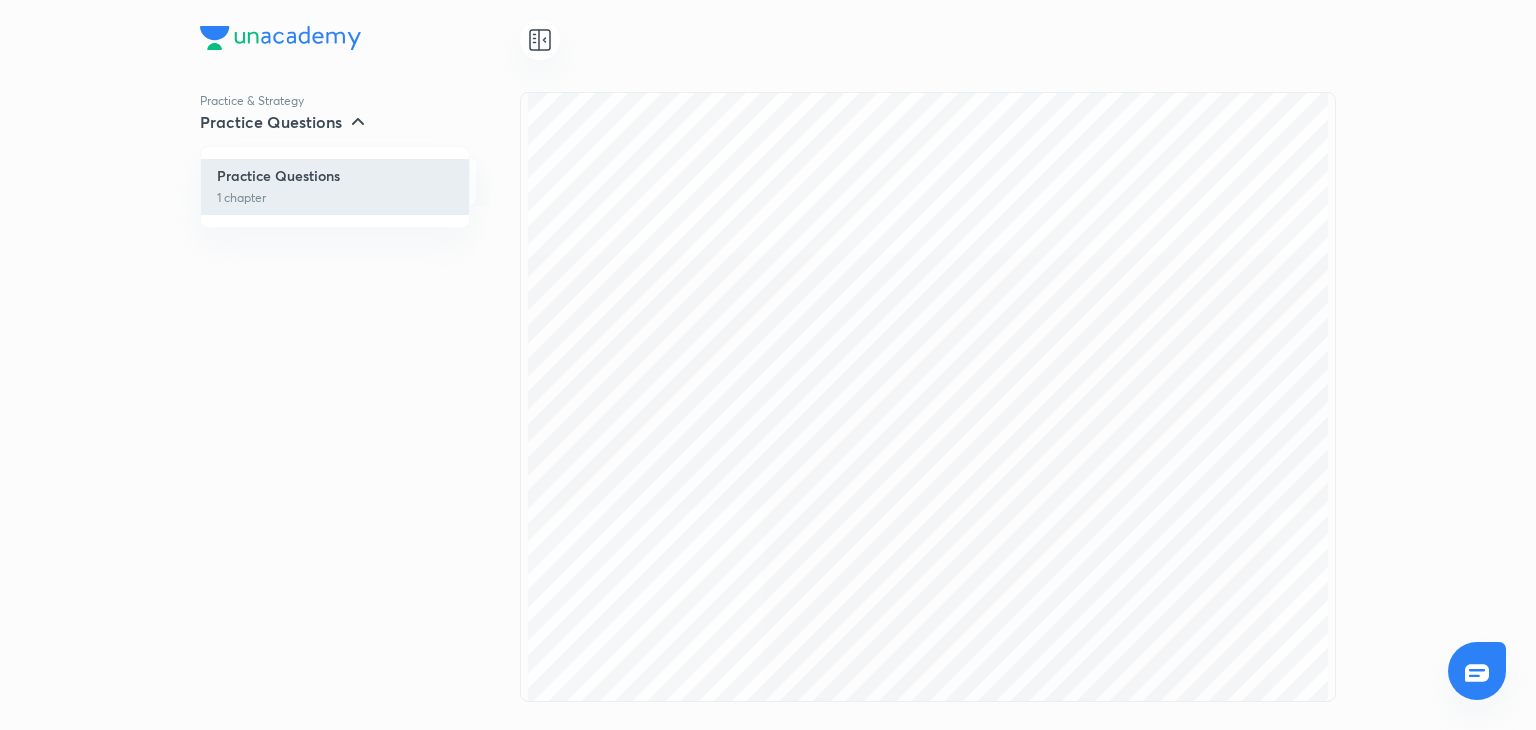 click on "Practice Questions" at bounding box center [335, 176] 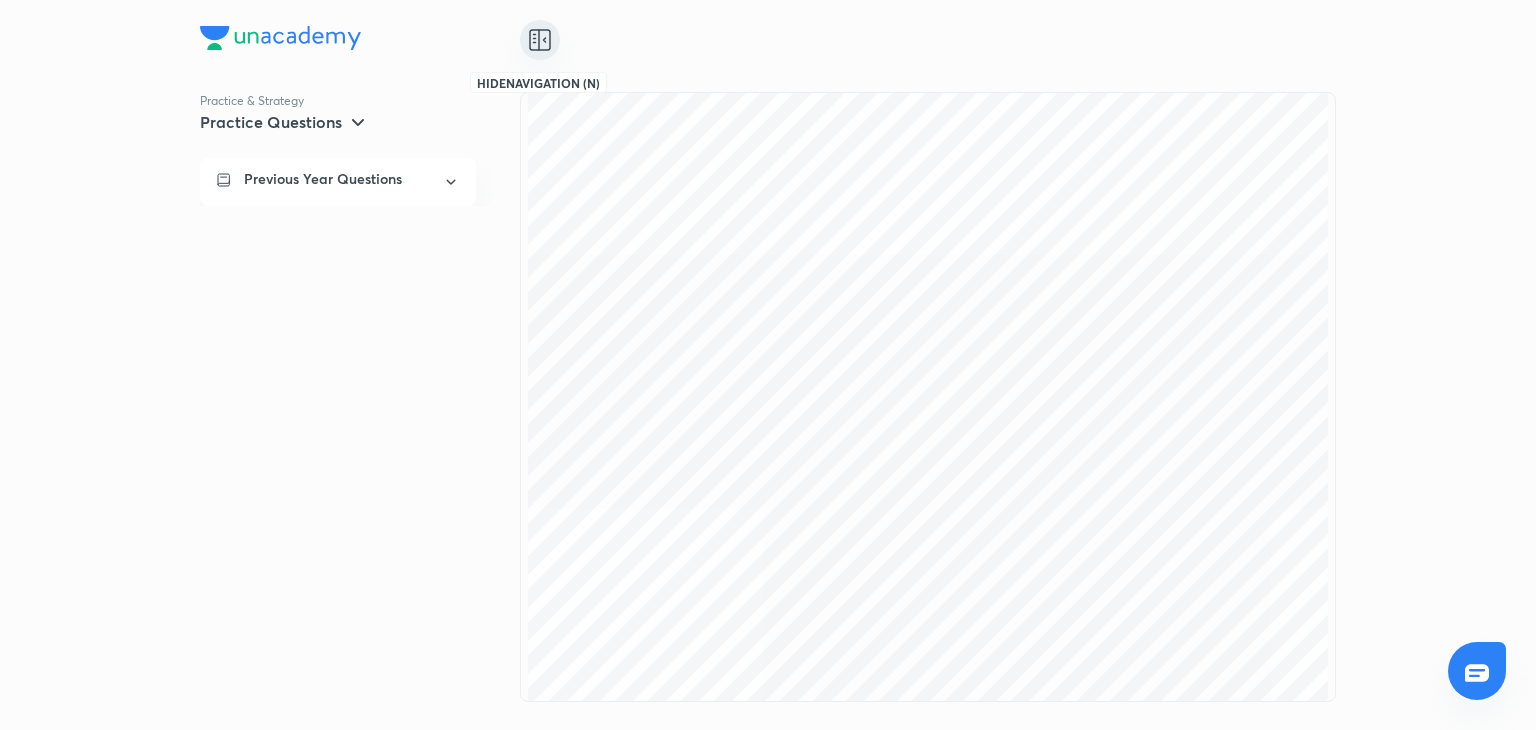 click 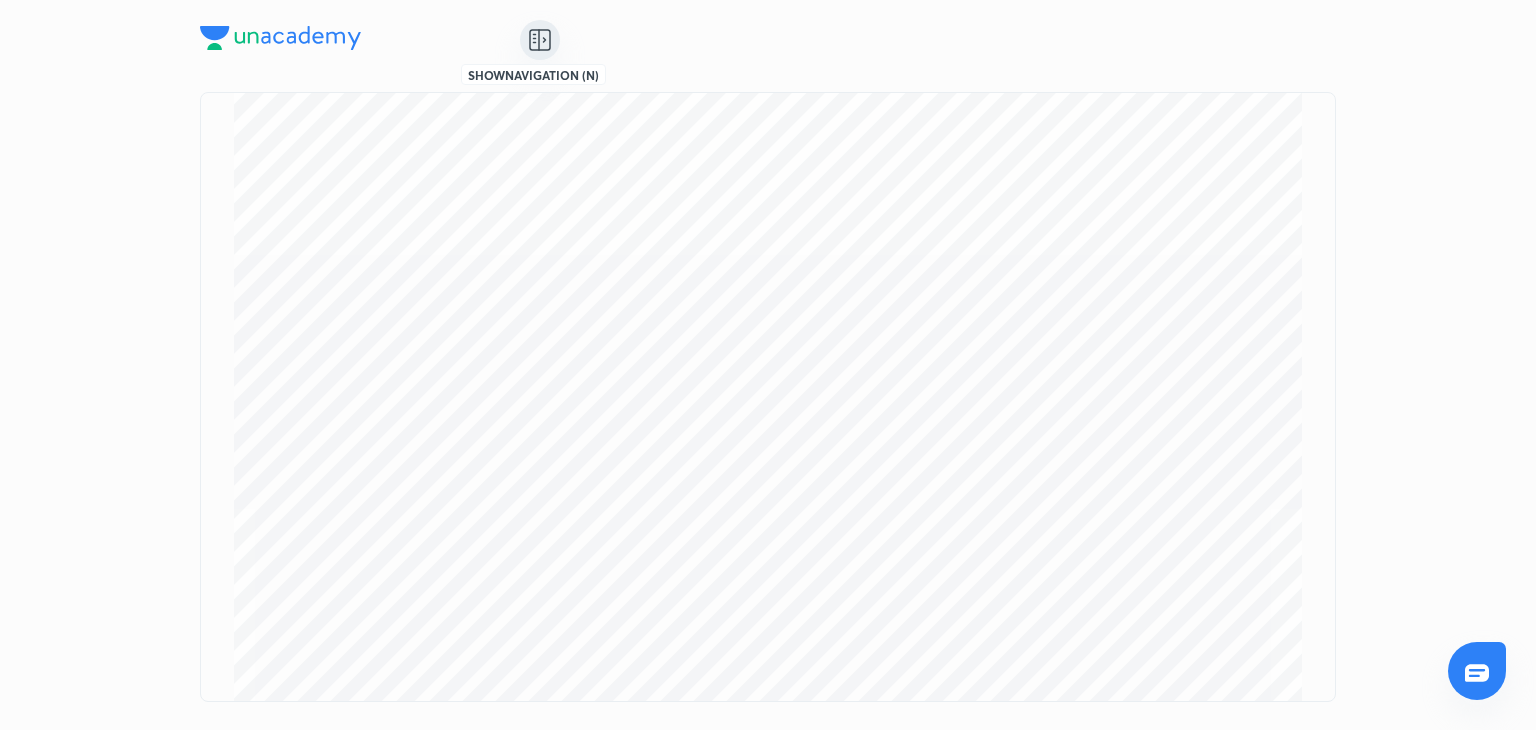scroll, scrollTop: 17456, scrollLeft: 0, axis: vertical 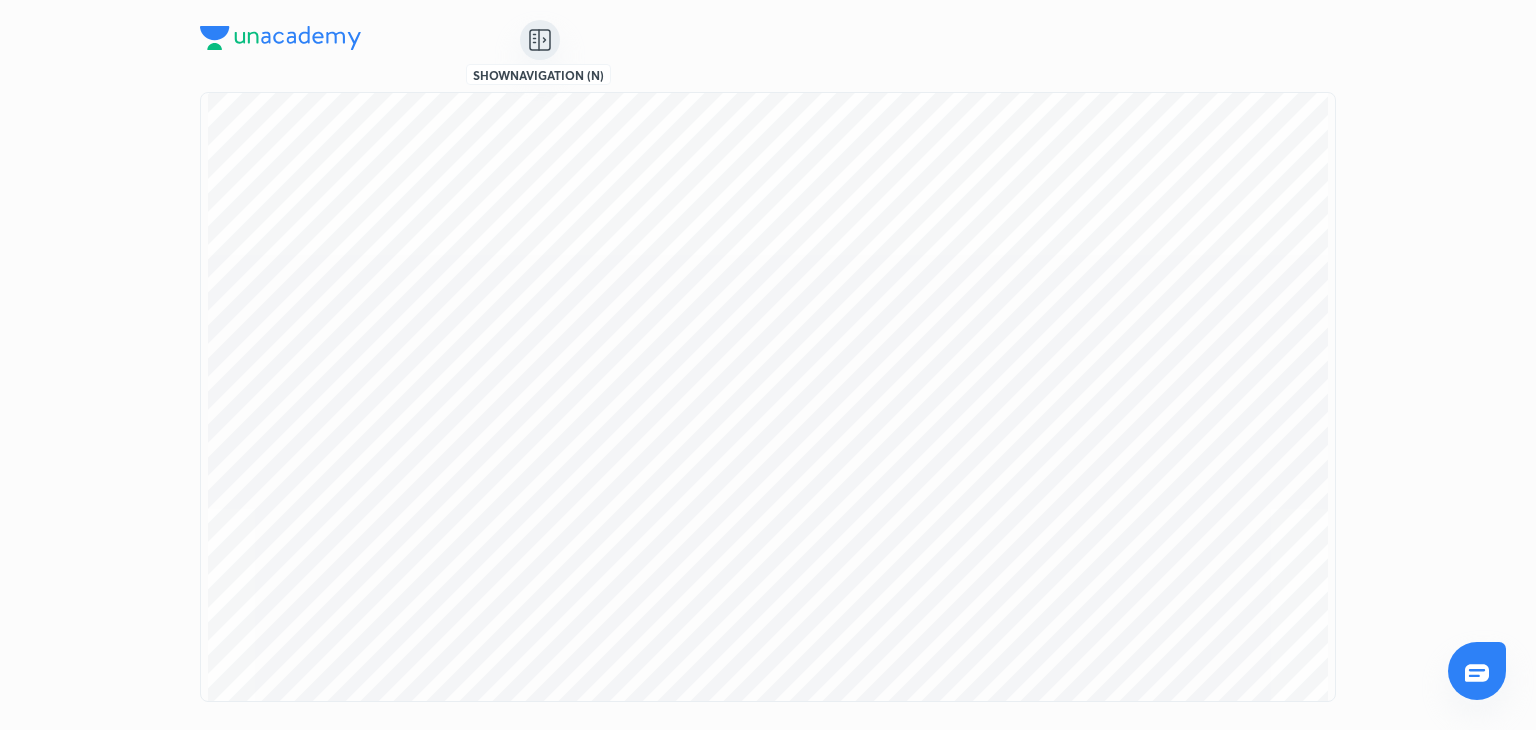 click 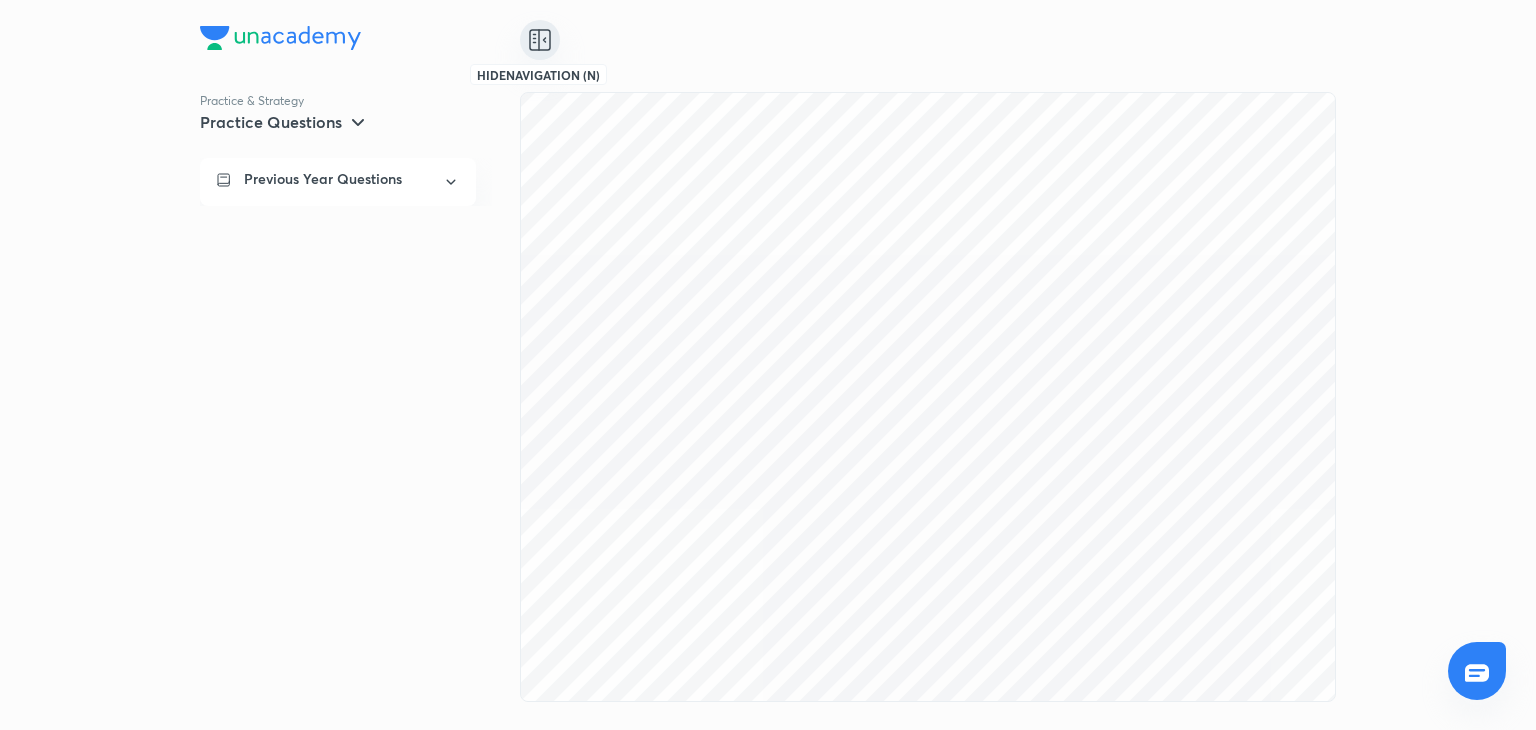 scroll, scrollTop: 12559, scrollLeft: 0, axis: vertical 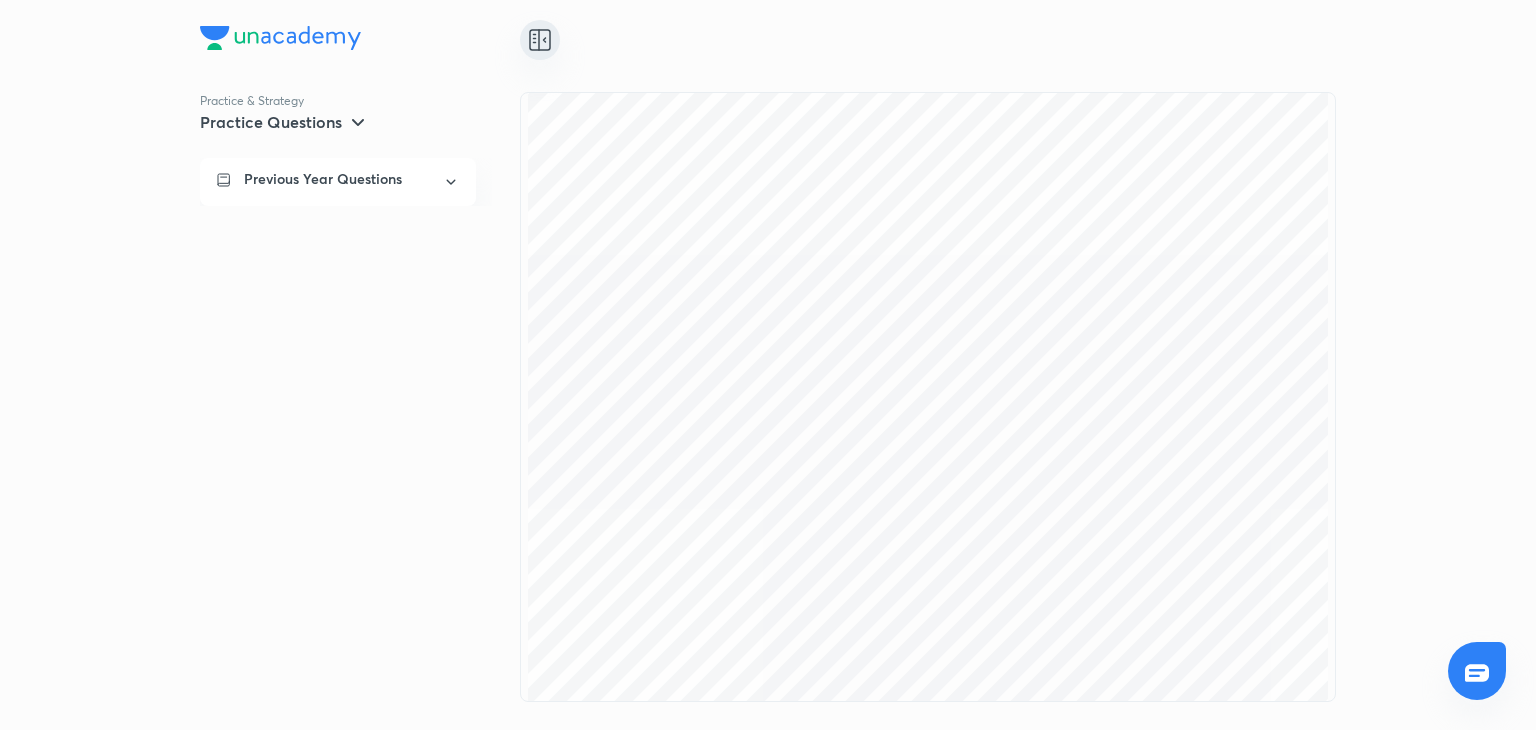 click on "Practice & Strategy Practice Questions Previous Year Questions" at bounding box center [360, 397] 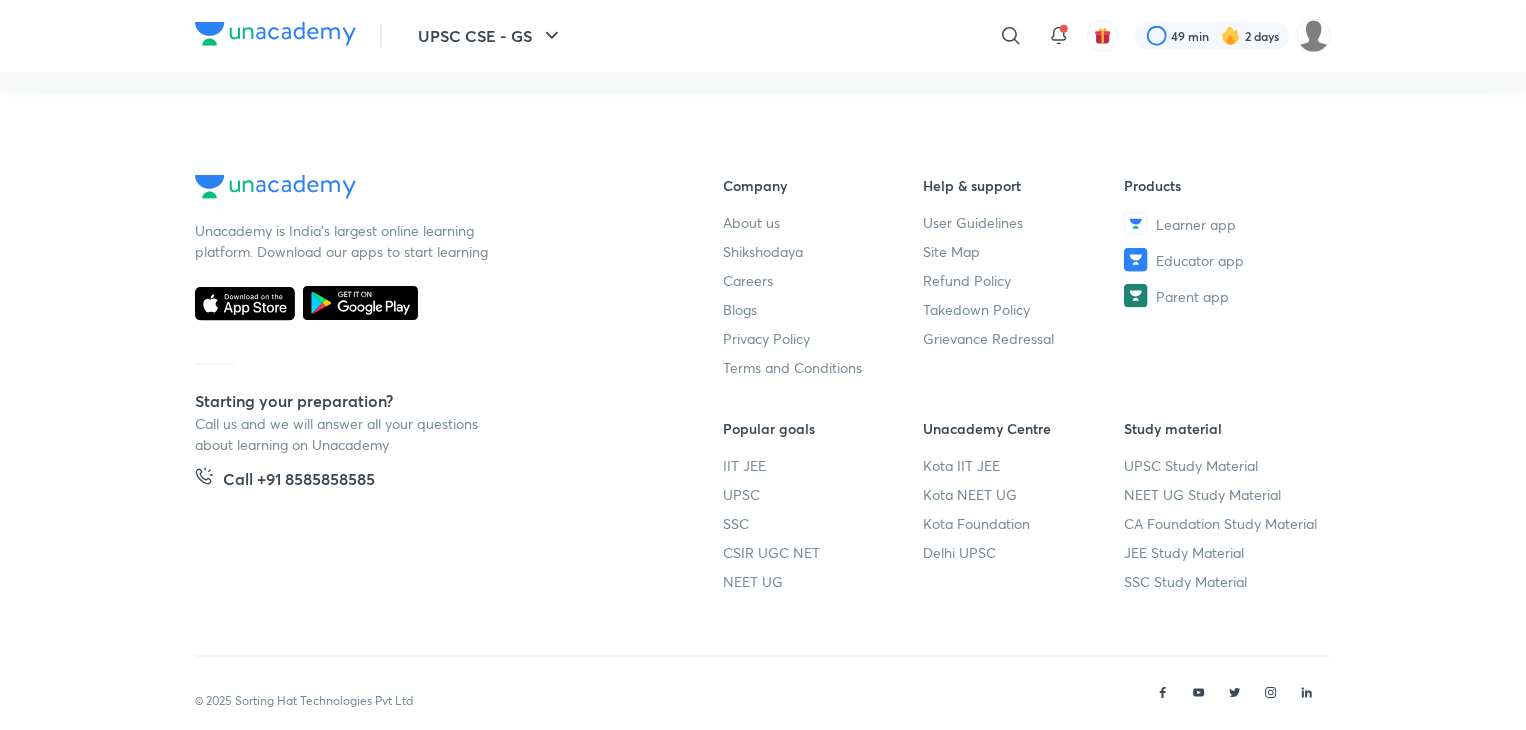 scroll, scrollTop: 0, scrollLeft: 0, axis: both 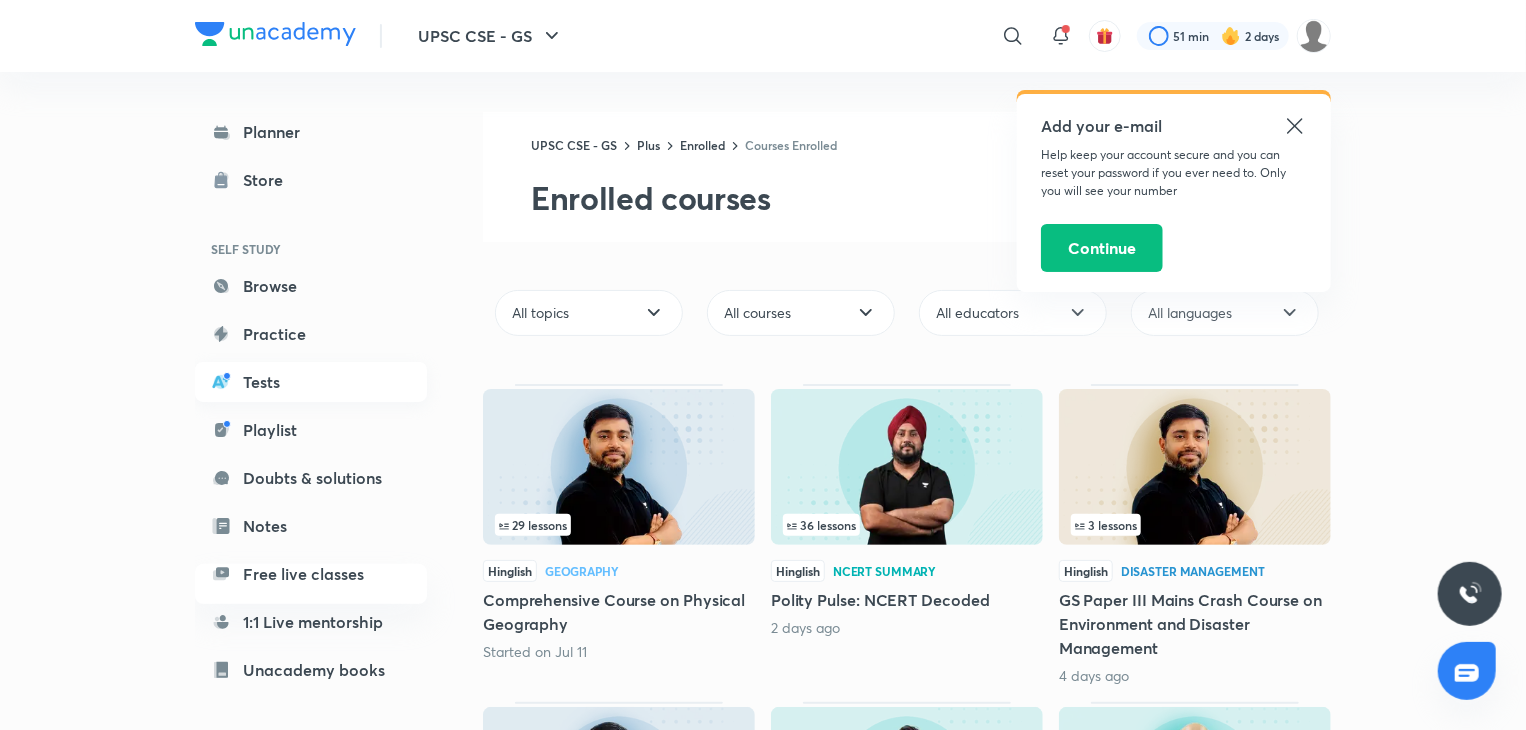 click 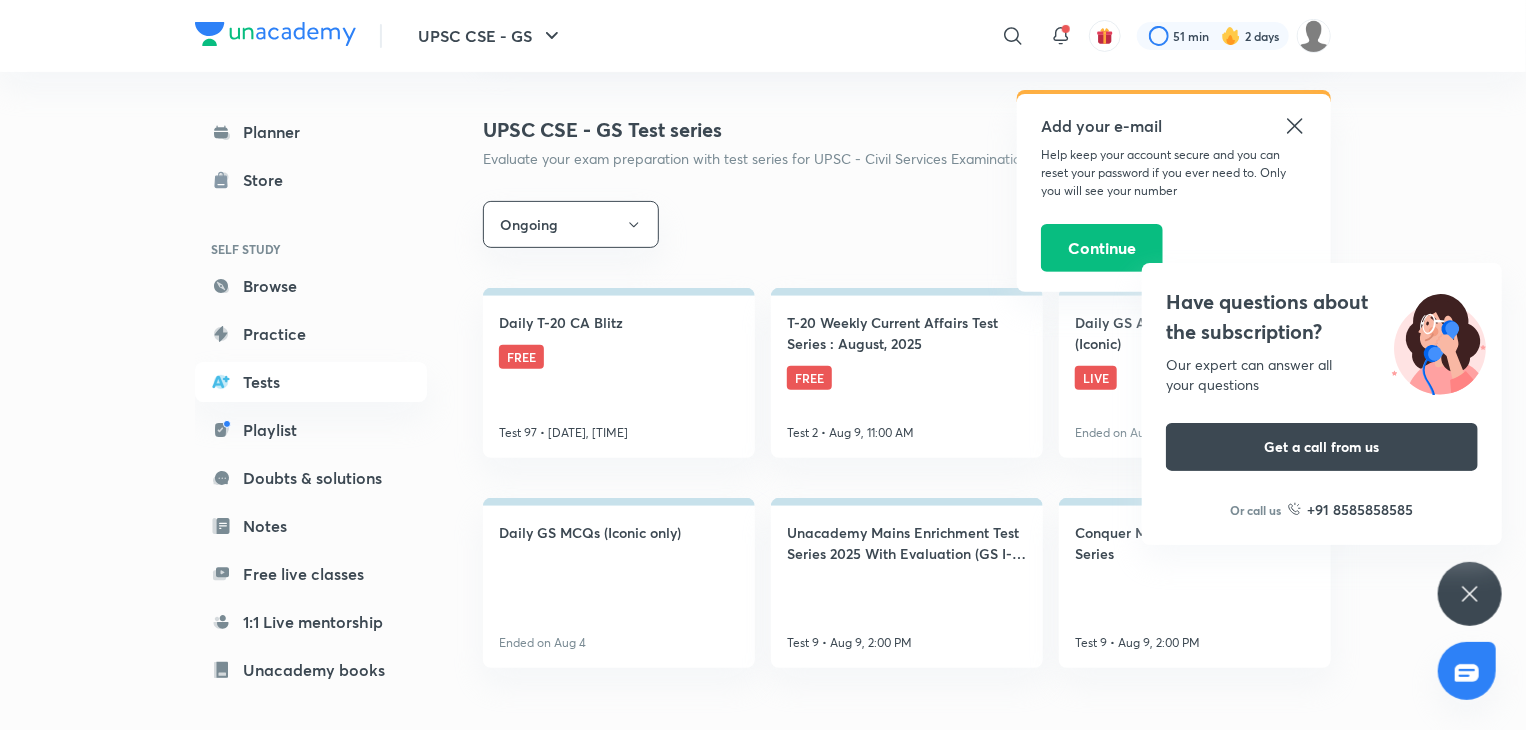 scroll, scrollTop: 240, scrollLeft: 0, axis: vertical 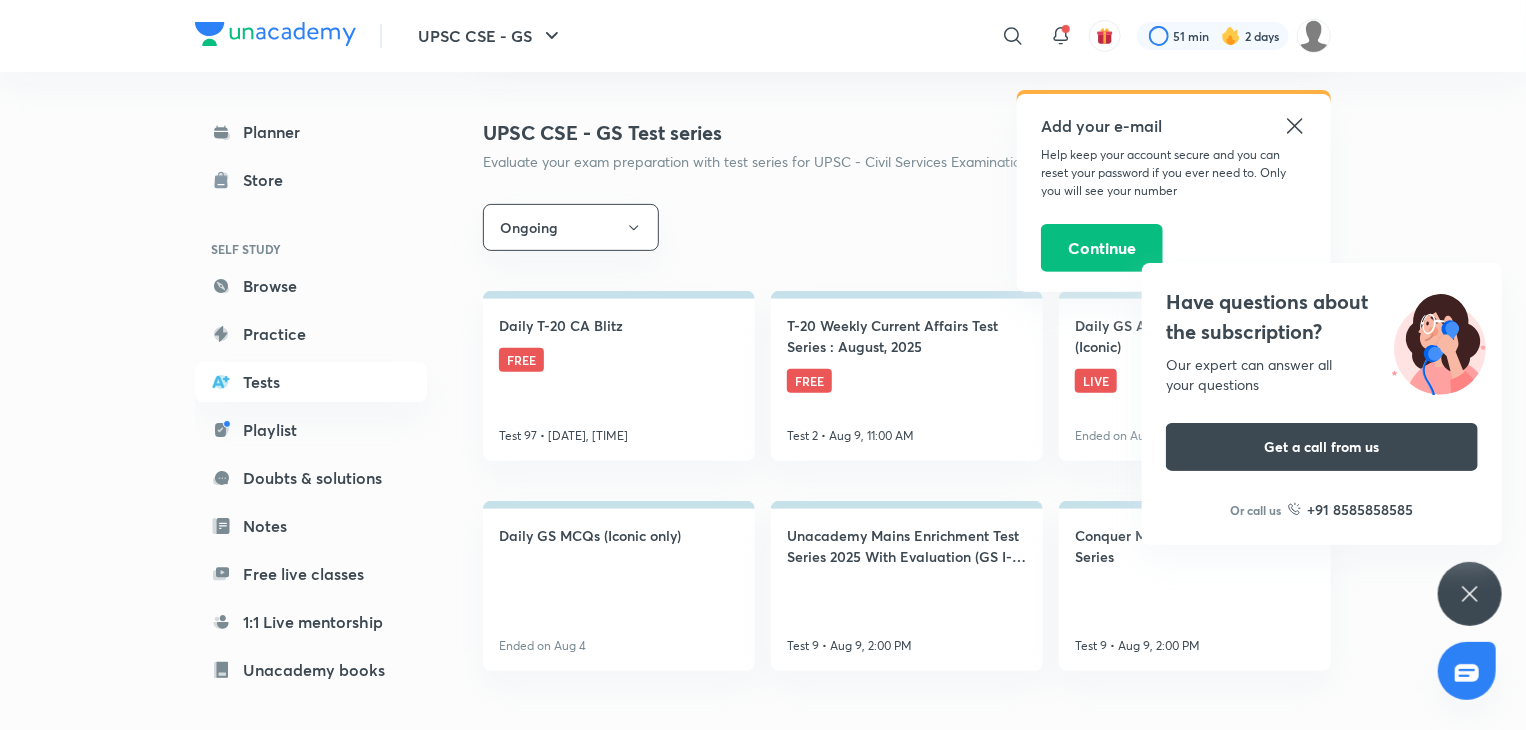click 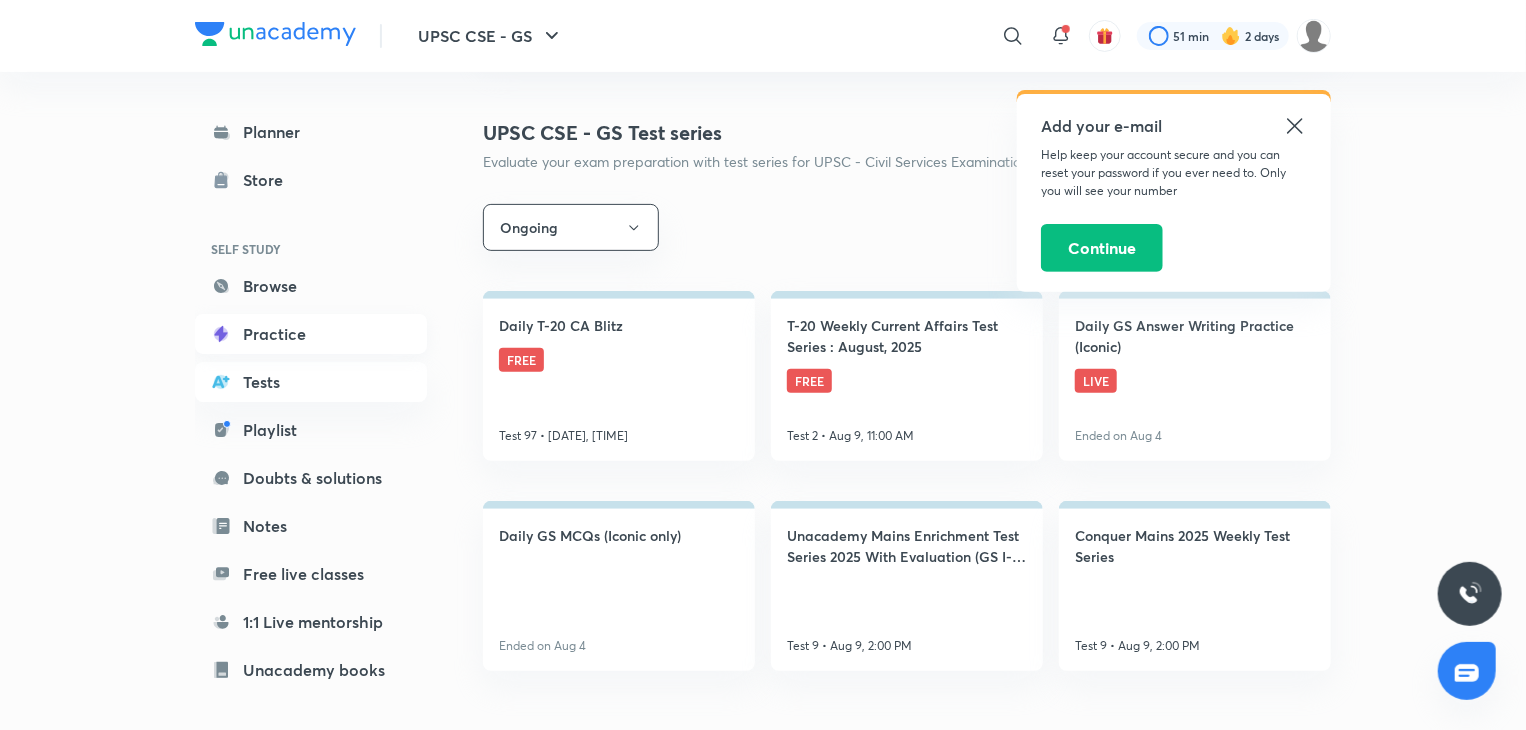 click on "Practice" at bounding box center [311, 334] 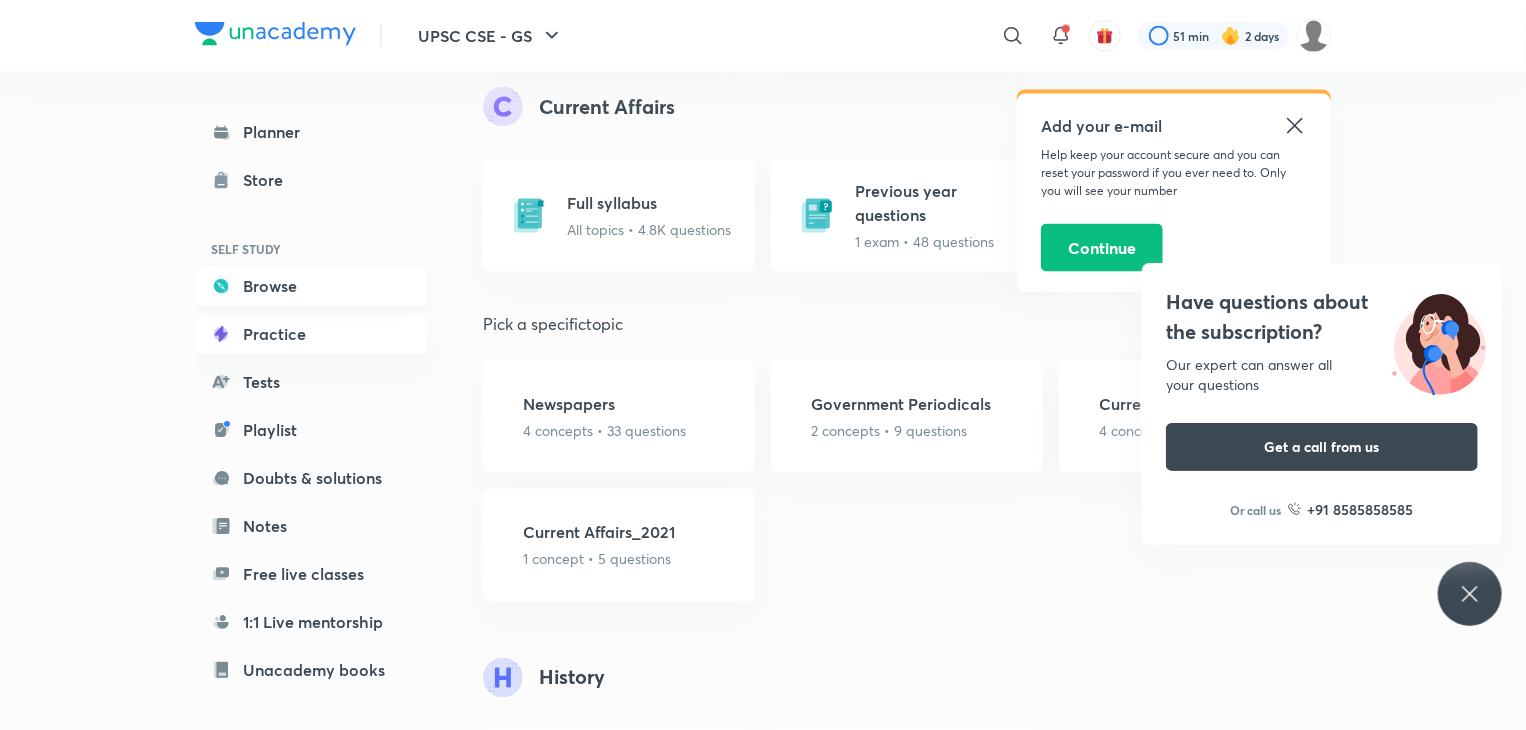 scroll, scrollTop: 1400, scrollLeft: 0, axis: vertical 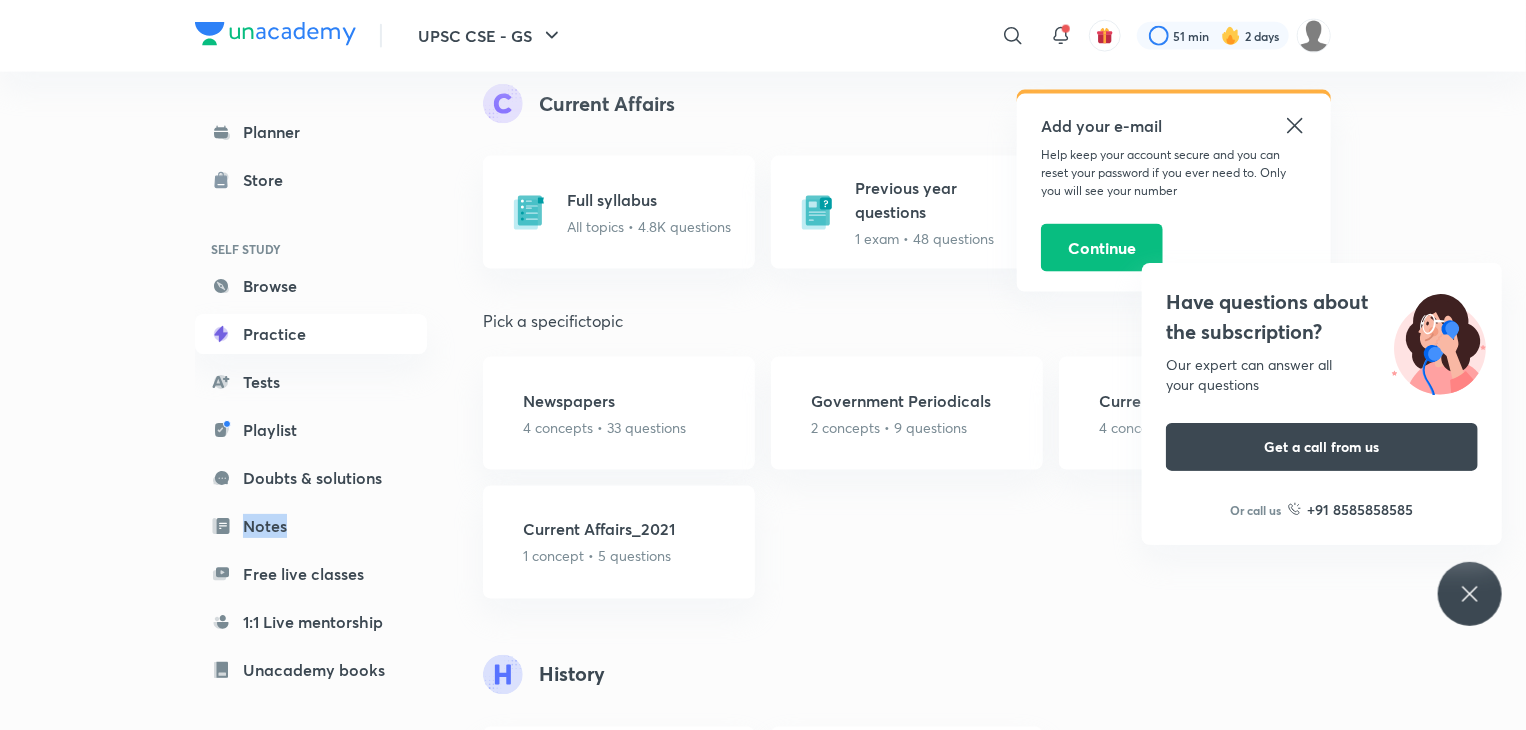drag, startPoint x: 456, startPoint y: 509, endPoint x: 464, endPoint y: 569, distance: 60.530983 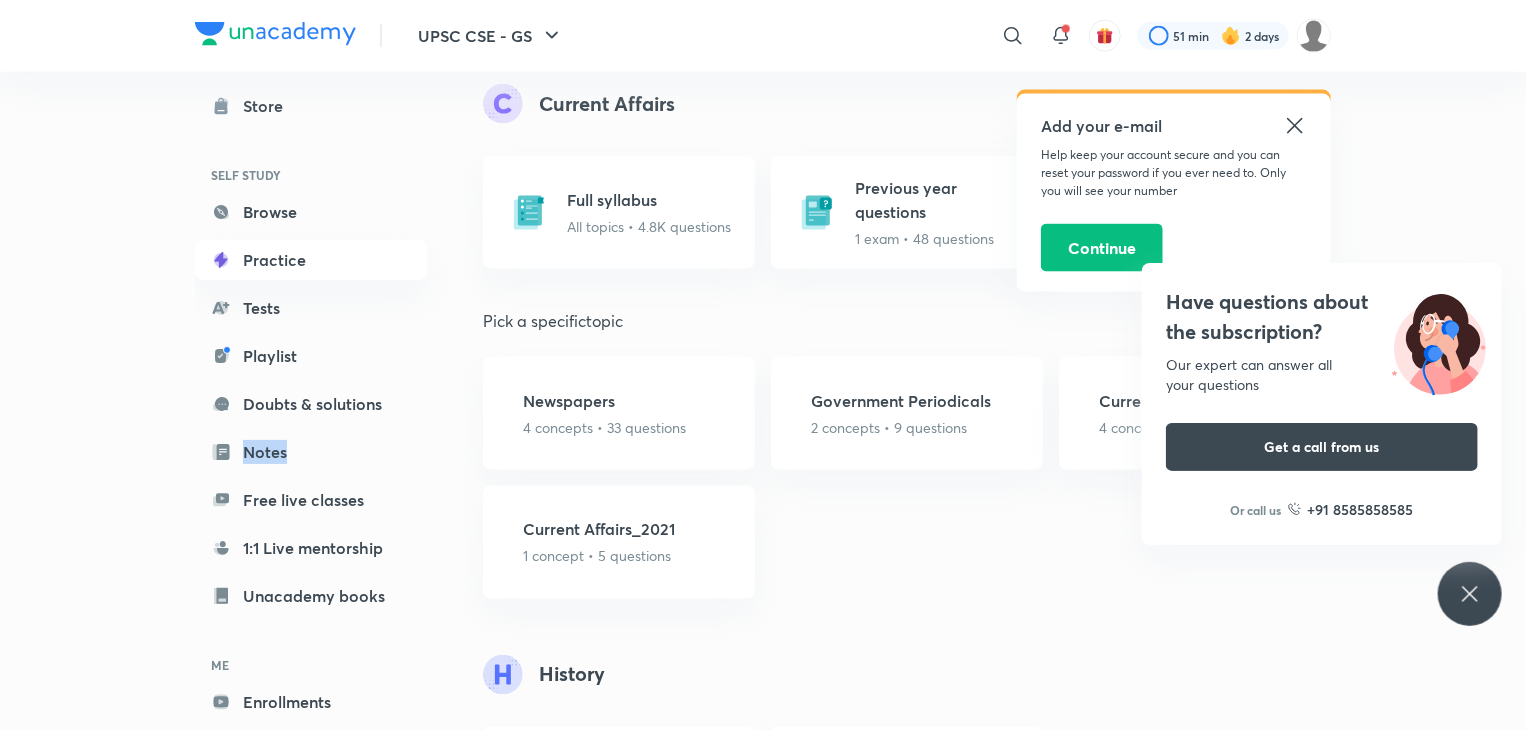 scroll, scrollTop: 0, scrollLeft: 0, axis: both 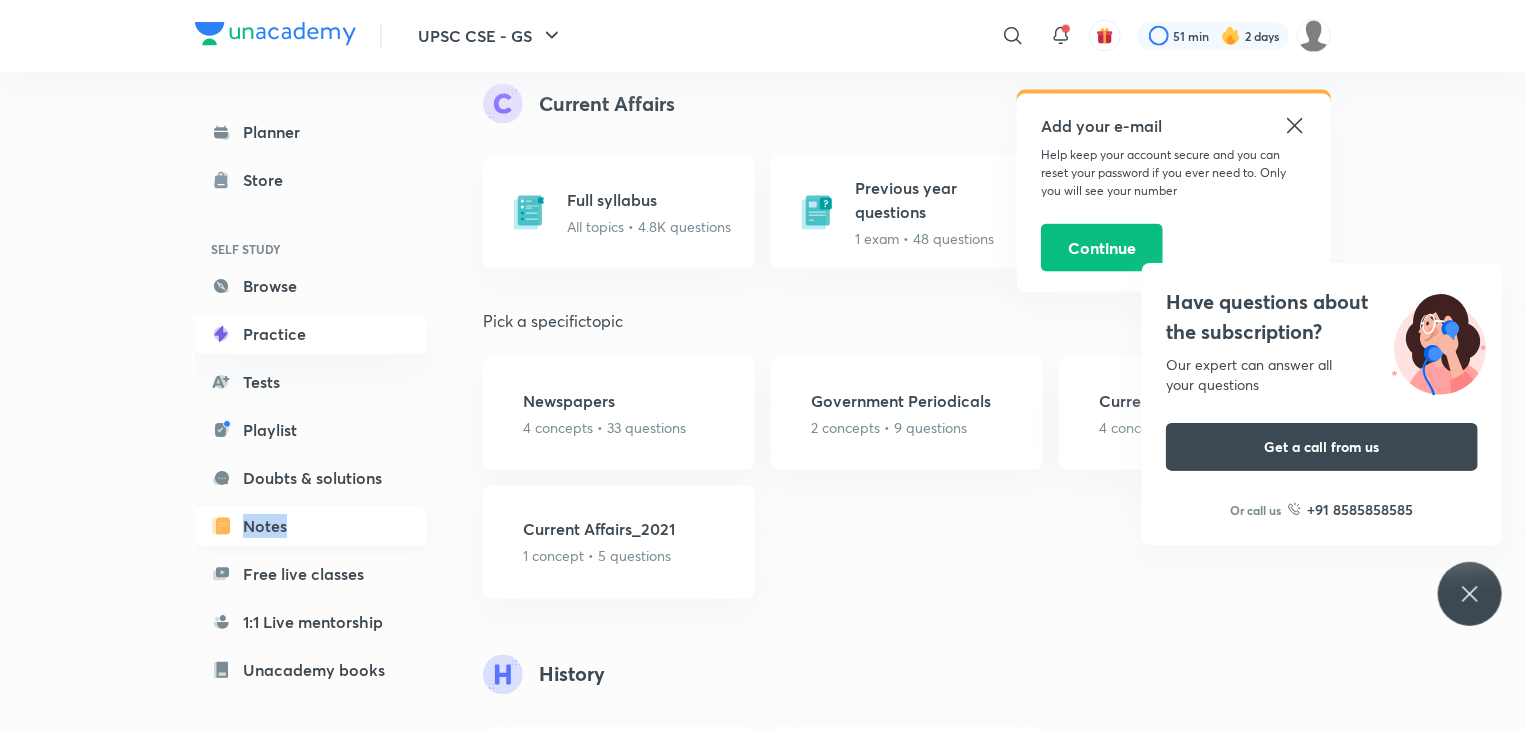 click on "Notes" at bounding box center (311, 526) 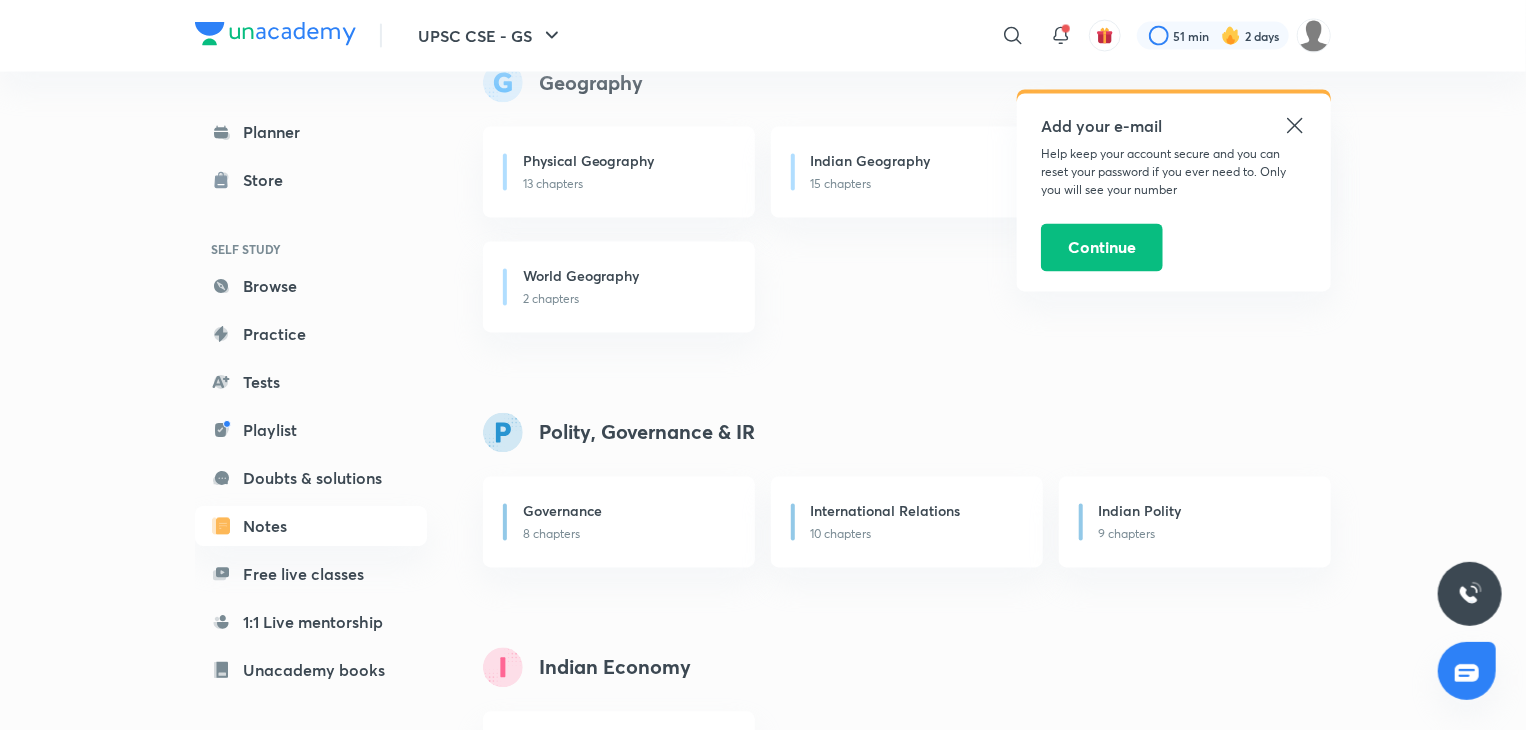 scroll, scrollTop: 1768, scrollLeft: 0, axis: vertical 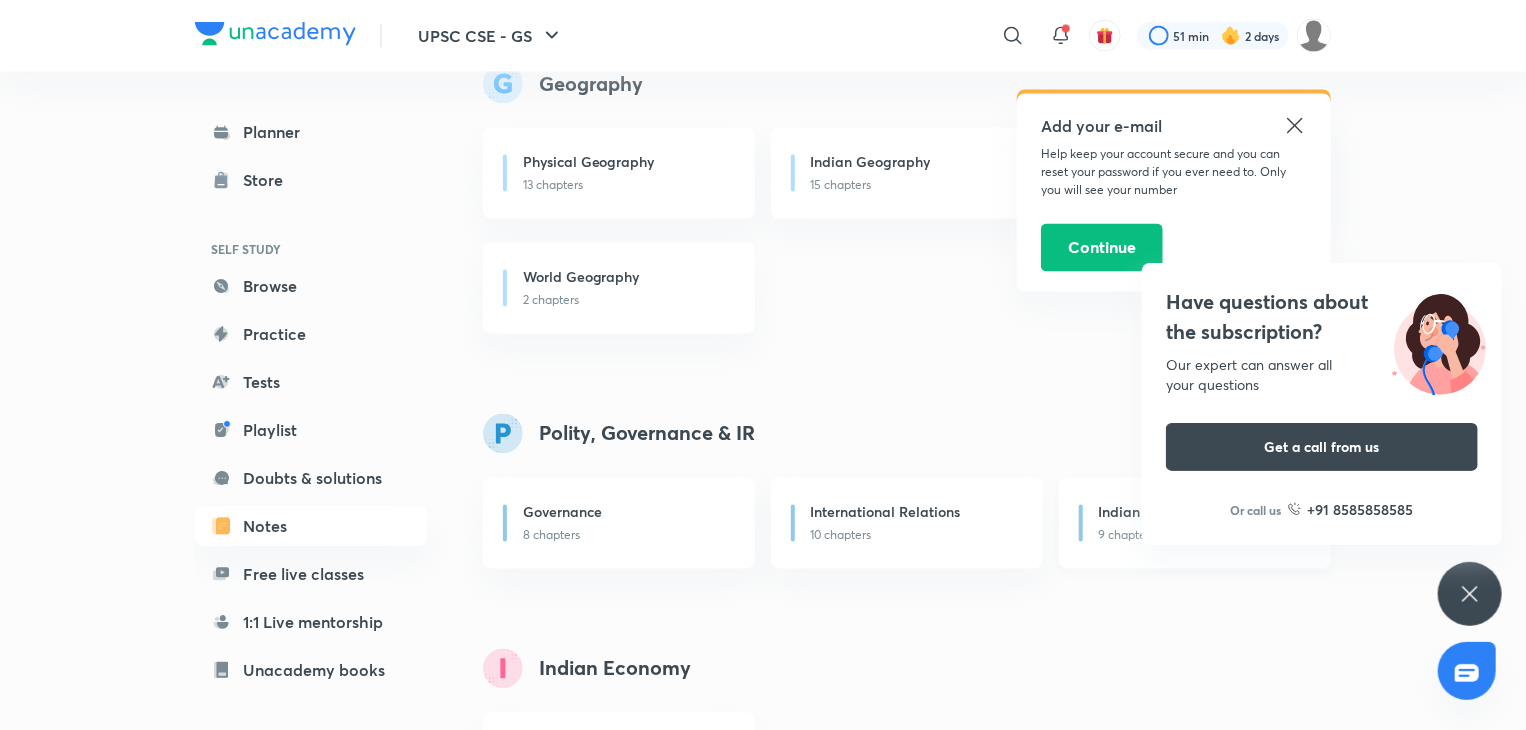click on "Indian Polity" at bounding box center [1140, 512] 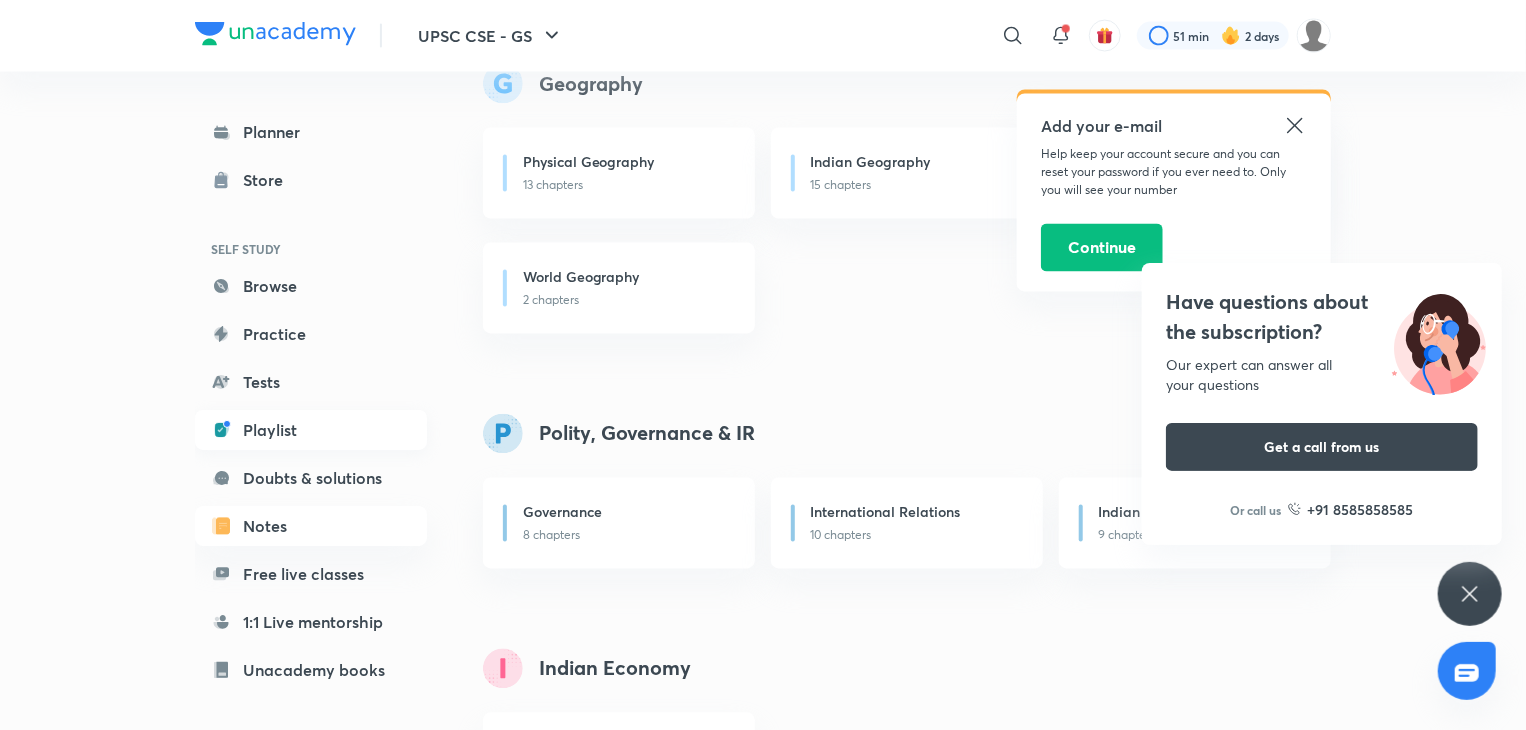 click on "Playlist" at bounding box center (311, 430) 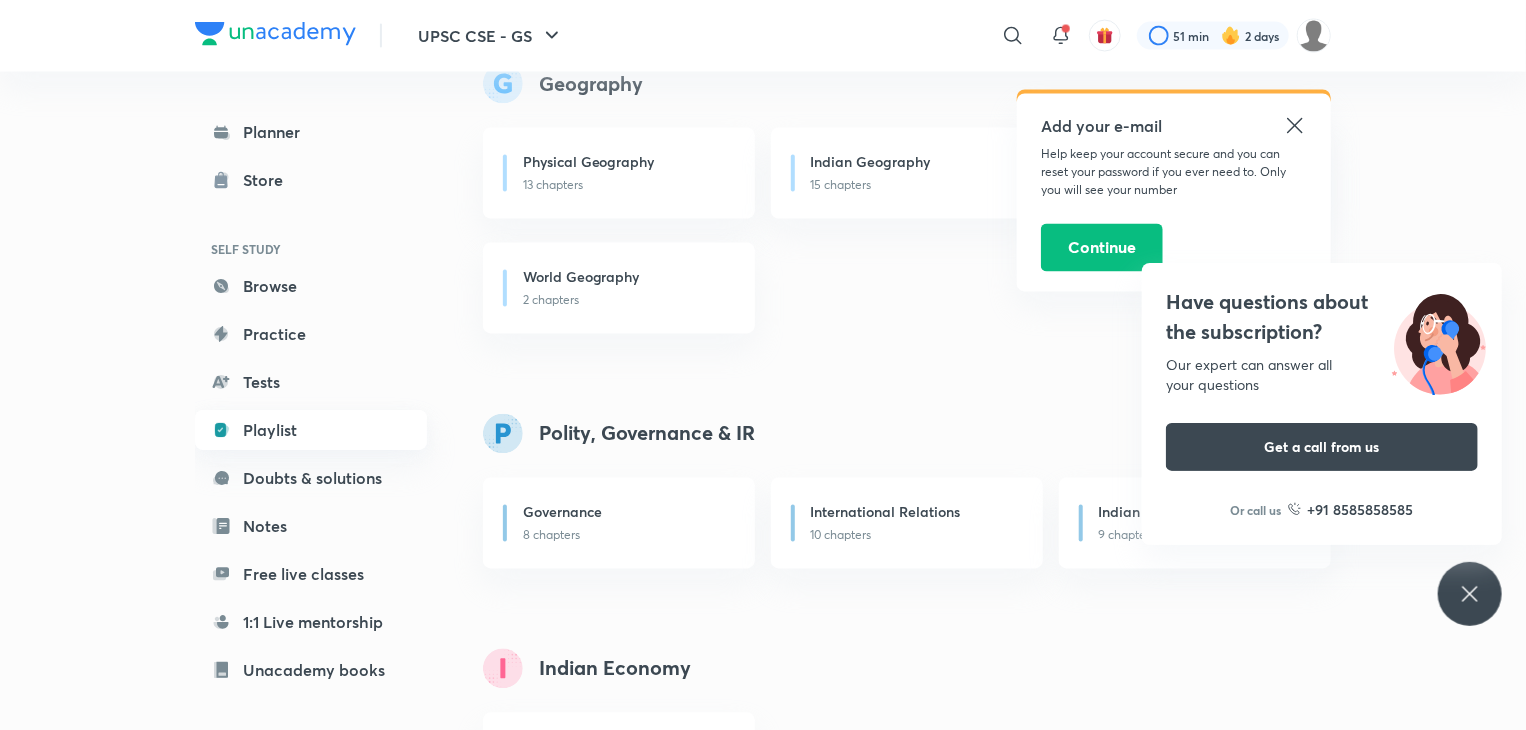 scroll, scrollTop: 0, scrollLeft: 0, axis: both 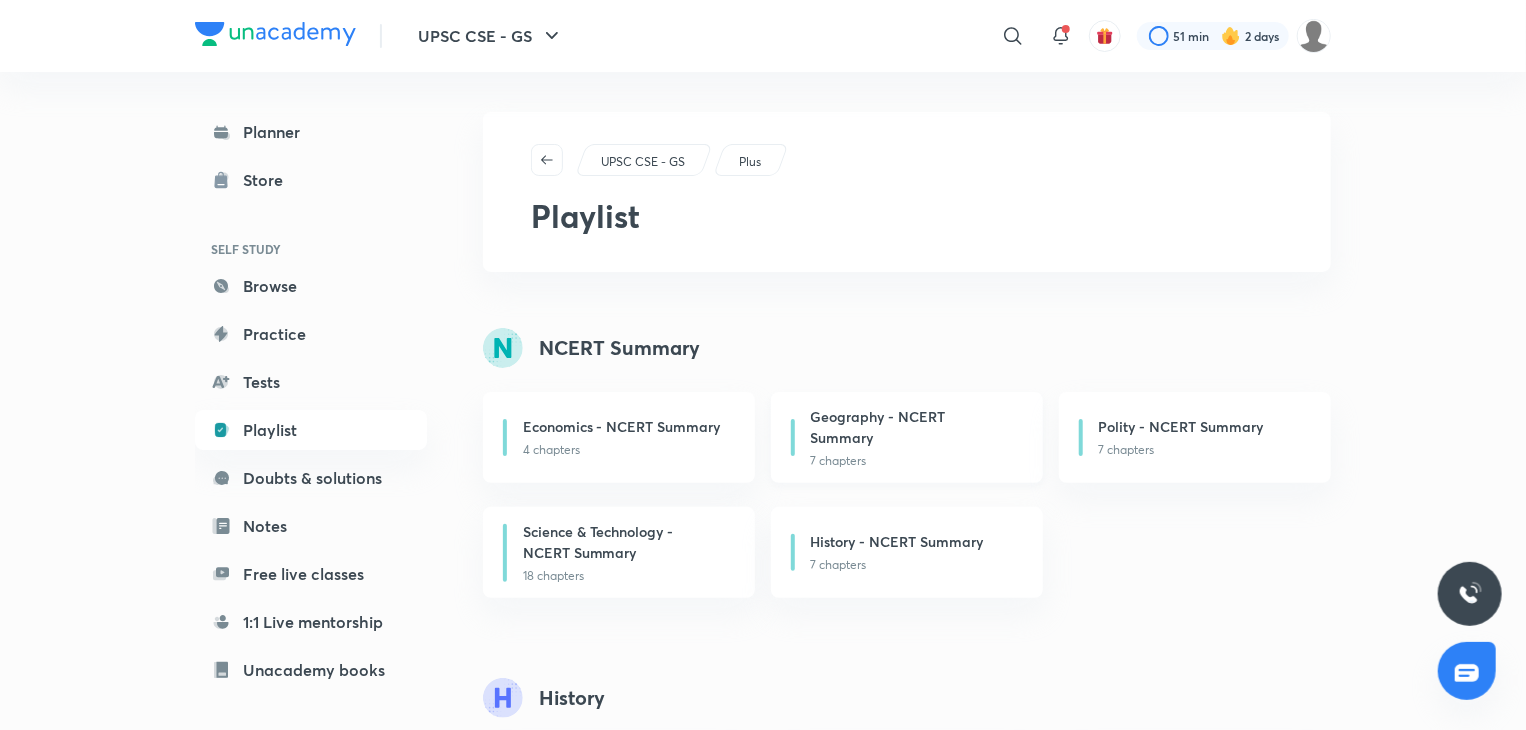 click on "Geography - NCERT Summary 7 chapters" at bounding box center [907, 437] 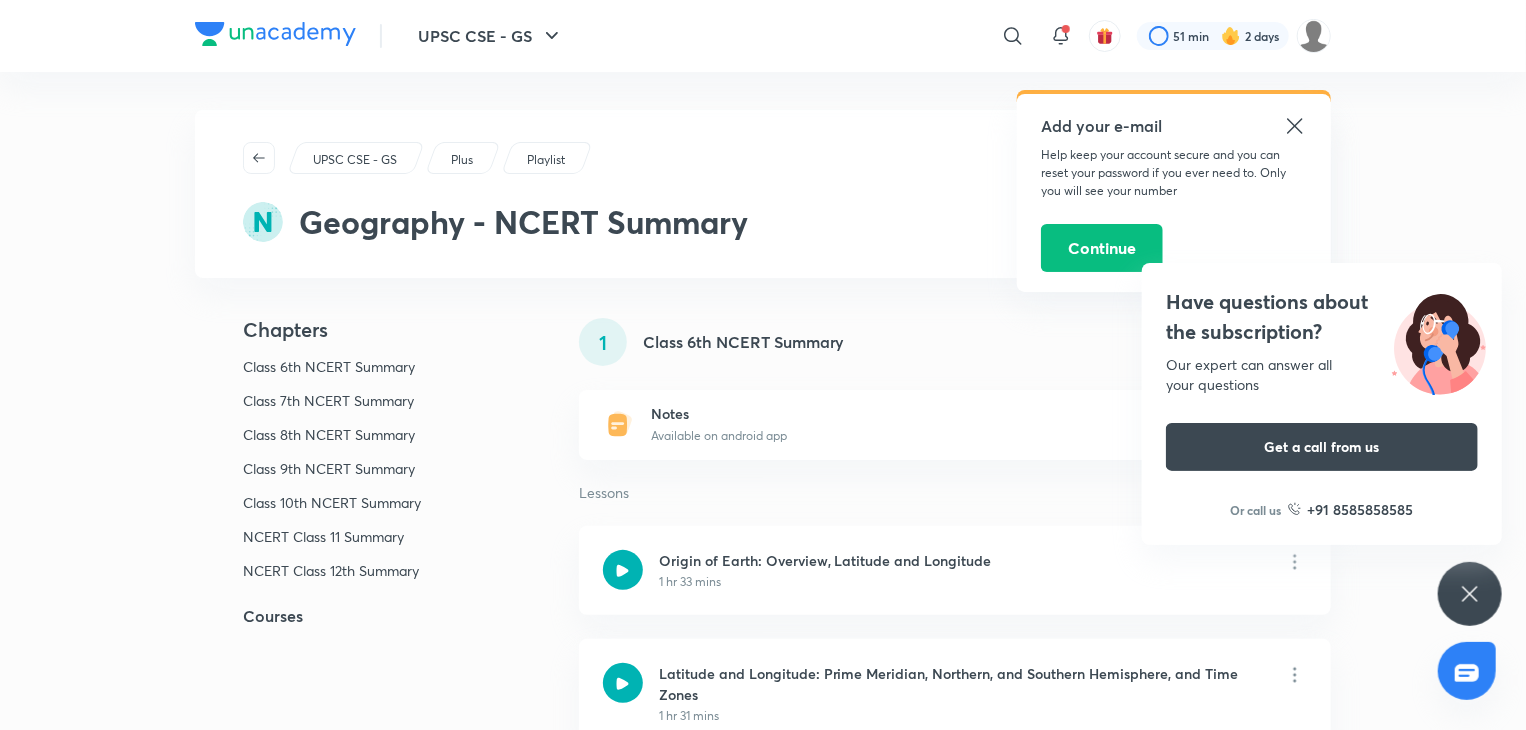 scroll, scrollTop: 0, scrollLeft: 0, axis: both 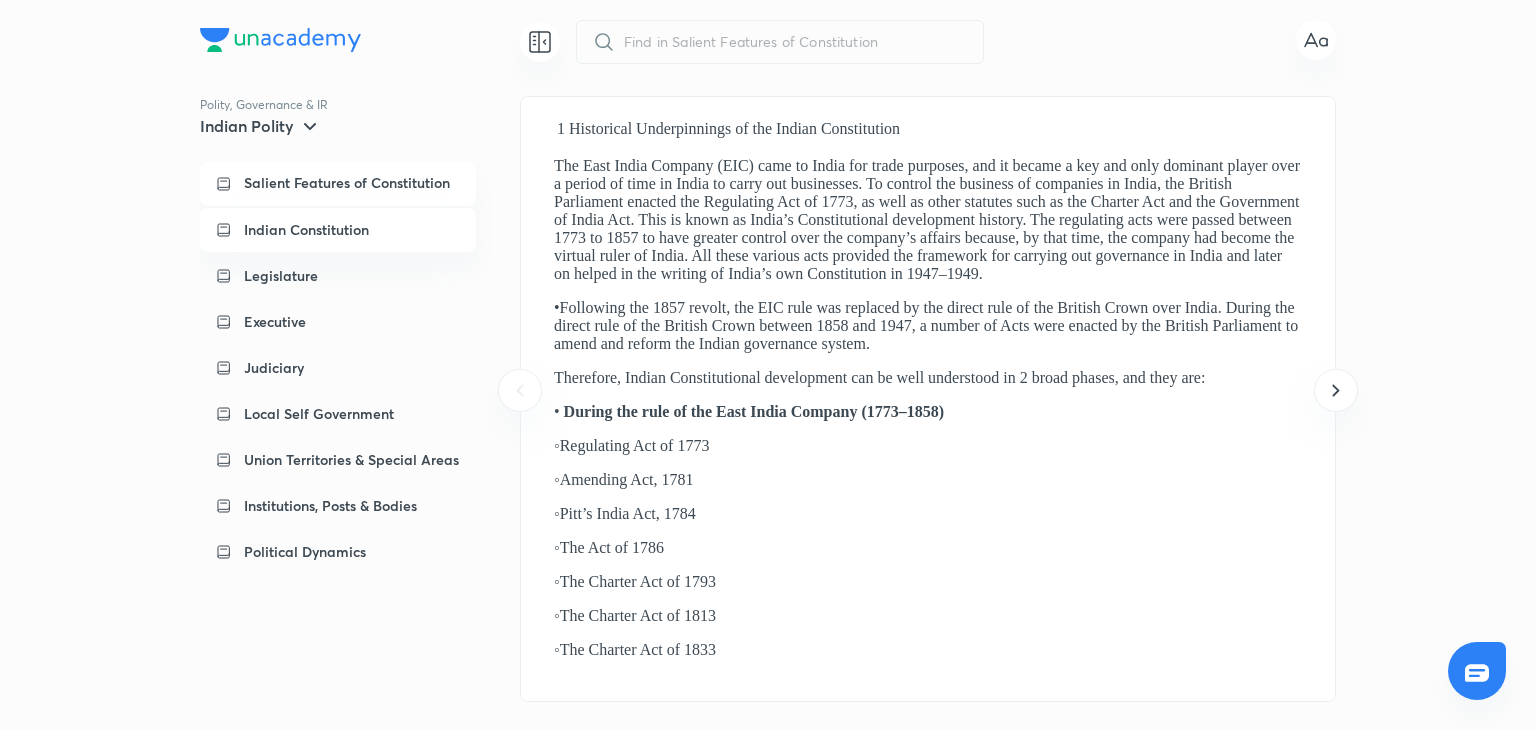 click on "Indian Constitution" at bounding box center [306, 230] 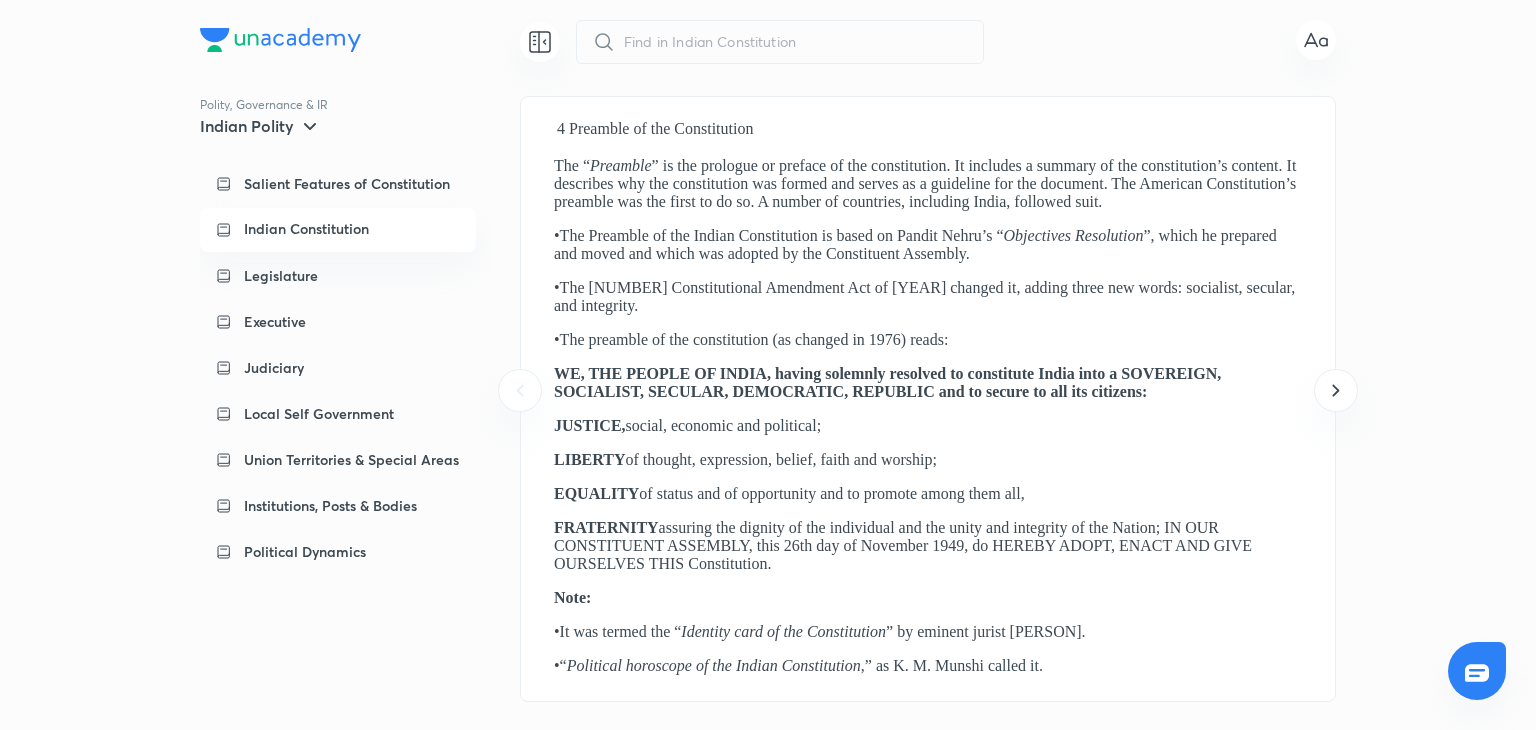 scroll, scrollTop: 0, scrollLeft: 0, axis: both 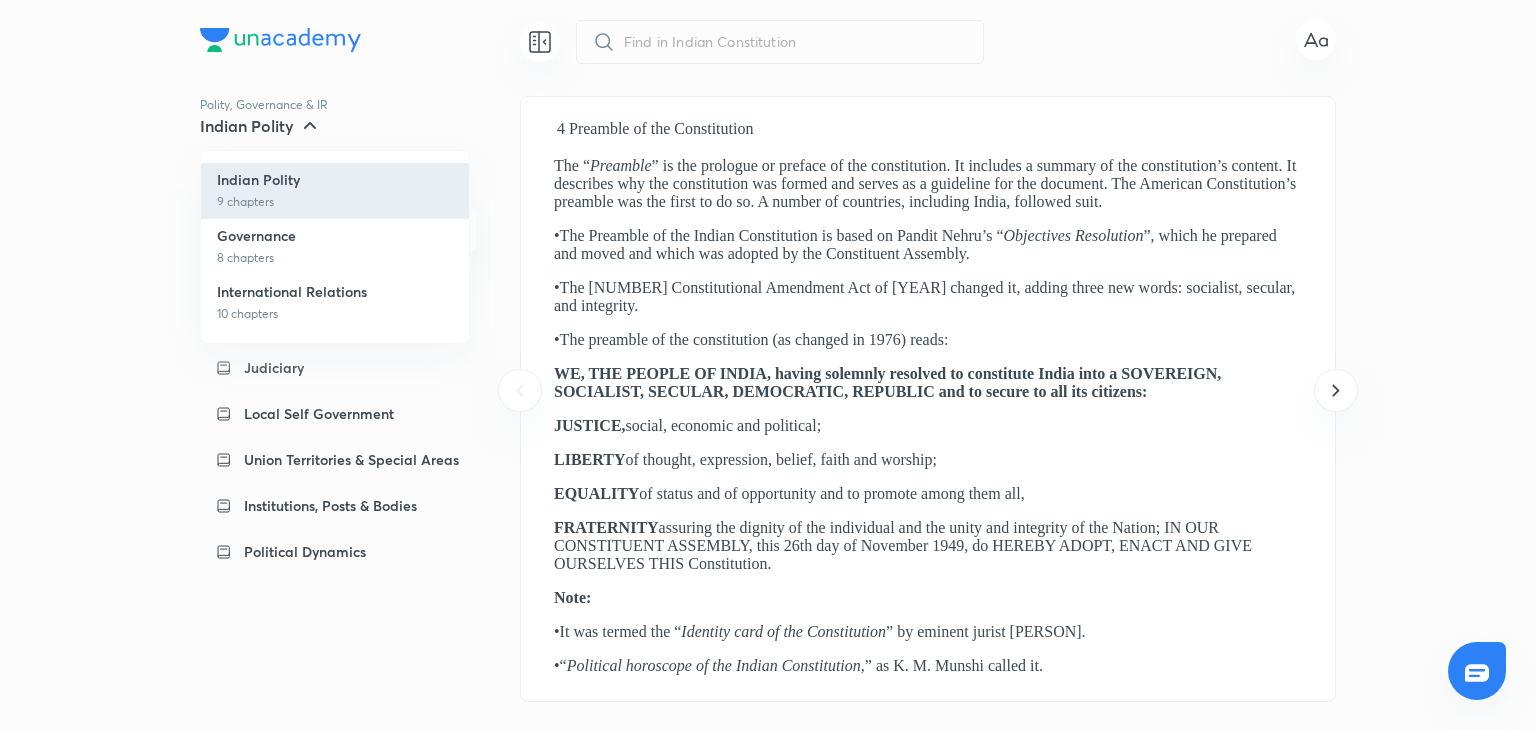 click on "9   chapters" at bounding box center [335, 202] 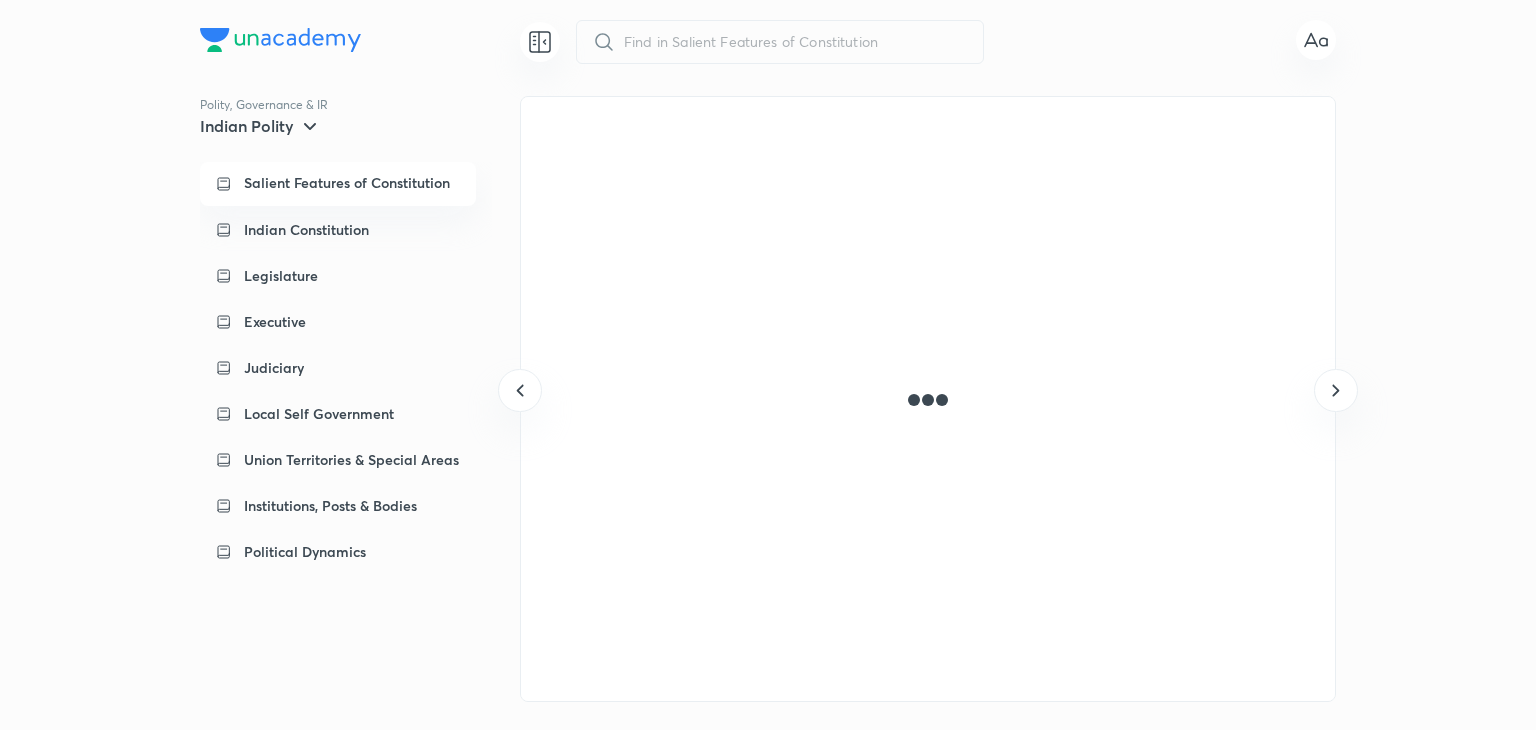 scroll, scrollTop: 0, scrollLeft: 0, axis: both 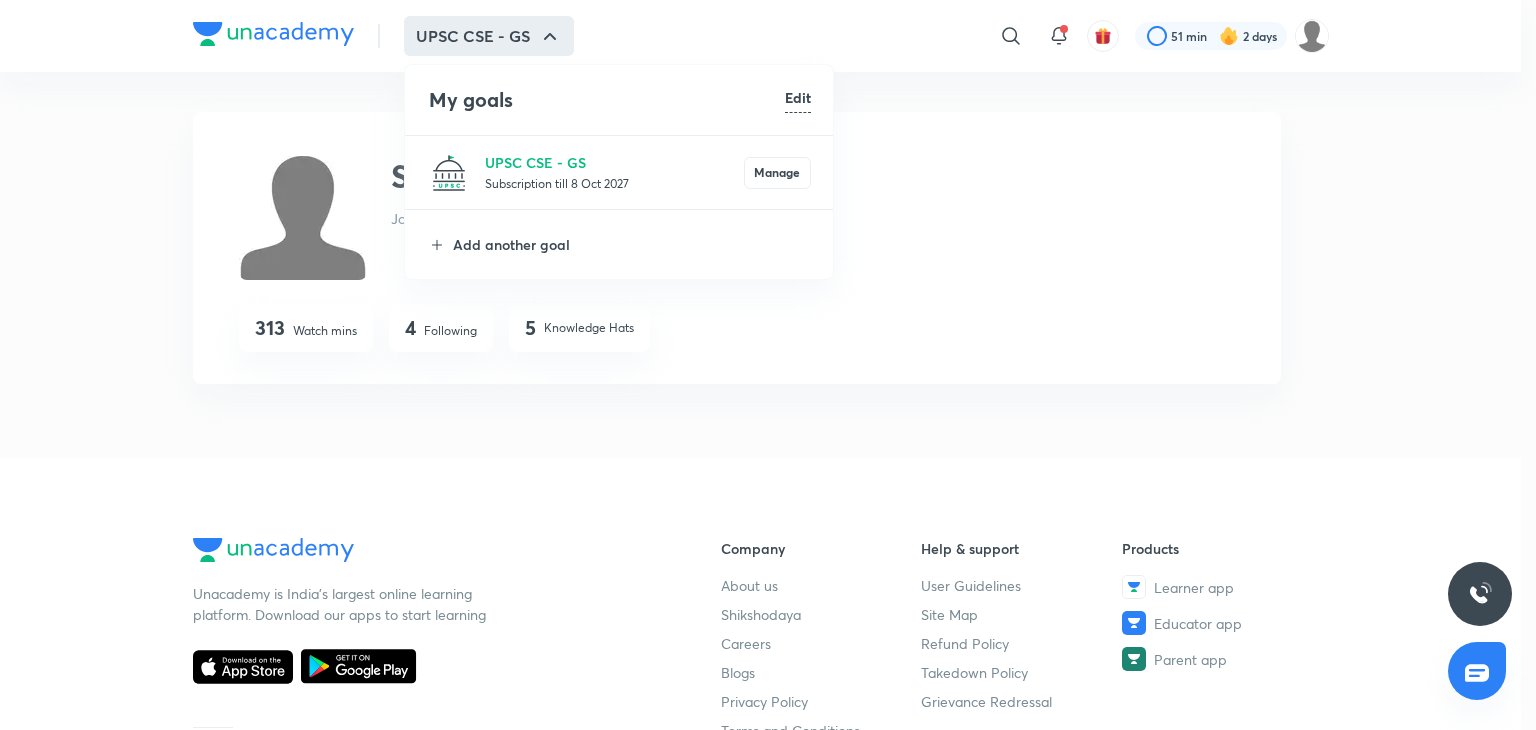 click on "Subscription till 8 Oct 2027" at bounding box center [614, 183] 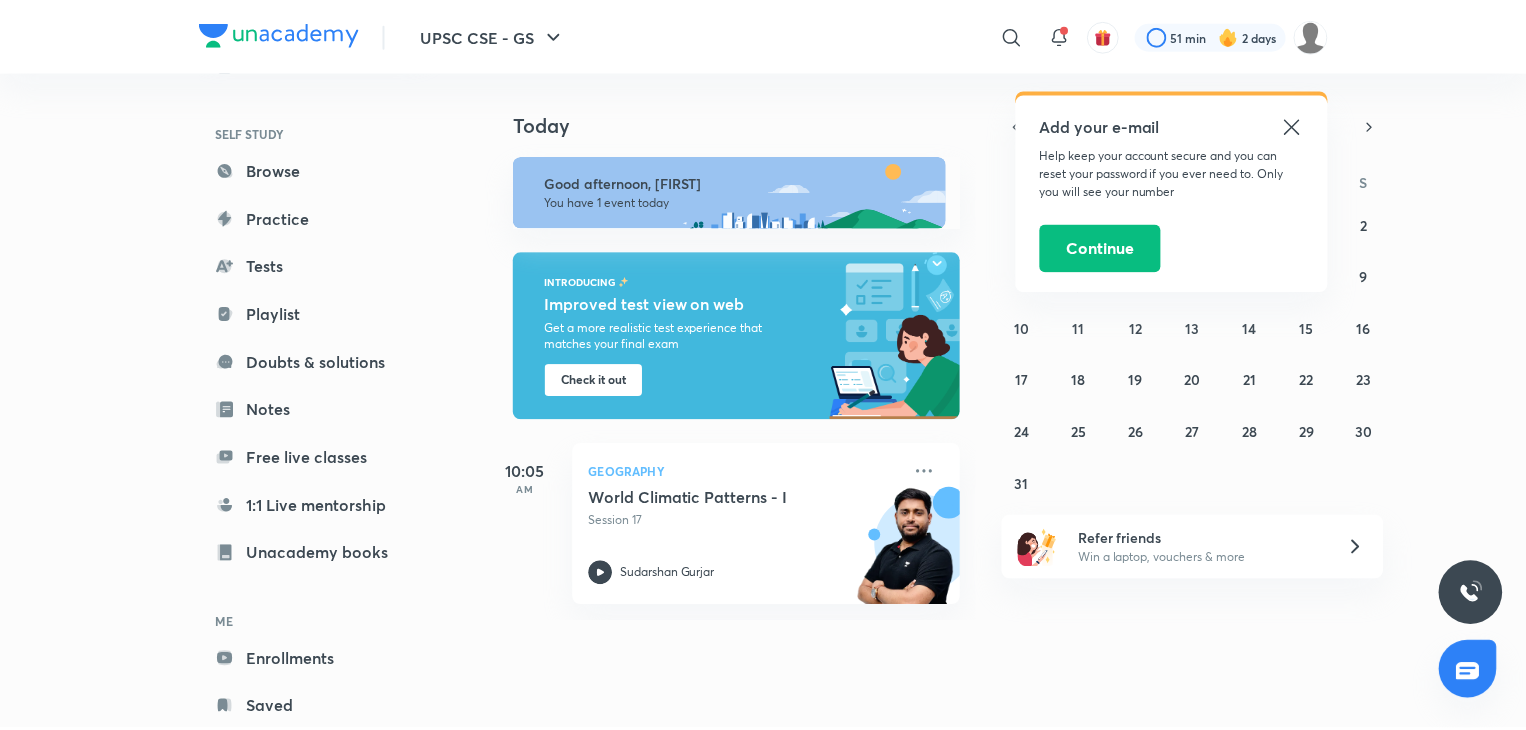 scroll, scrollTop: 170, scrollLeft: 0, axis: vertical 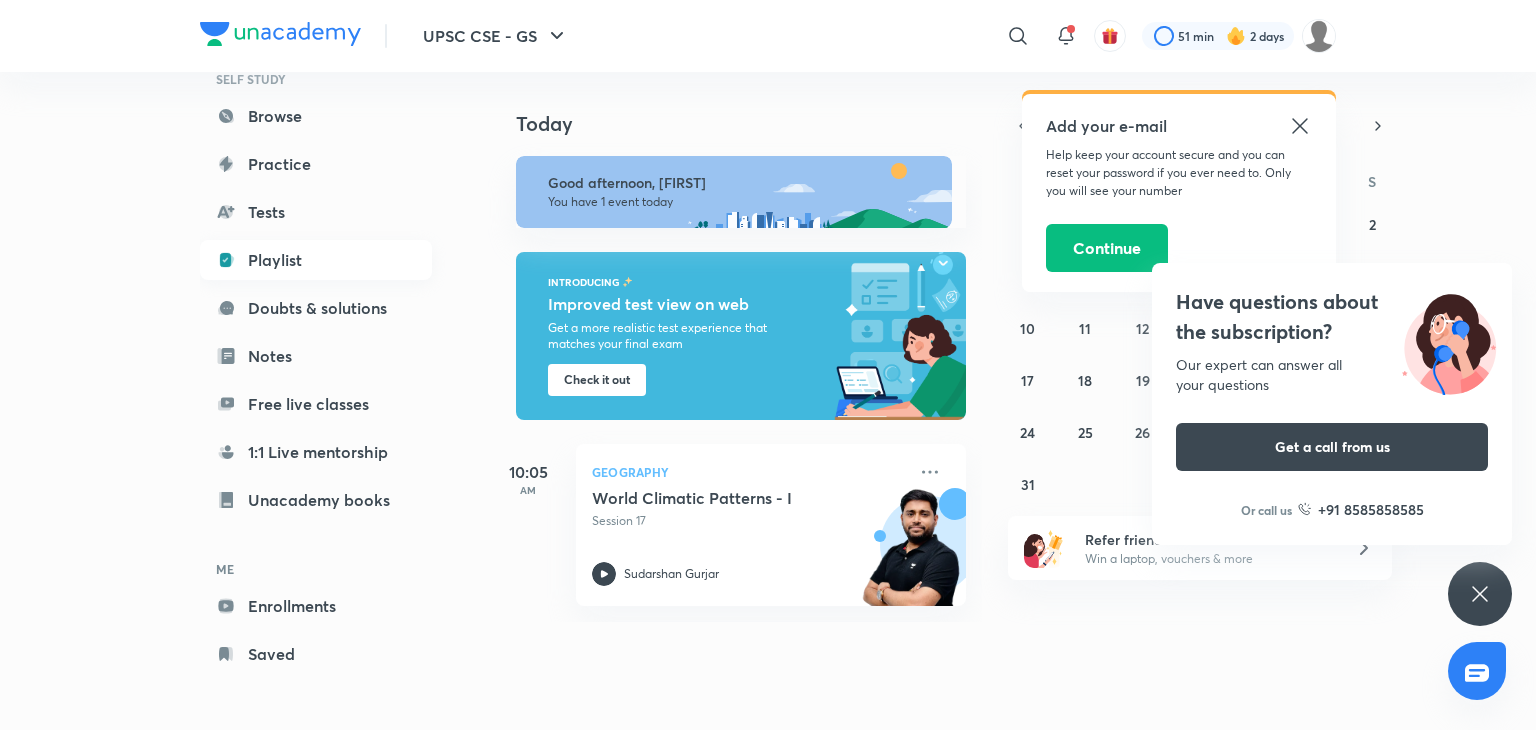 click on "Playlist" at bounding box center (316, 260) 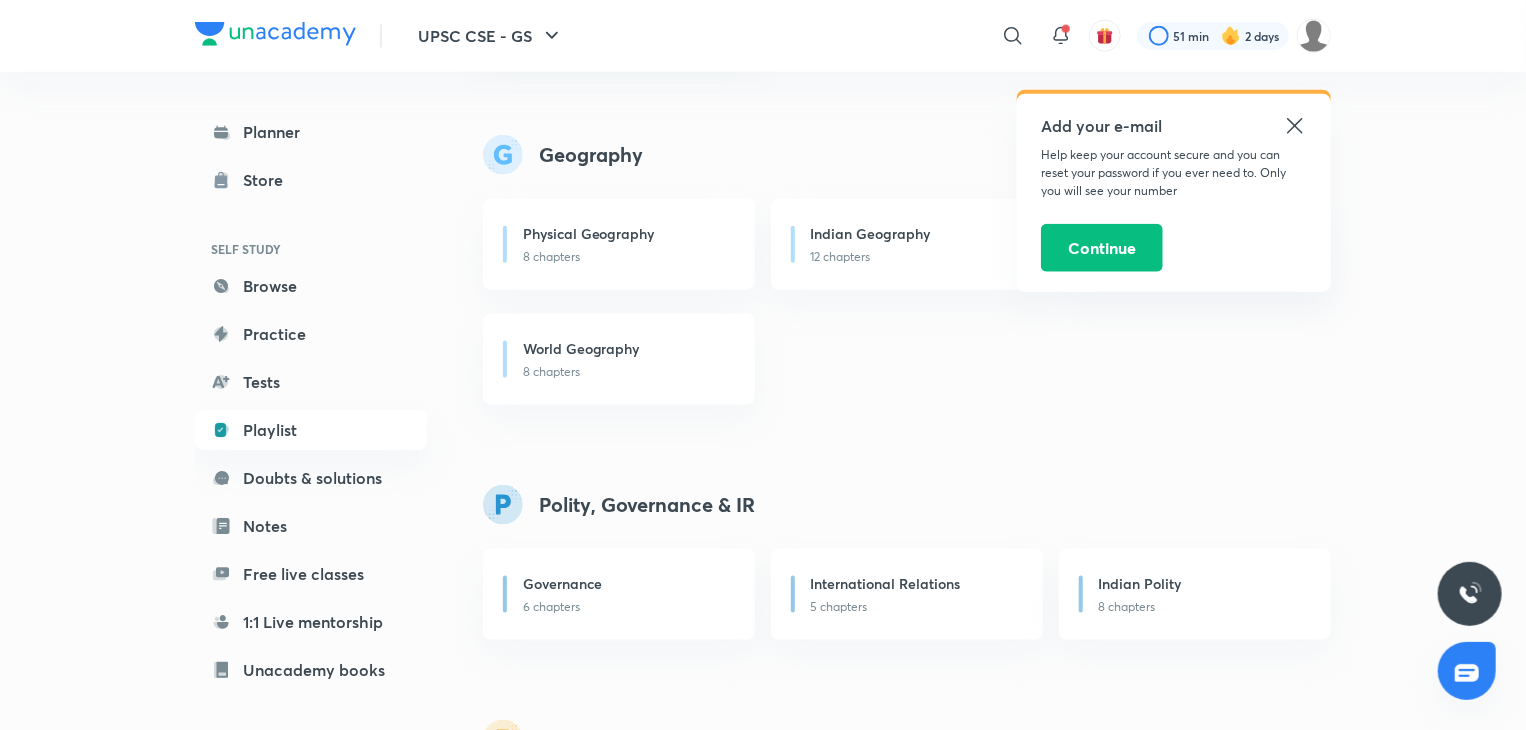 scroll, scrollTop: 1141, scrollLeft: 0, axis: vertical 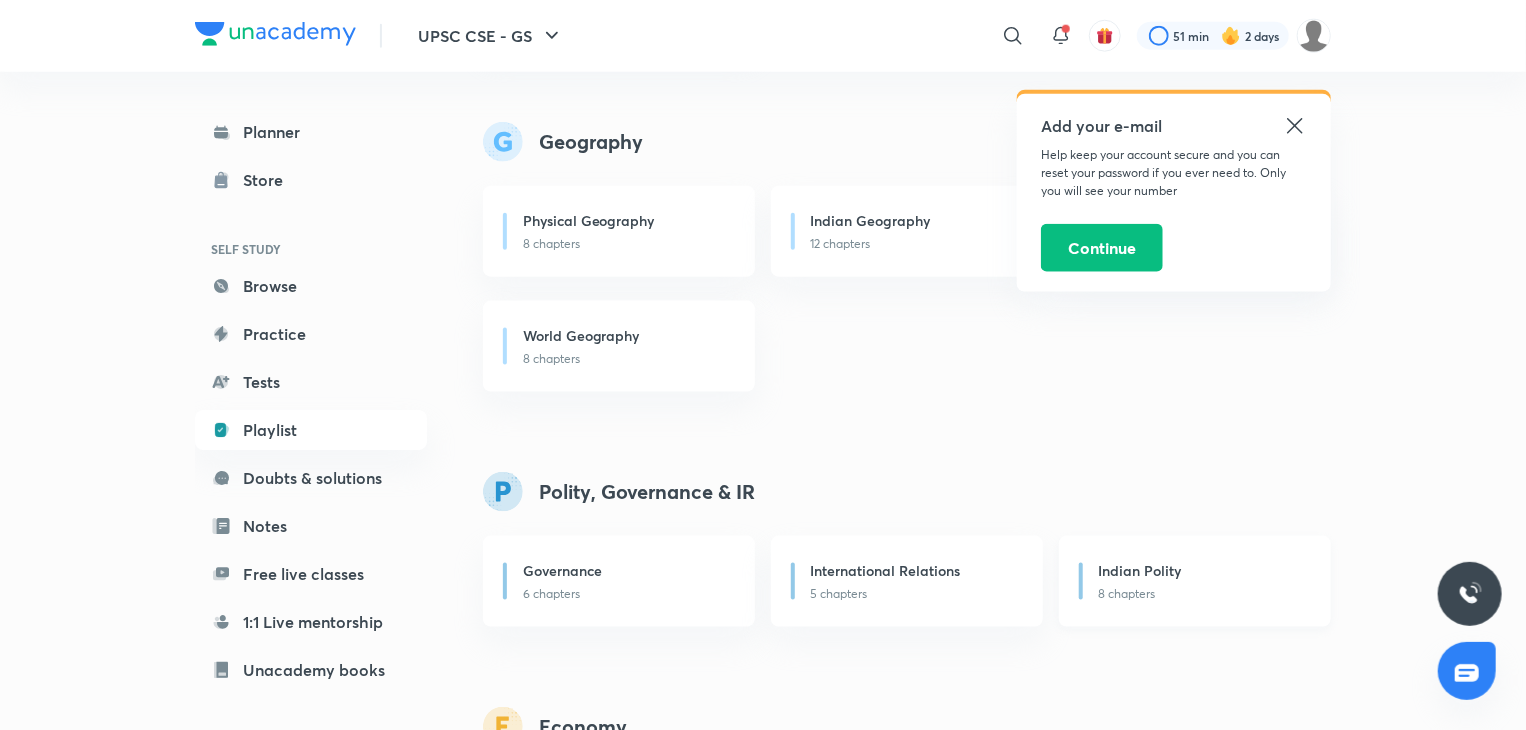 click on "8 chapters" at bounding box center [1203, 594] 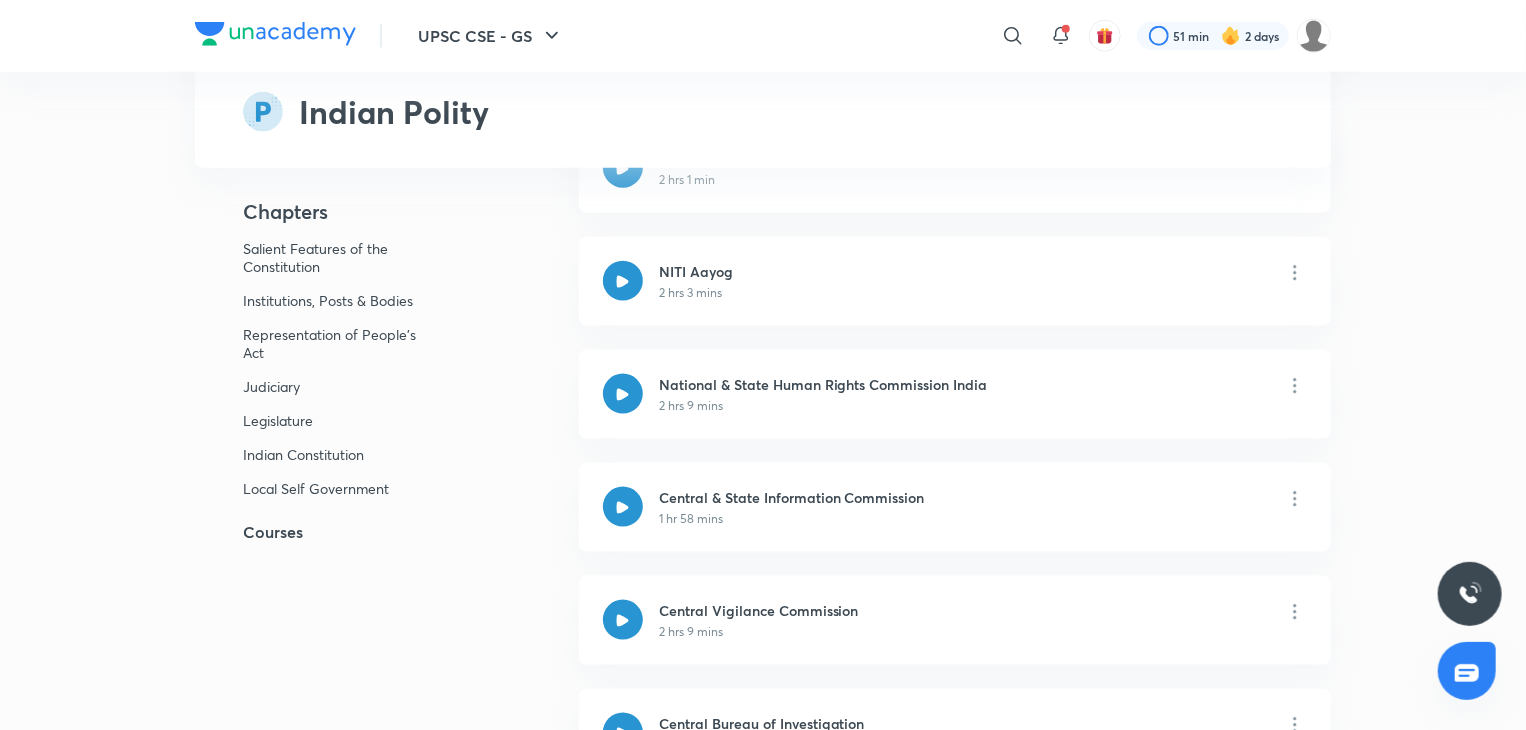 scroll, scrollTop: 0, scrollLeft: 0, axis: both 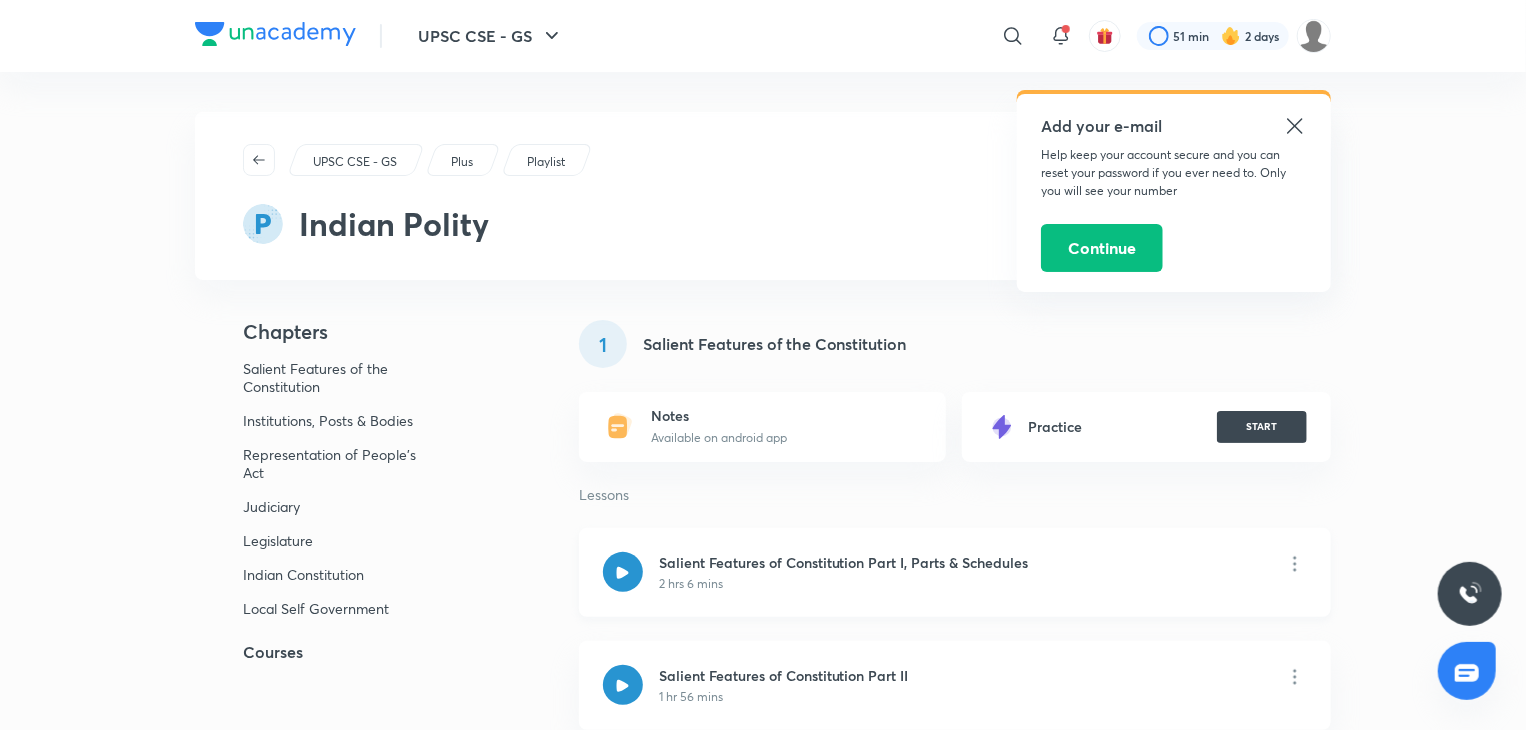 click on "Salient Features of Constitution Part I, Parts & Schedules" at bounding box center (844, 562) 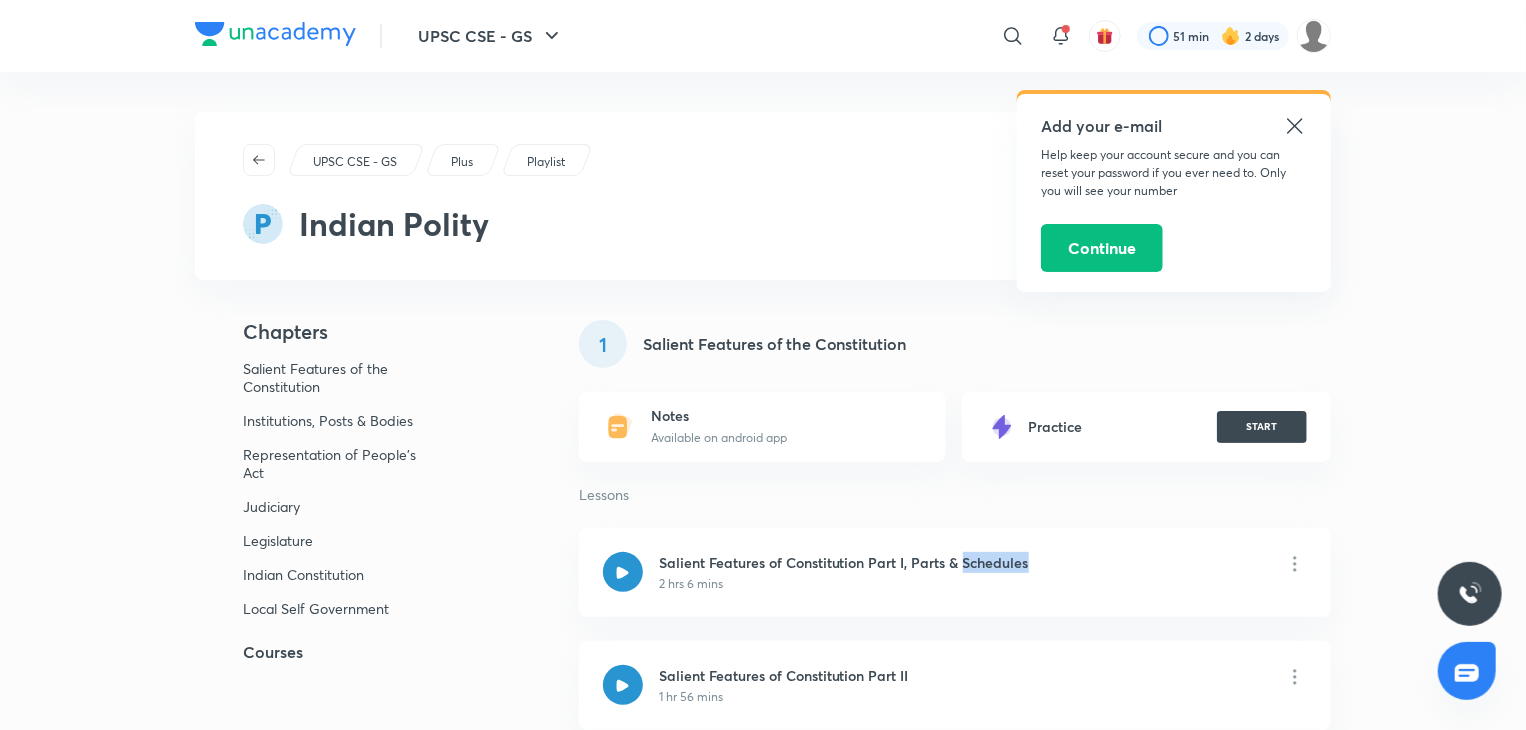 click on "Salient Features of Constitution Part I, Parts & Schedules [DURATION] Salient Features of Constitution Part II [DURATION] Independent and Integrated Judiciary [DURATION] Constitutional Amendments, Factors of Parliamentary form of Govt. and Independent Constitutional Bodies [DURATION] Constitutional Provisions - Tribunals [DURATION] NITI Aayog [DURATION] National & State Human Rights Commission India [DURATION] Central & State Information Commission [DURATION] Central Vigilance Commission [DURATION] Central Bureau of Investigation [DURATION] Lokpal & Lokayukta [DURATION] [DURATION]" at bounding box center [763, 5061] 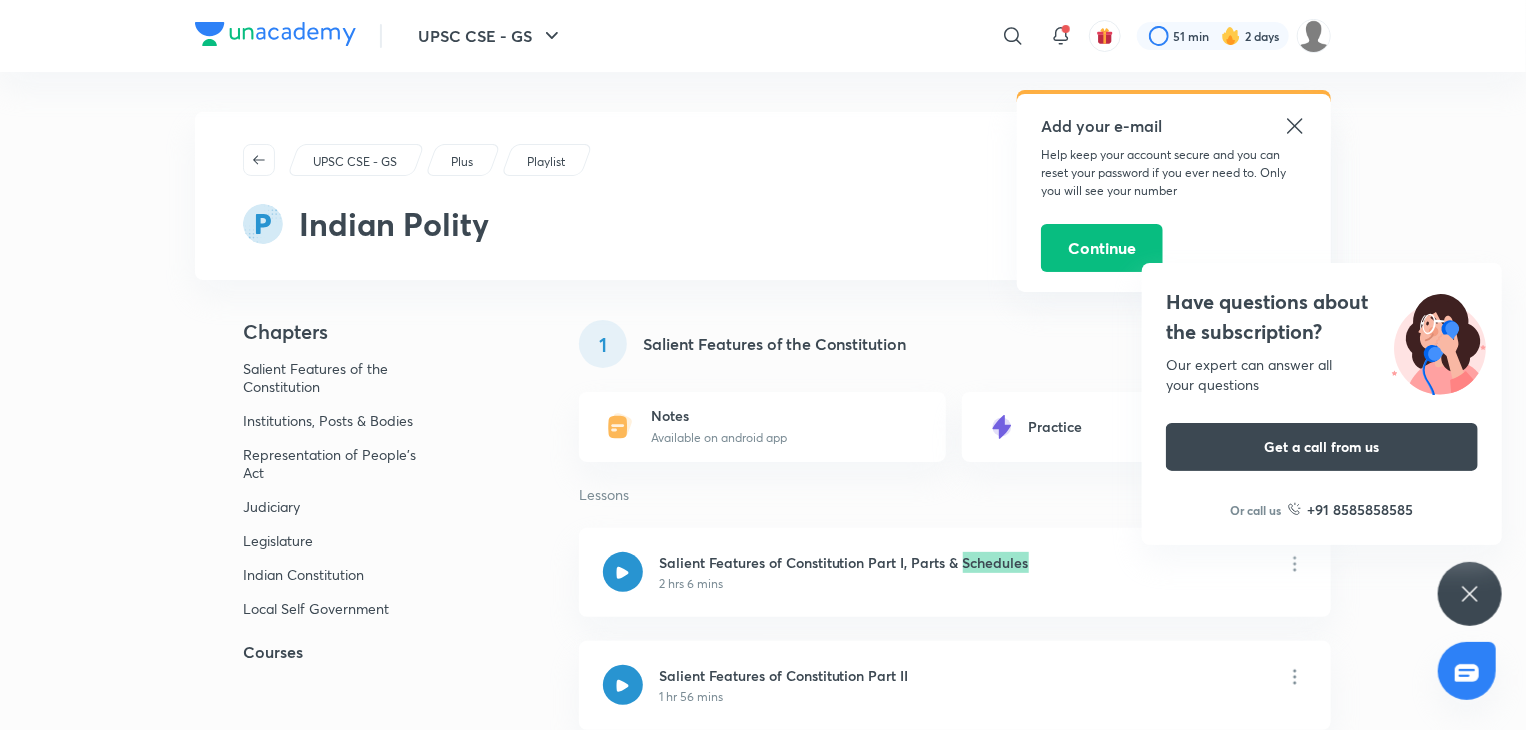 scroll, scrollTop: 12, scrollLeft: 0, axis: vertical 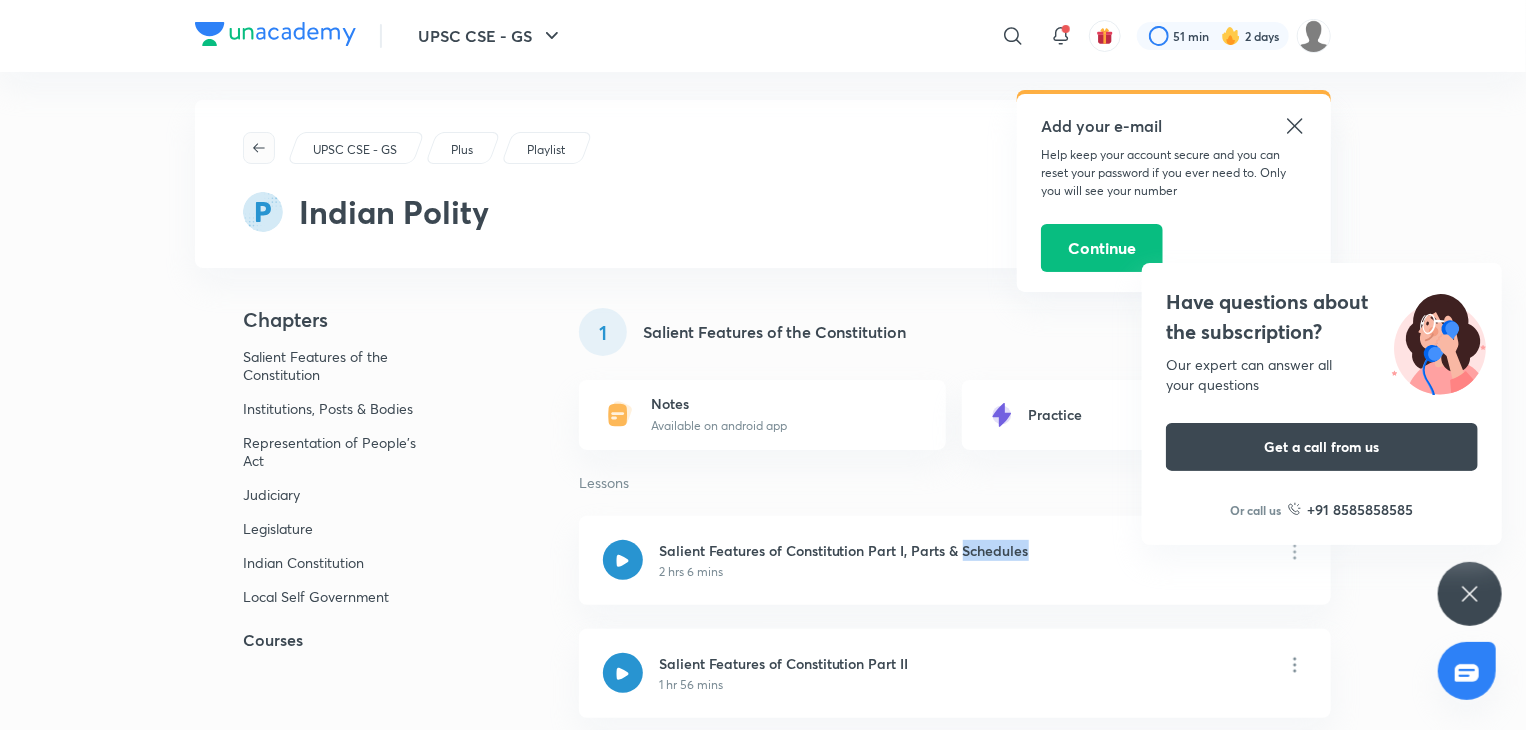 click 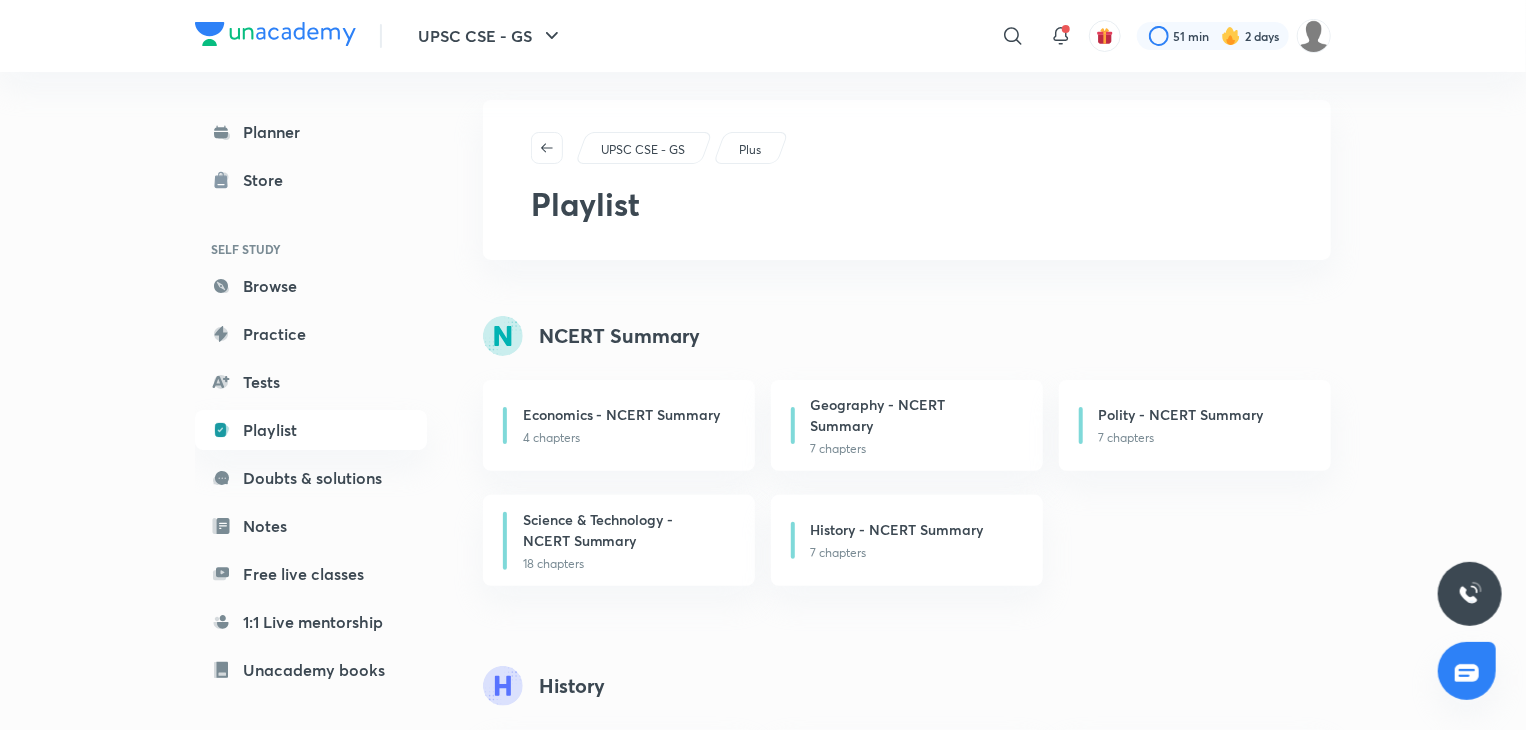 scroll, scrollTop: 0, scrollLeft: 0, axis: both 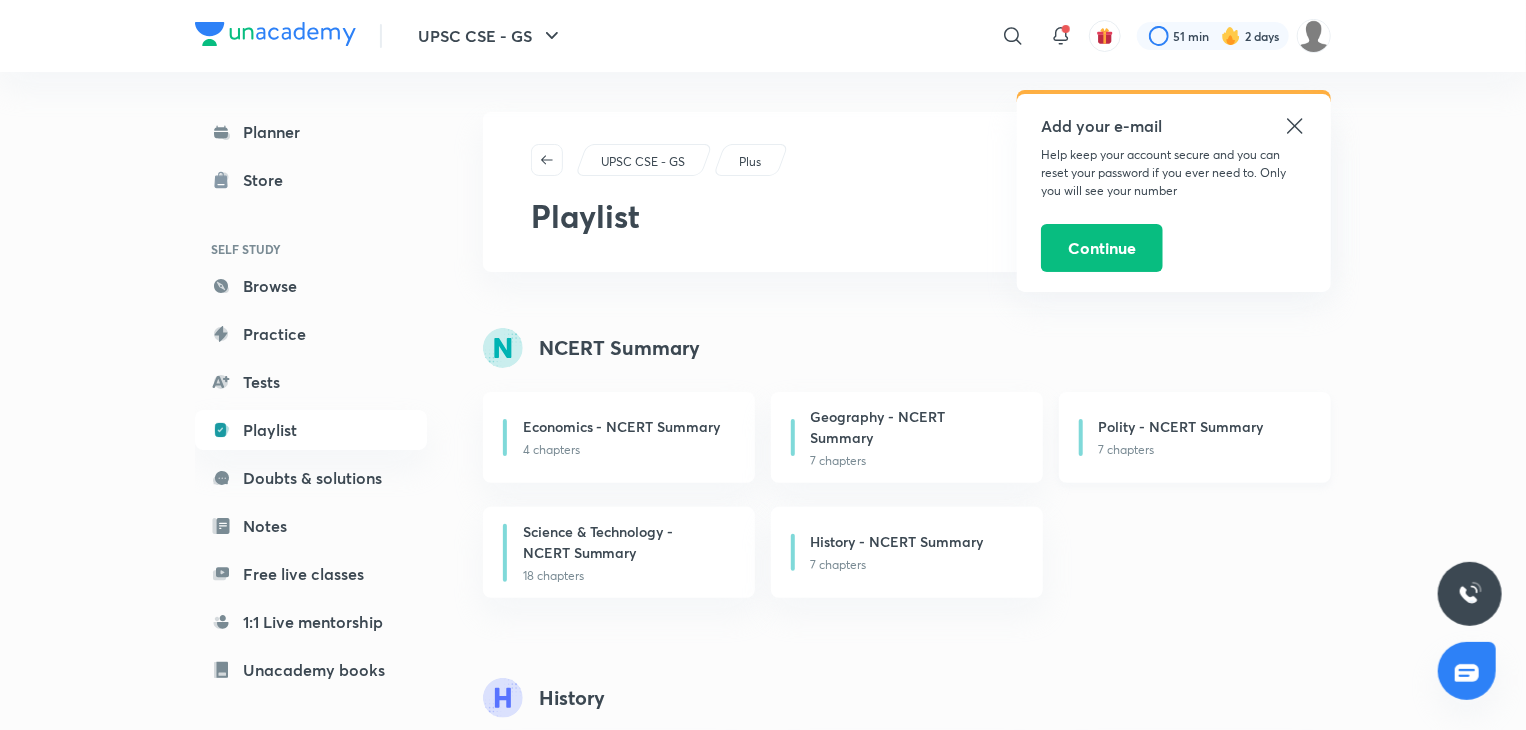 click on "Polity - NCERT Summary" at bounding box center [1203, 428] 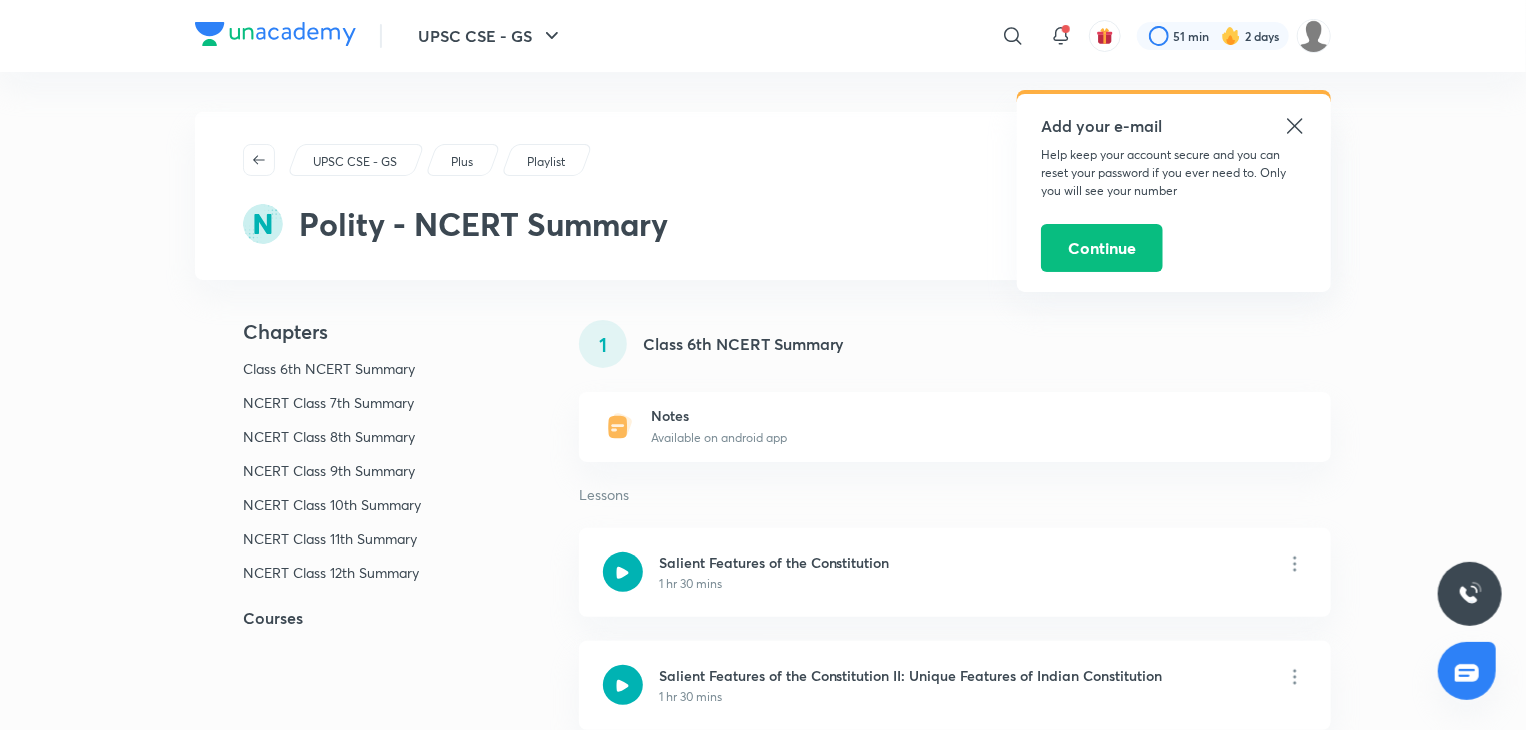 click on "Class 6th NCERT Summary" at bounding box center (340, 369) 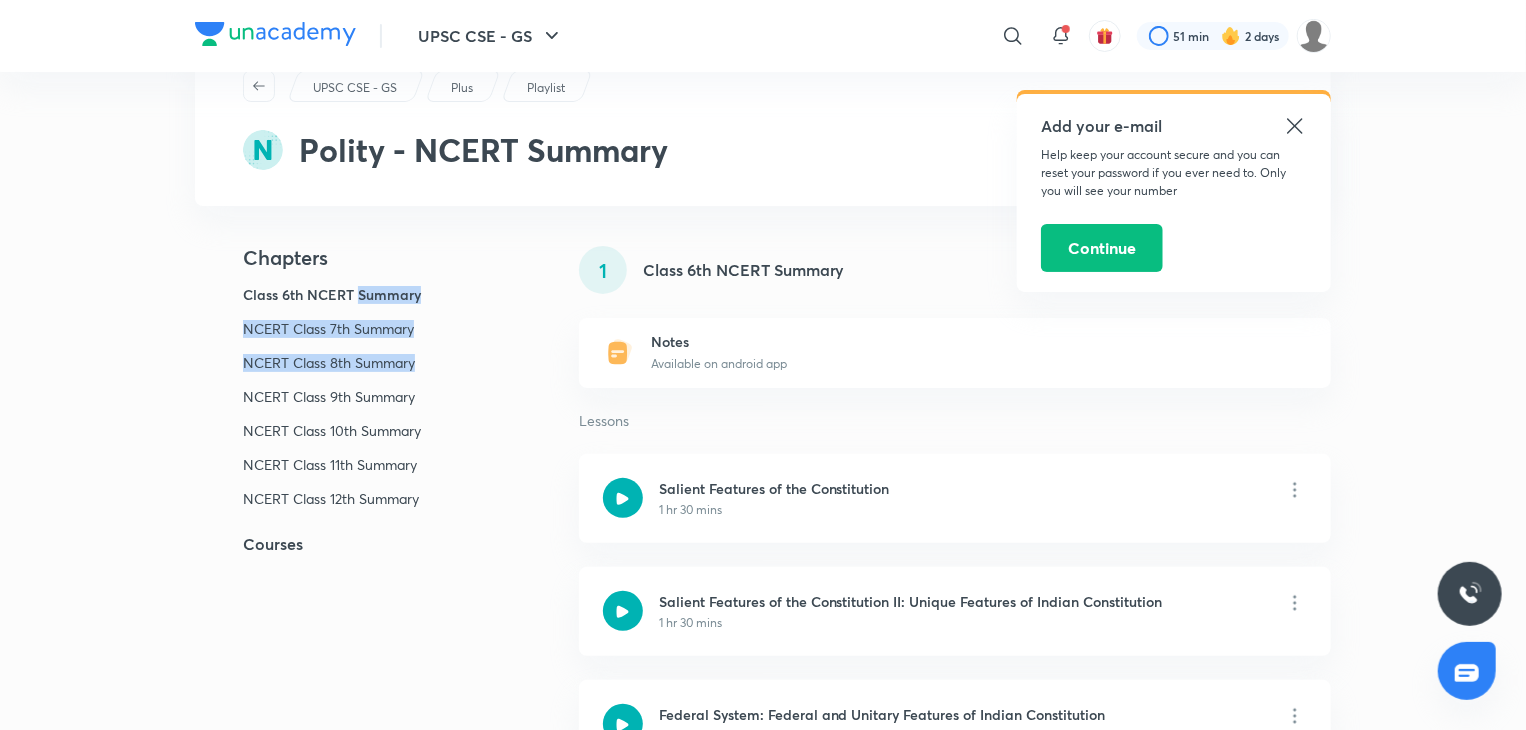 click on "Class 6th NCERT Summary NCERT Class 7th Summary NCERT Class 8th Summary NCERT Class 9th Summary NCERT Class 10th Summary NCERT Class 11th Summary NCERT Class 12th Summary" at bounding box center [355, 405] 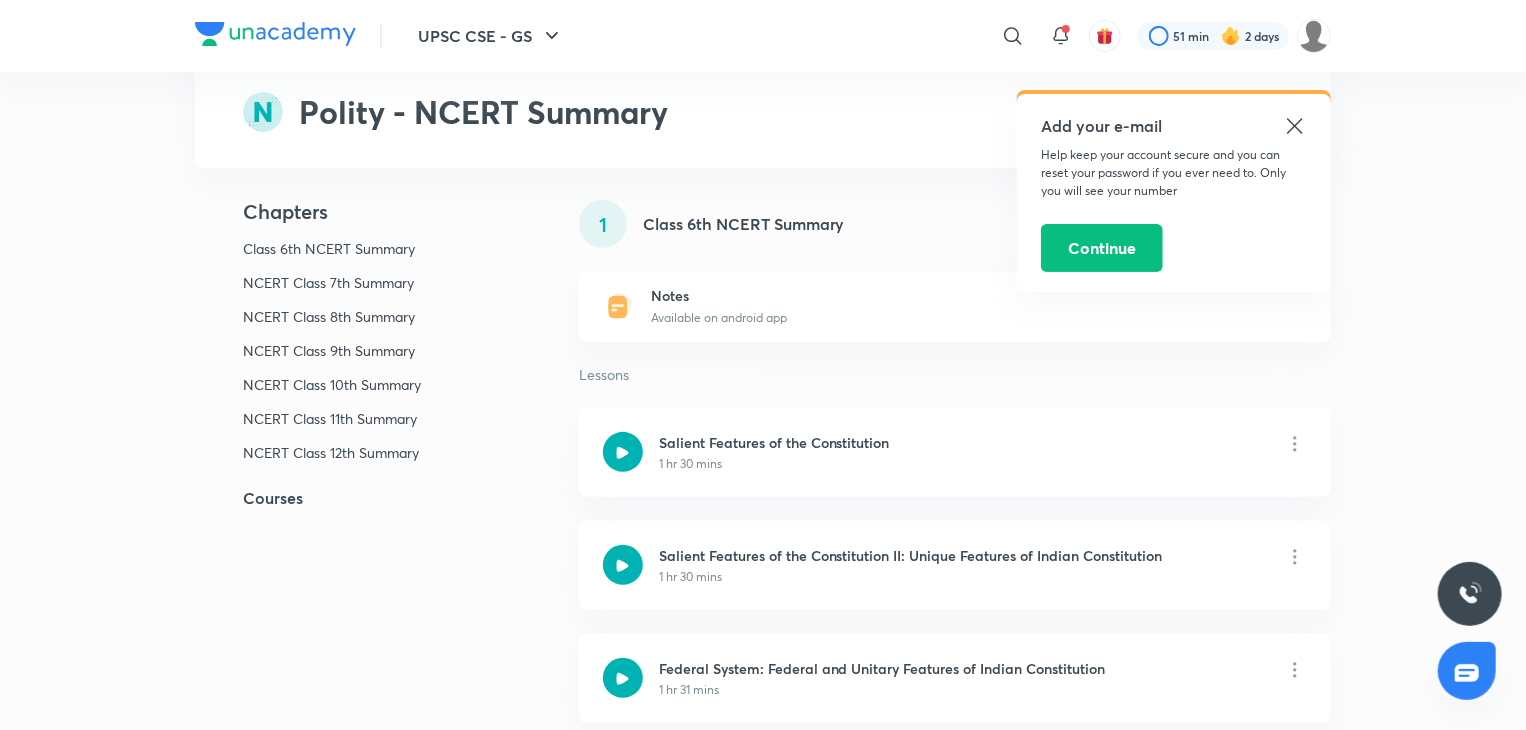 click on "Class 6th NCERT Summary" at bounding box center (340, 249) 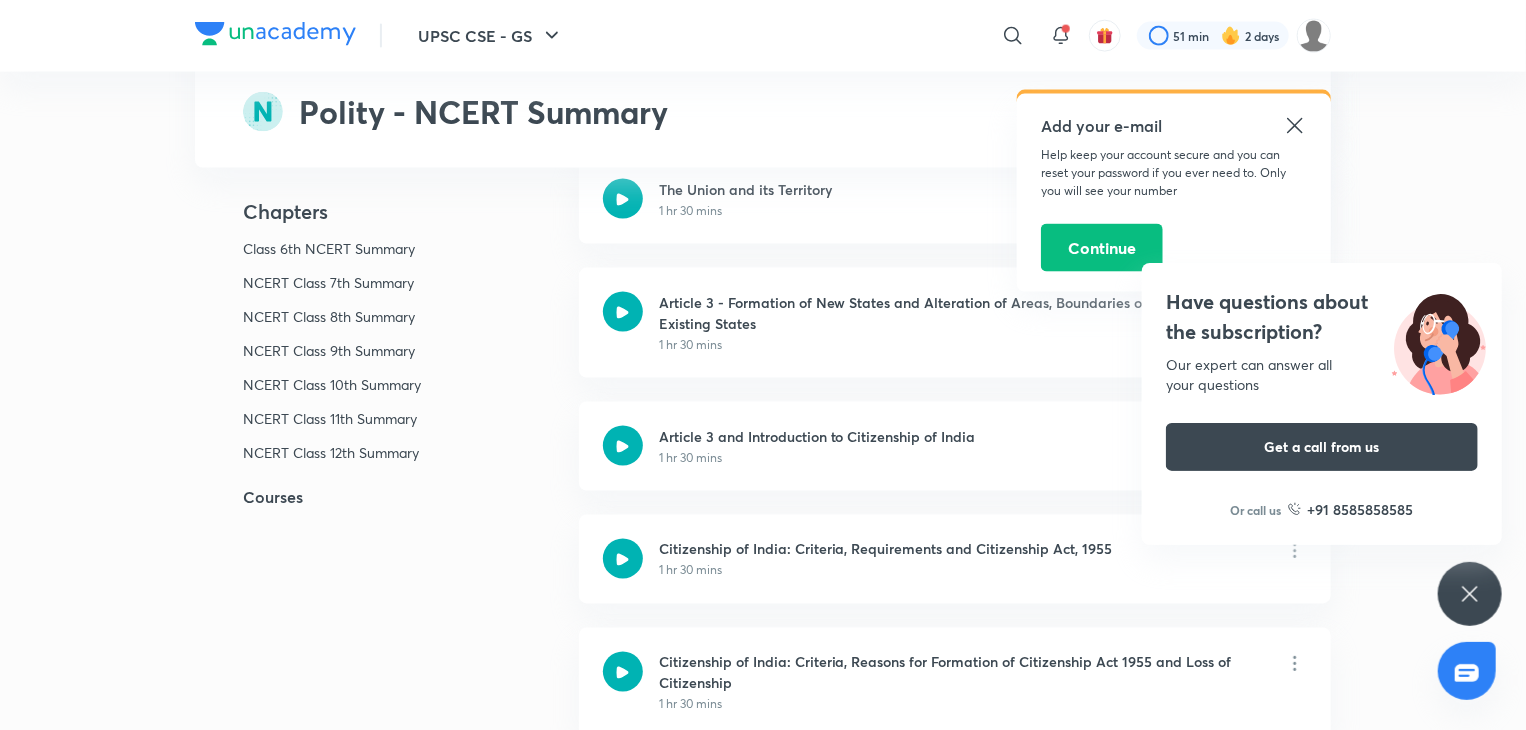 scroll, scrollTop: 120, scrollLeft: 0, axis: vertical 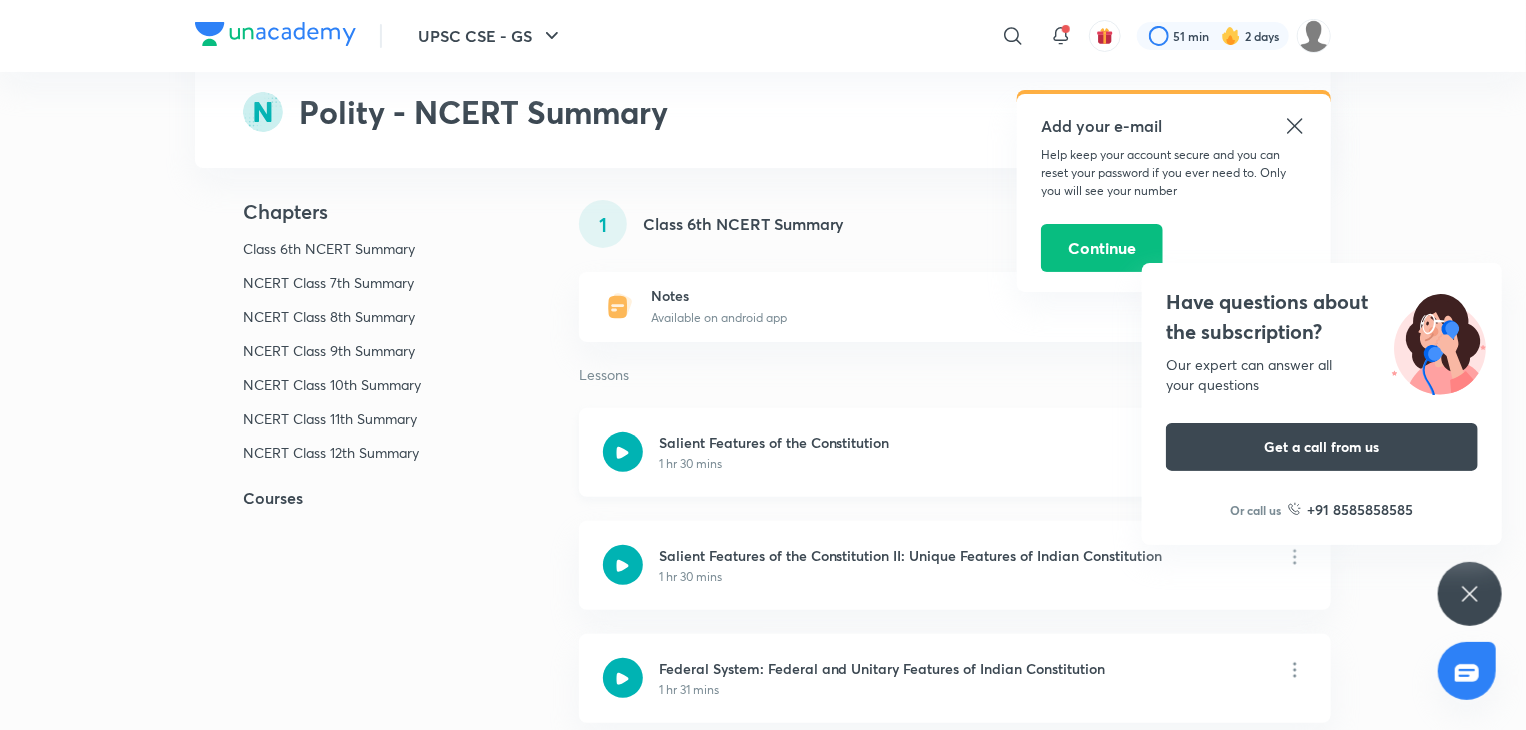 click on "Salient Features of the Constitution" at bounding box center (774, 442) 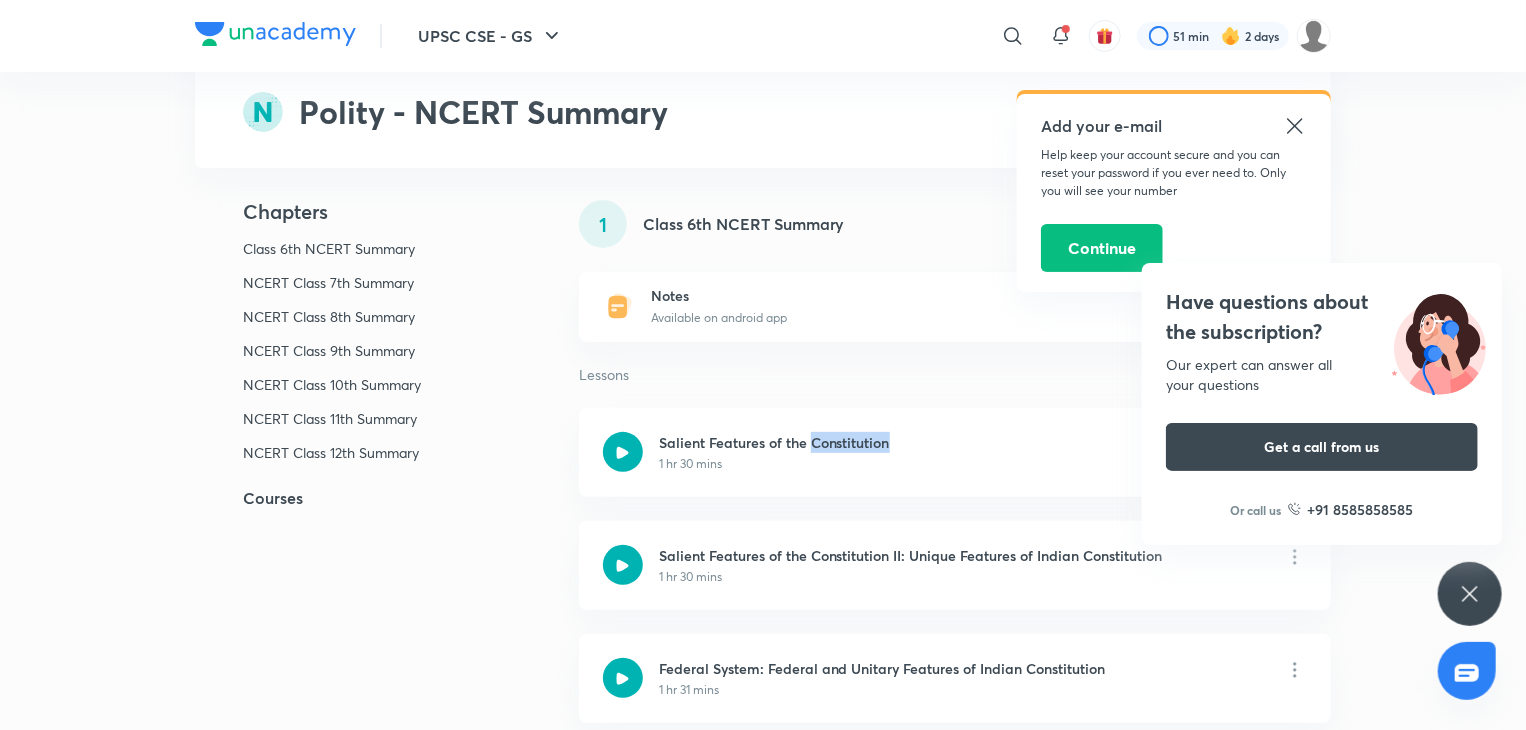click on "UPSC CSE - GS Plus Playlist Polity - NCERT Summary Chapters Class 6th NCERT Summary NCERT Class 7th Summary NCERT Class 8th Summary NCERT Class 9th Summary NCERT Class 10th Summary NCERT Class 11th Summary NCERT Class 12th Summary Courses 1 Class 6th NCERT Summary Notes Available on android app Lessons Salient Features of the Constitution 1 hr 30 mins Salient Features of the Constitution II: Unique Features of Indian Constitution 1 hr 30 mins Federal System: Federal and Unitary Features of Indian Constitution 1 hr 31 mins Federal and Unitary Features of Indian Constitution and Preamble of the Indian Constitution 1 hr 32 mins Preamble of the Indian Constitution II: Significance of Preamble and Sovereignity 1 hr 30 mins Preamble of the Indian Constitution III: Socialist, Secular and Democratic 1 hr 31 mins 2 NCERT Class 7th Summary Notes Available on android app Lessons Preamble of the Indian Constitution IV: Republic and Objectives of the Indian Constitution 1 hr 30 mins The Union and its Territory 3 Notes 4 5" at bounding box center [763, 4104] 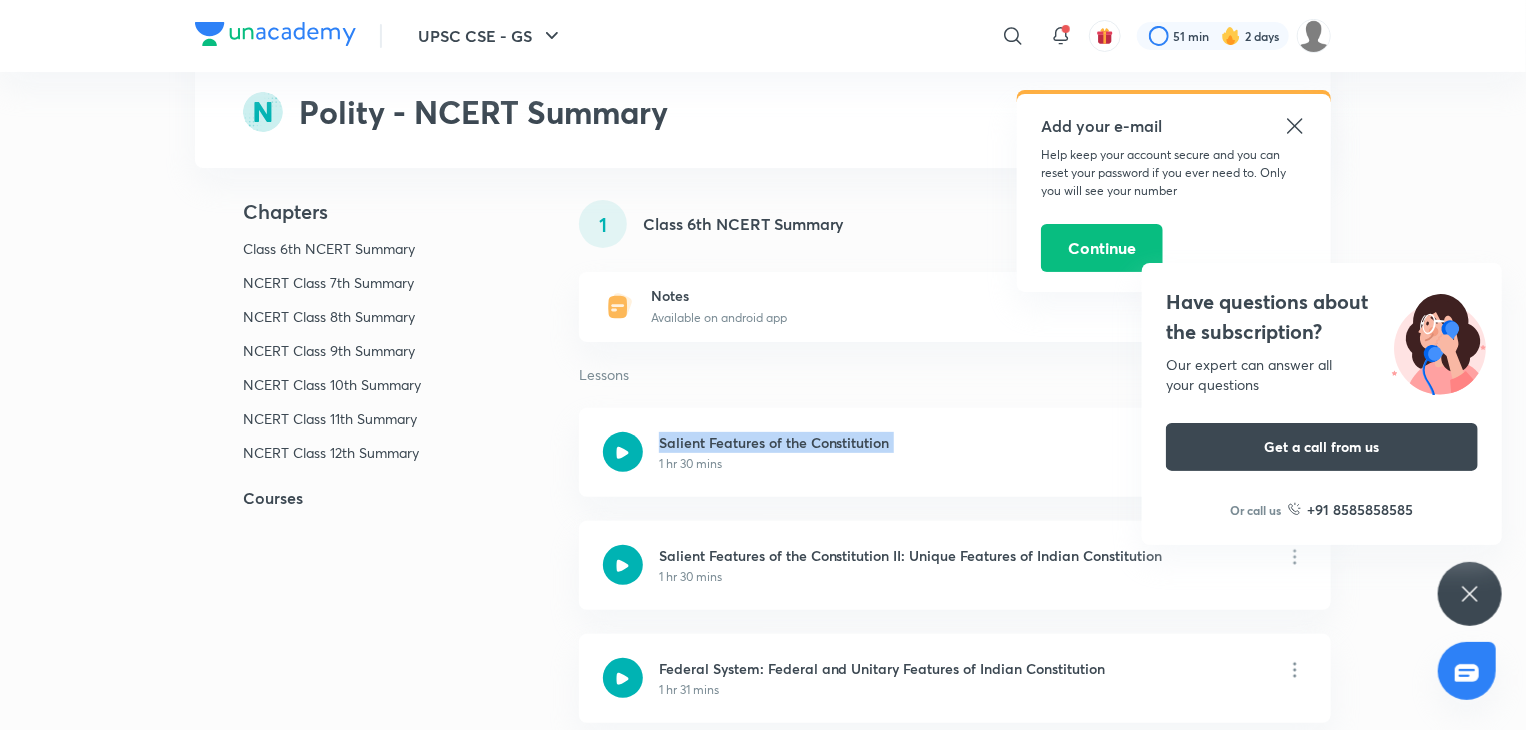 click on "UPSC CSE - GS Plus Playlist Polity - NCERT Summary Chapters Class 6th NCERT Summary NCERT Class 7th Summary NCERT Class 8th Summary NCERT Class 9th Summary NCERT Class 10th Summary NCERT Class 11th Summary NCERT Class 12th Summary Courses 1 Class 6th NCERT Summary Notes Available on android app Lessons Salient Features of the Constitution 1 hr 30 mins Salient Features of the Constitution II: Unique Features of Indian Constitution 1 hr 30 mins Federal System: Federal and Unitary Features of Indian Constitution 1 hr 31 mins Federal and Unitary Features of Indian Constitution and Preamble of the Indian Constitution 1 hr 32 mins Preamble of the Indian Constitution II: Significance of Preamble and Sovereignity 1 hr 30 mins Preamble of the Indian Constitution III: Socialist, Secular and Democratic 1 hr 31 mins 2 NCERT Class 7th Summary Notes Available on android app Lessons Preamble of the Indian Constitution IV: Republic and Objectives of the Indian Constitution 1 hr 30 mins The Union and its Territory 3 Notes 4 5" at bounding box center [763, 4104] 